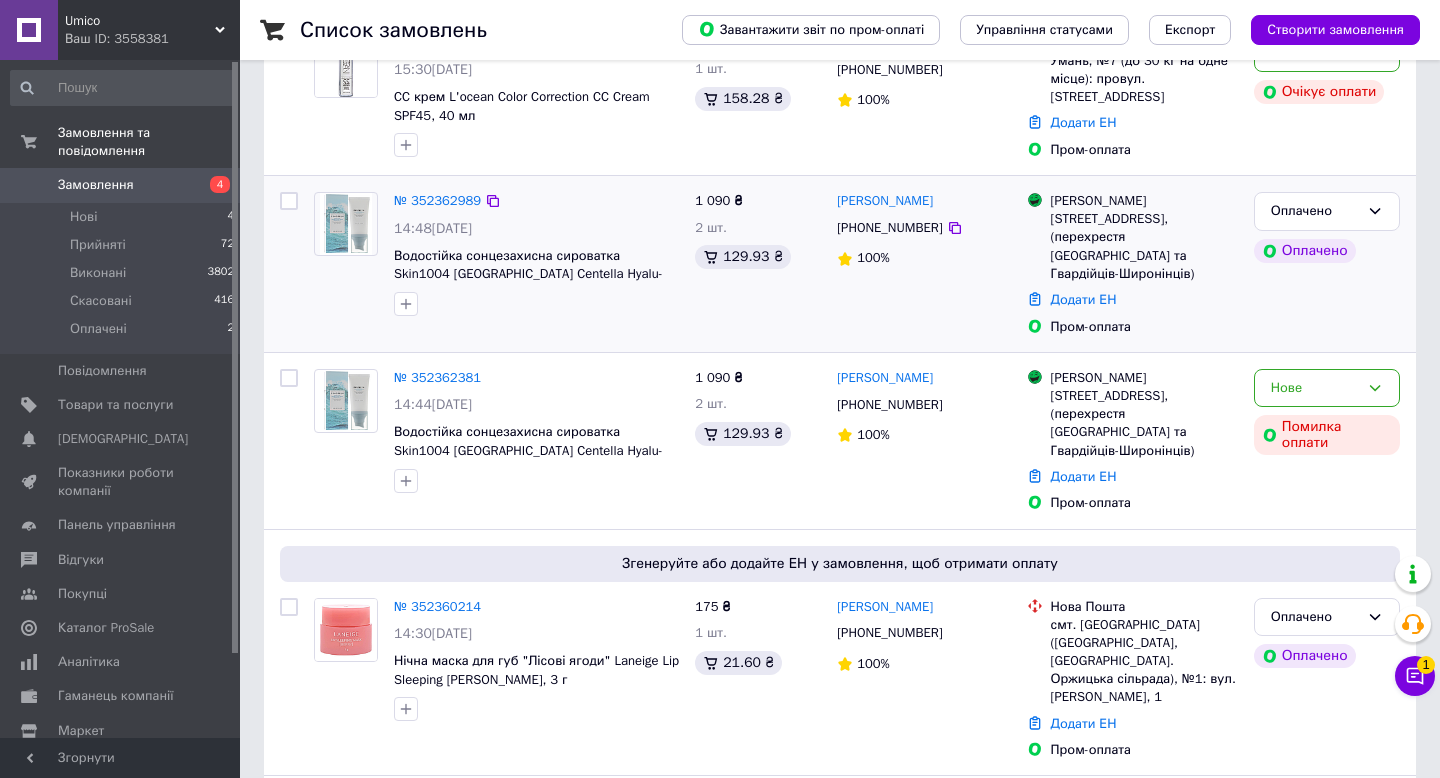 scroll, scrollTop: 195, scrollLeft: 0, axis: vertical 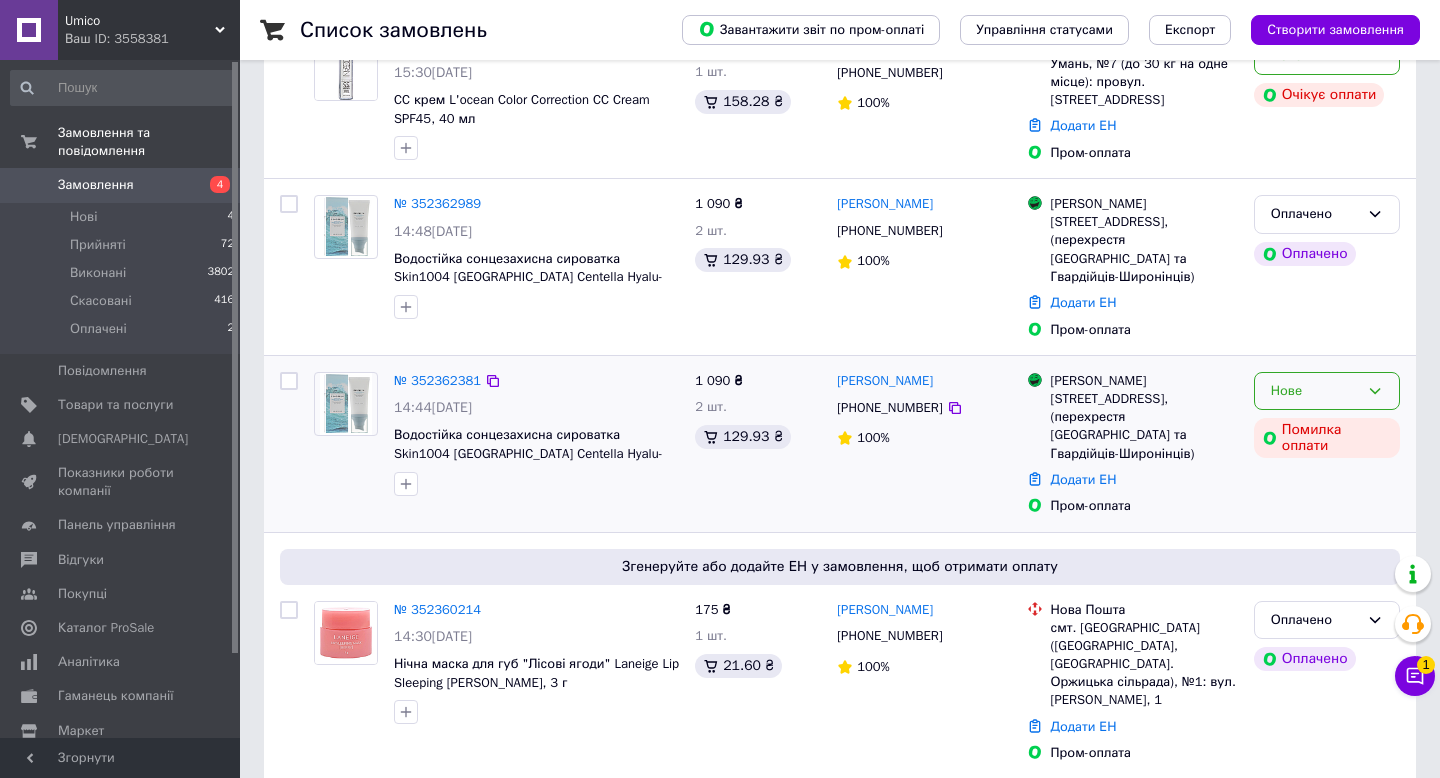 click on "Нове" at bounding box center (1327, 391) 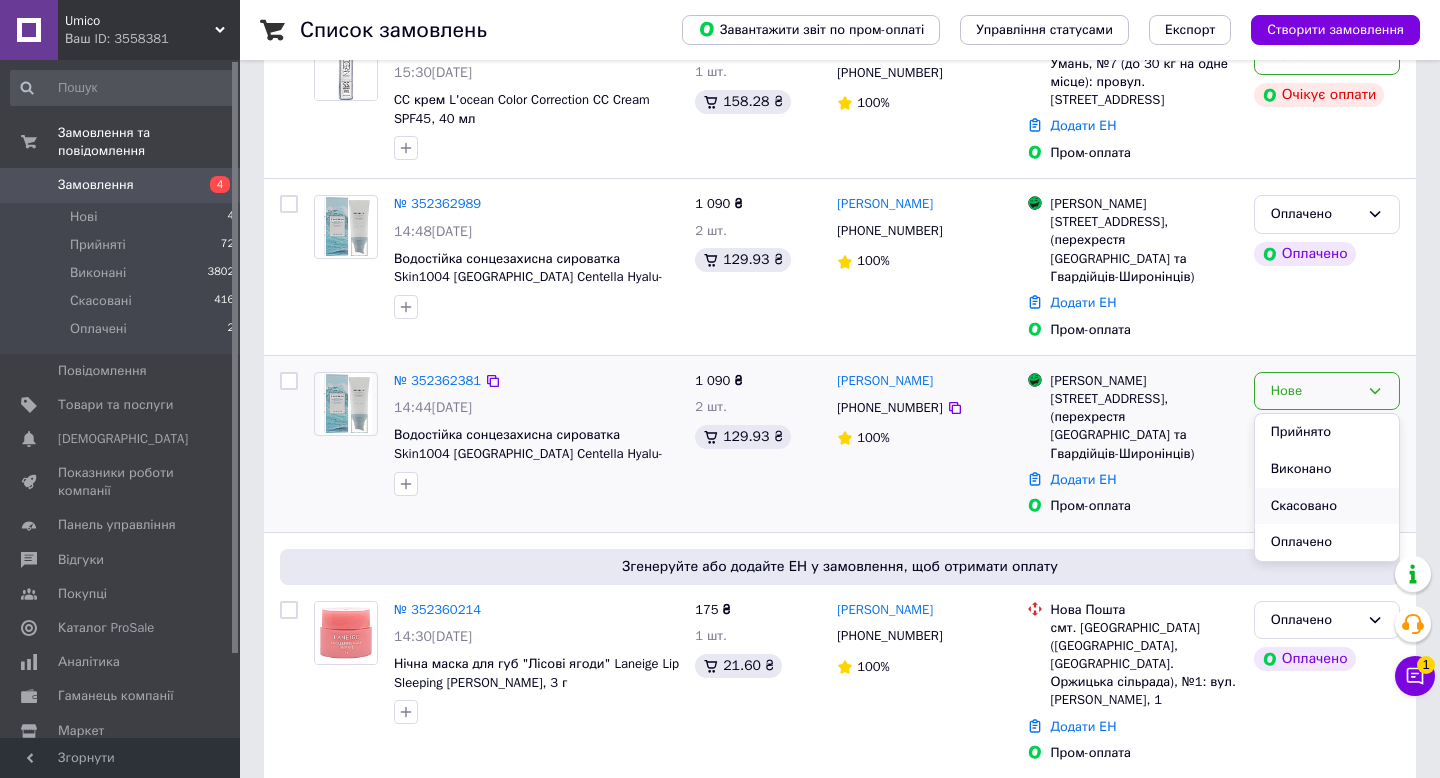 click on "Скасовано" at bounding box center (1327, 506) 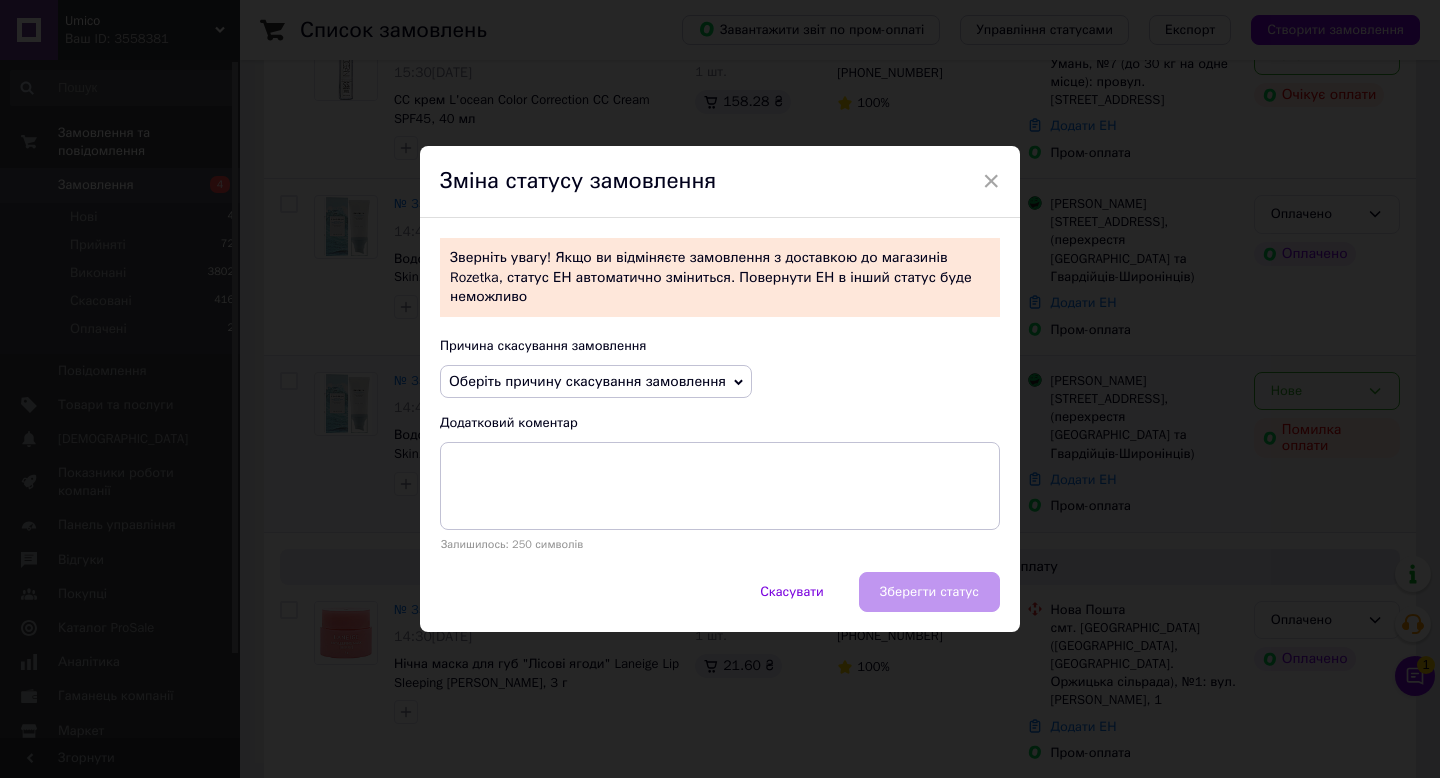 click on "Оберіть причину скасування замовлення" at bounding box center (587, 381) 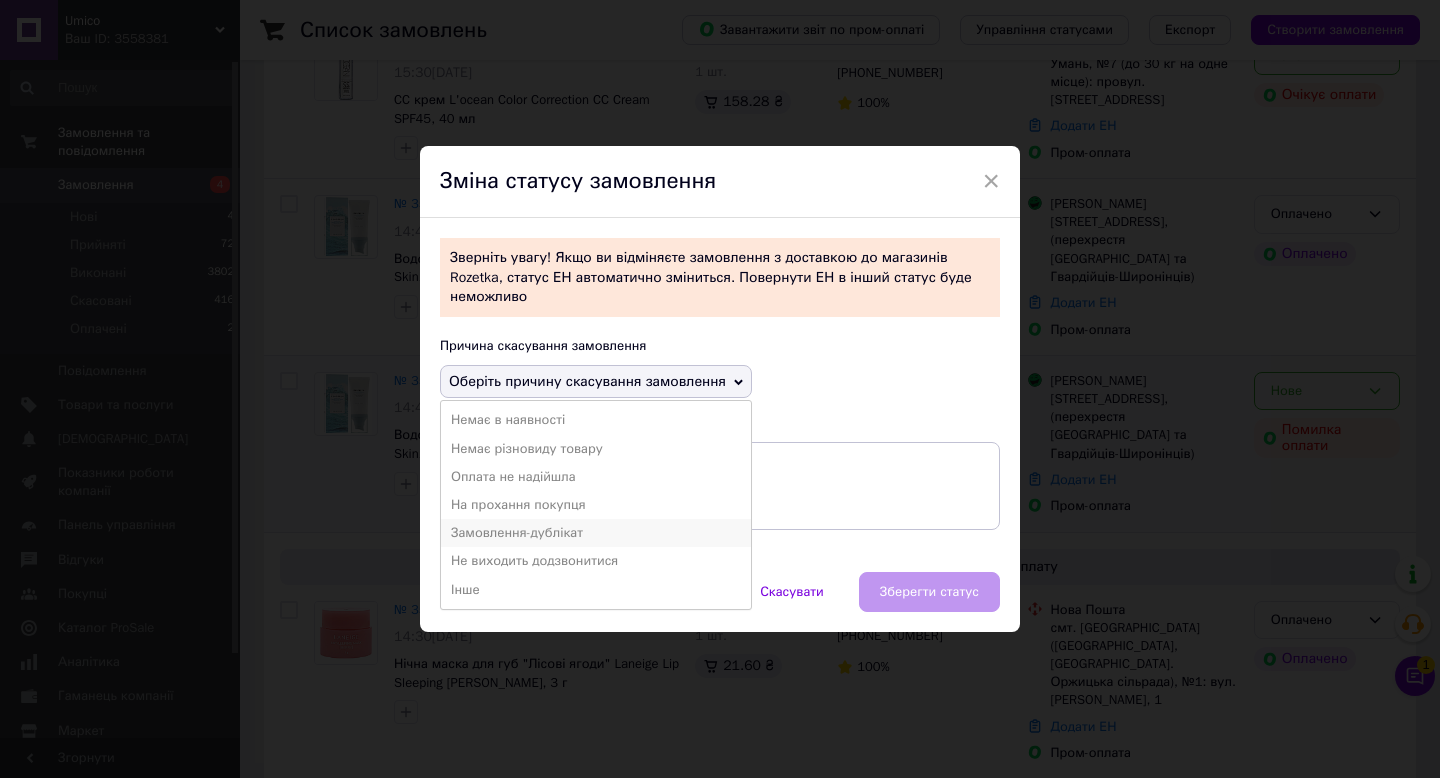 click on "Замовлення-дублікат" at bounding box center [596, 533] 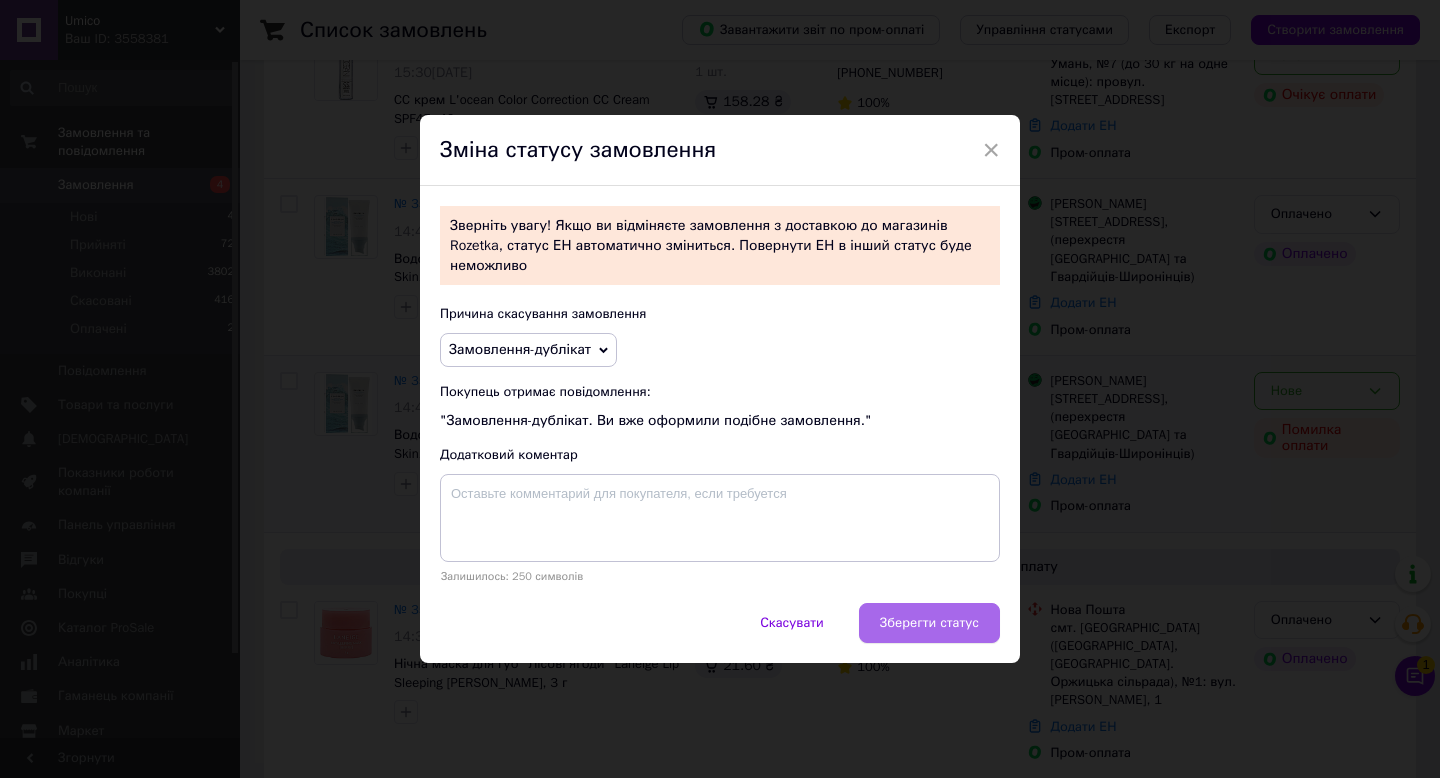 click on "Зберегти статус" at bounding box center [929, 623] 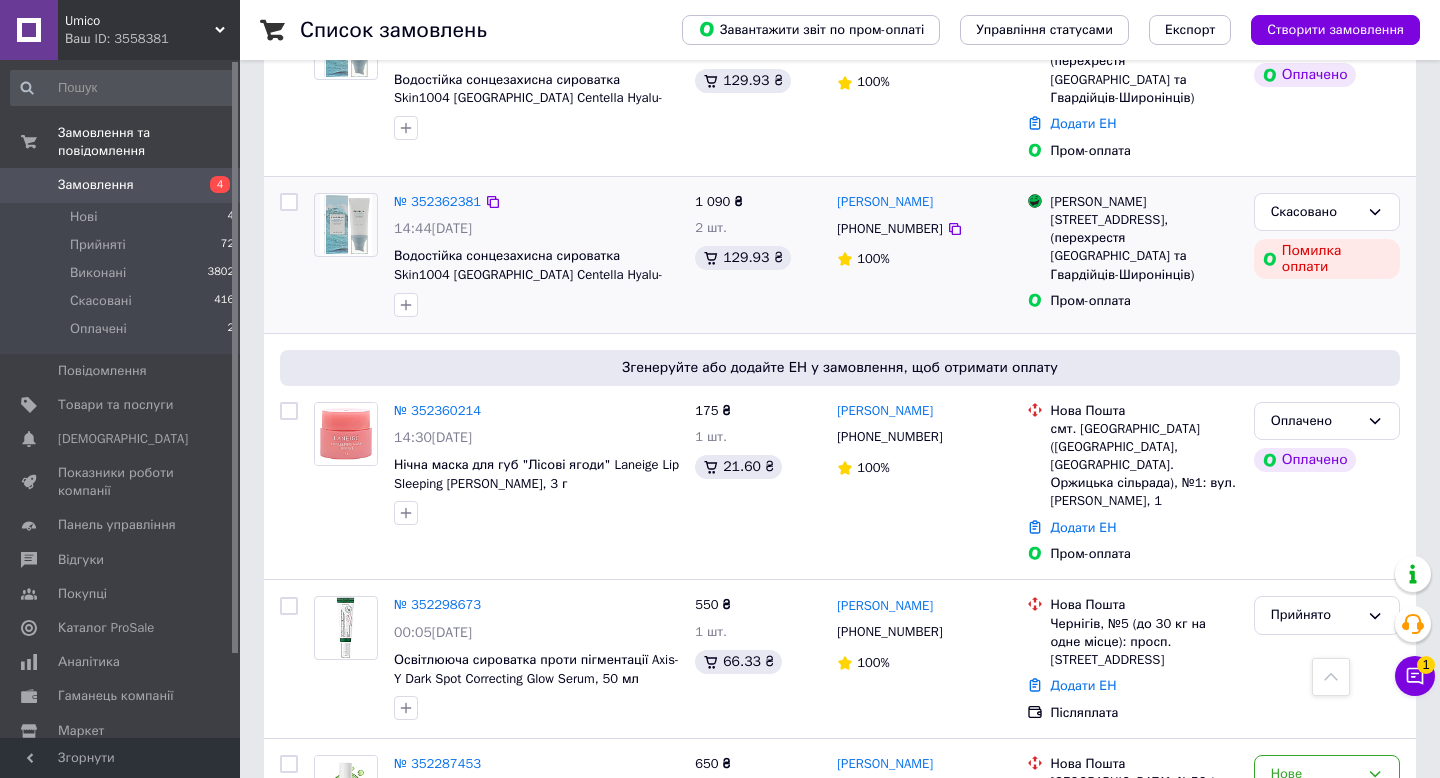 scroll, scrollTop: 370, scrollLeft: 0, axis: vertical 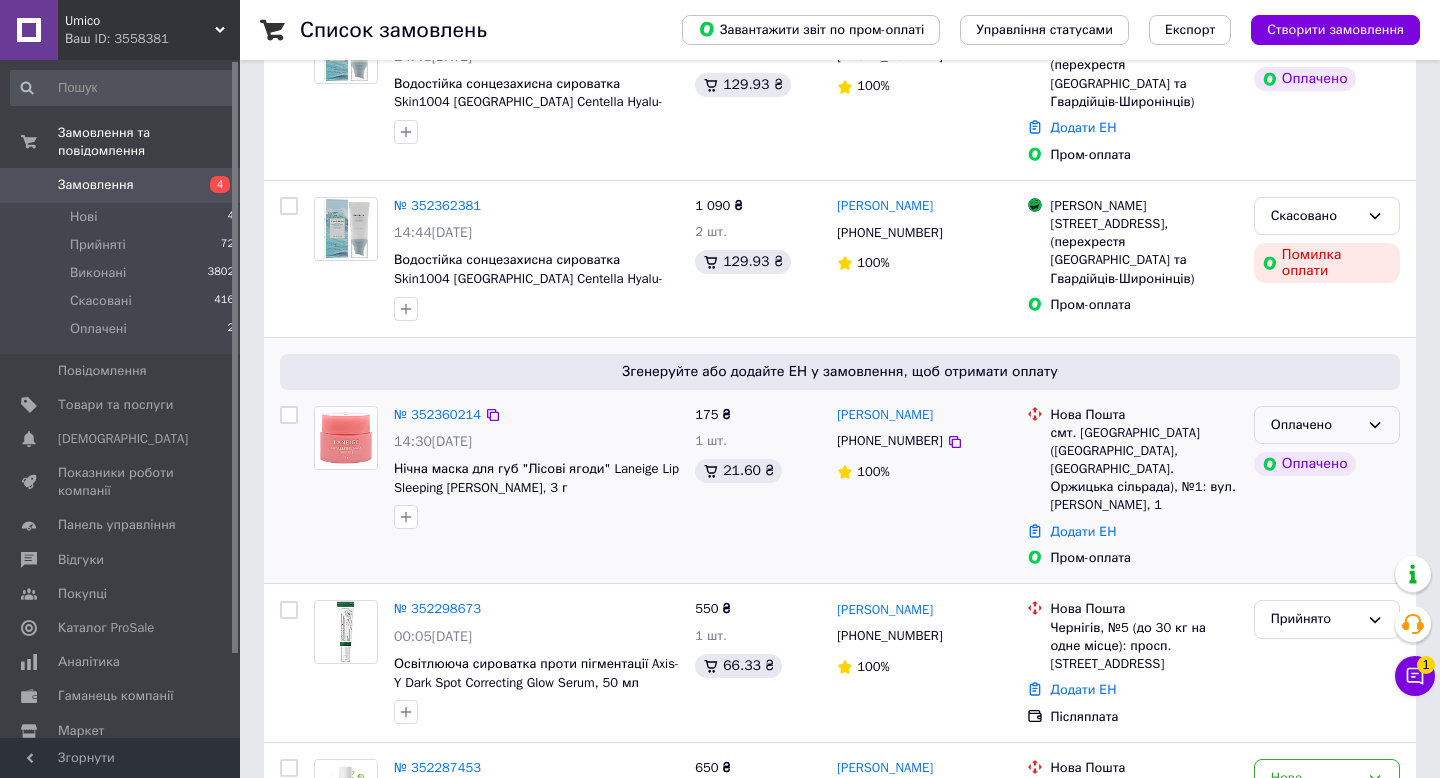 click on "Оплачено" at bounding box center (1327, 425) 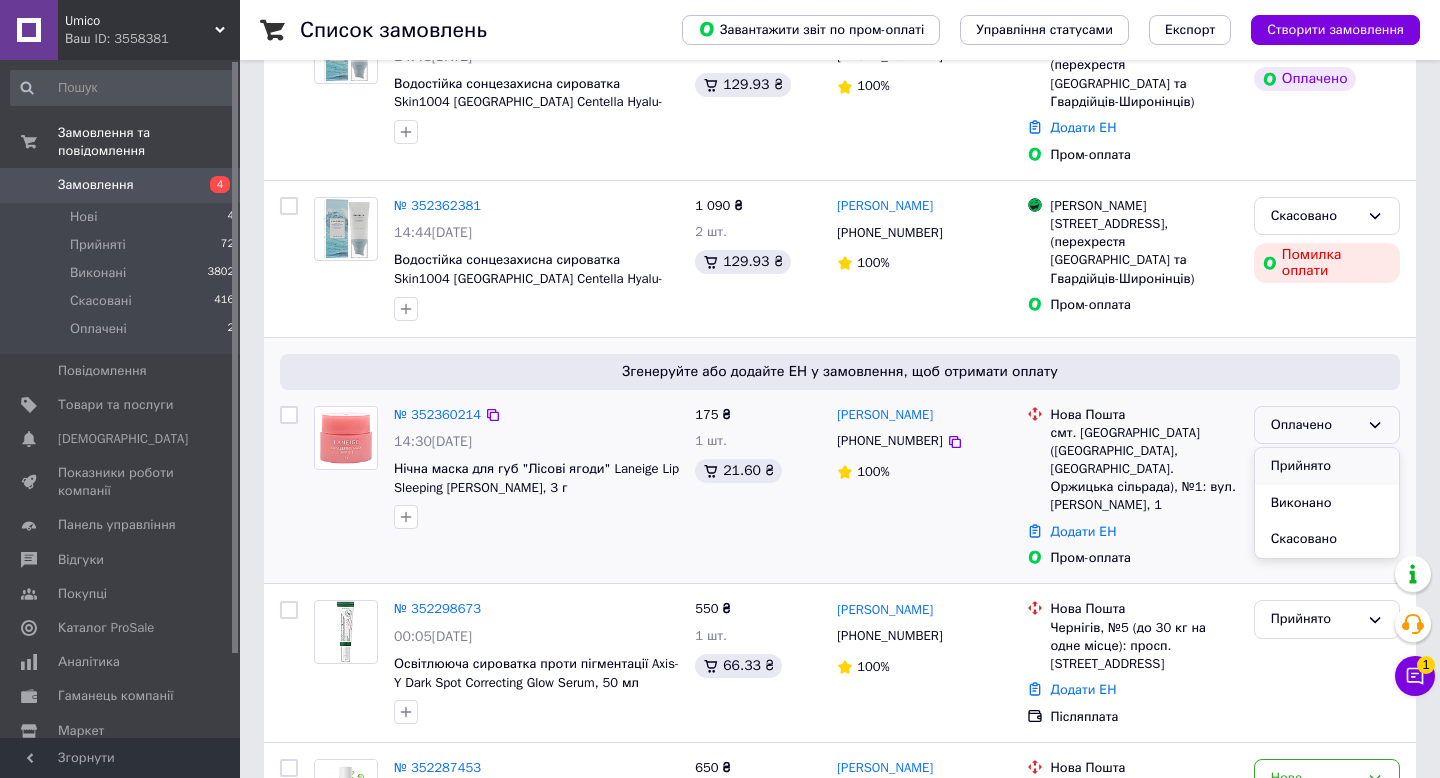 click on "Прийнято" at bounding box center [1327, 466] 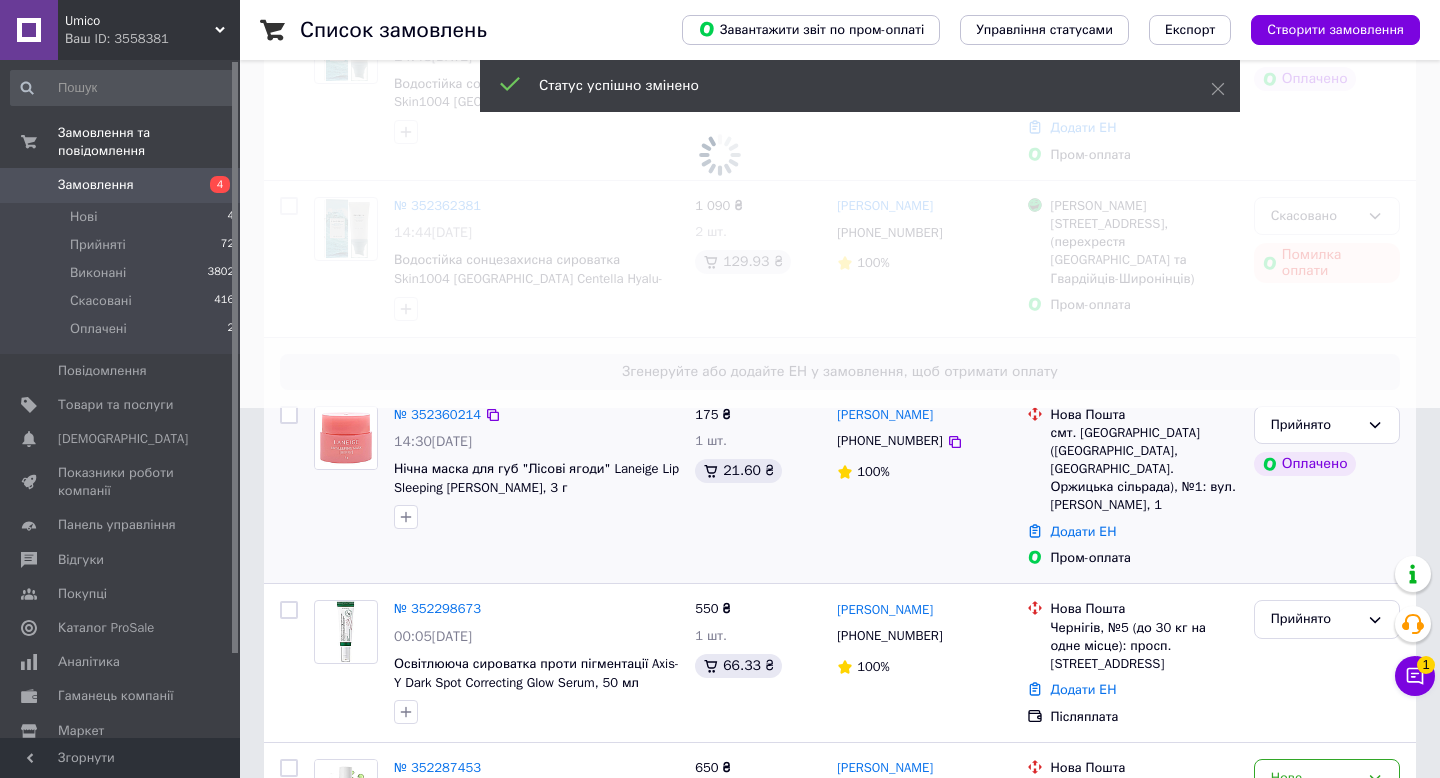 click on "[PHONE_NUMBER]" at bounding box center [923, 441] 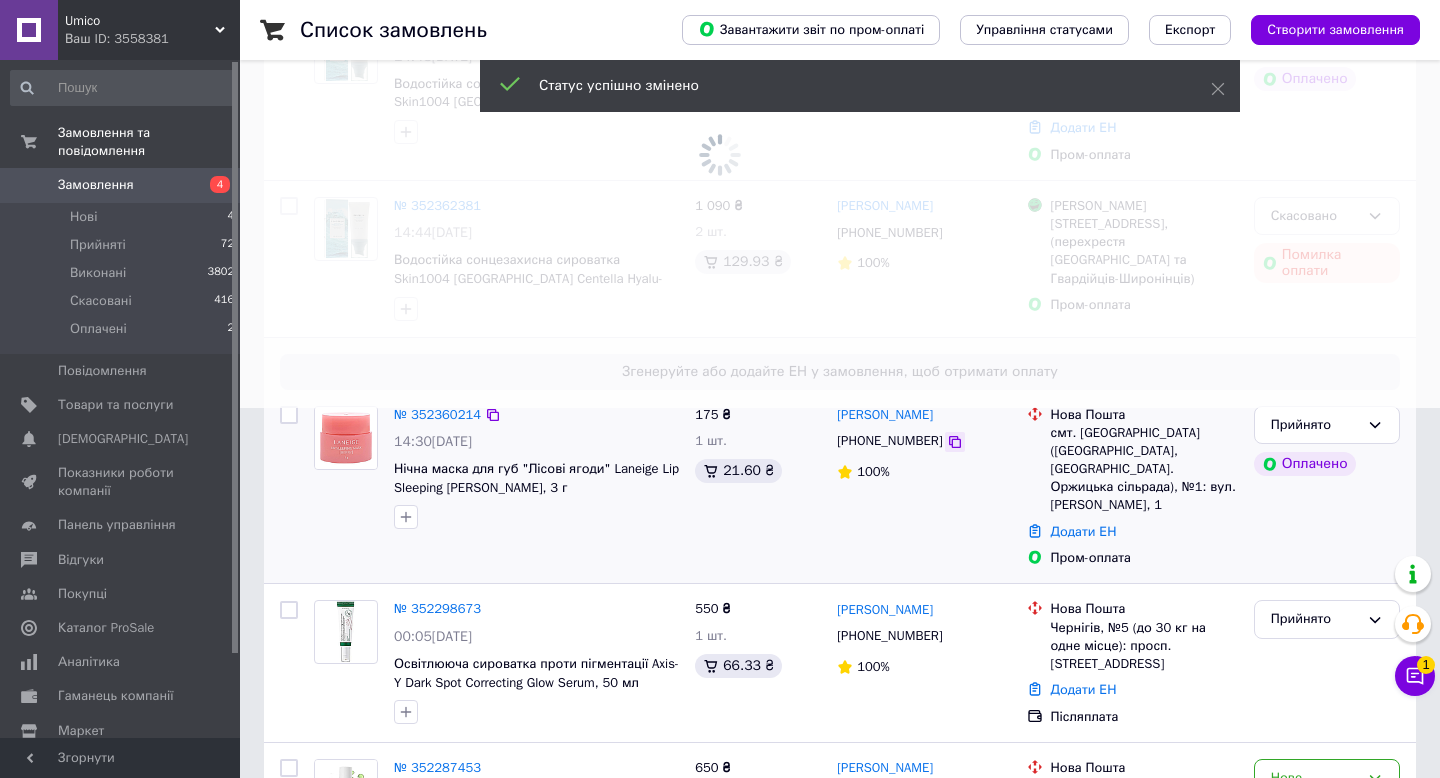 click 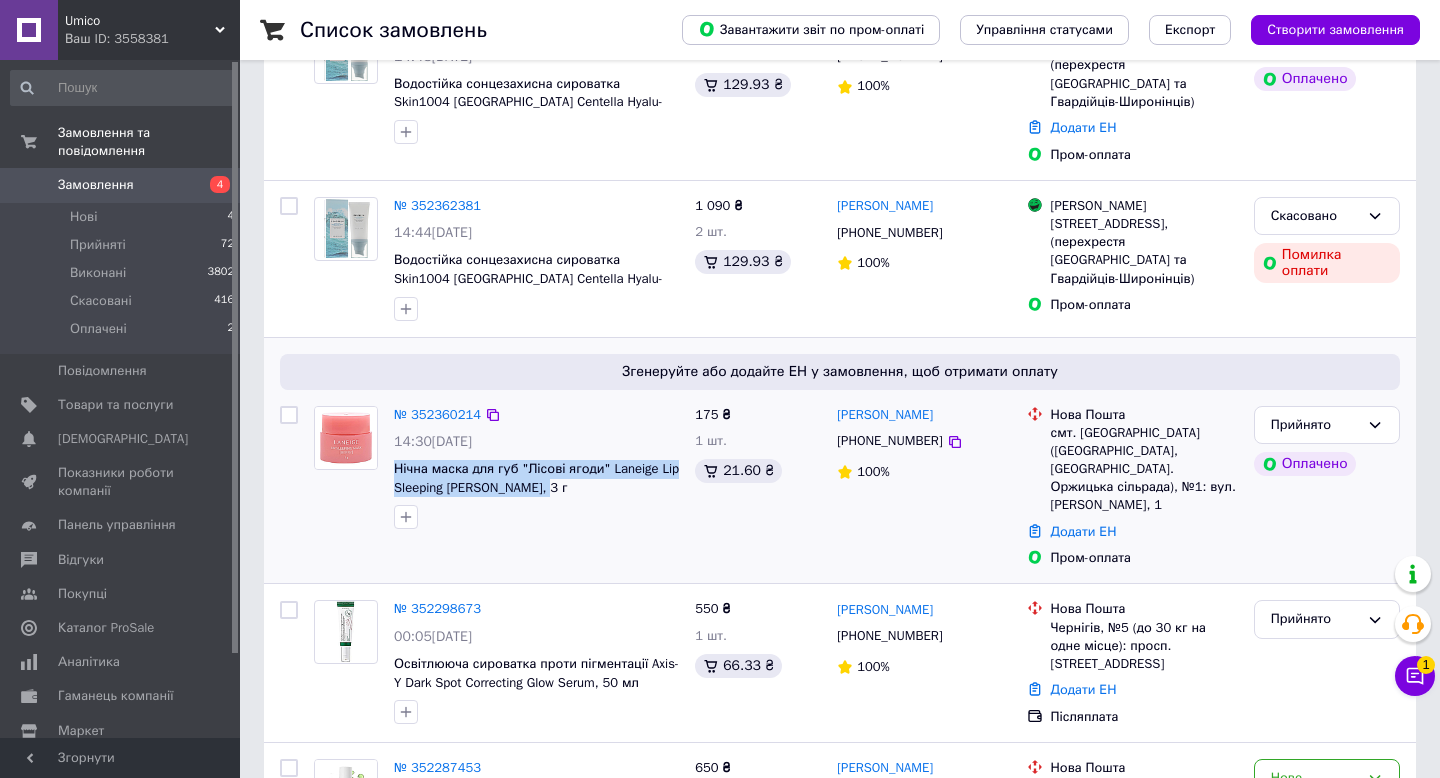 drag, startPoint x: 390, startPoint y: 464, endPoint x: 568, endPoint y: 483, distance: 179.01117 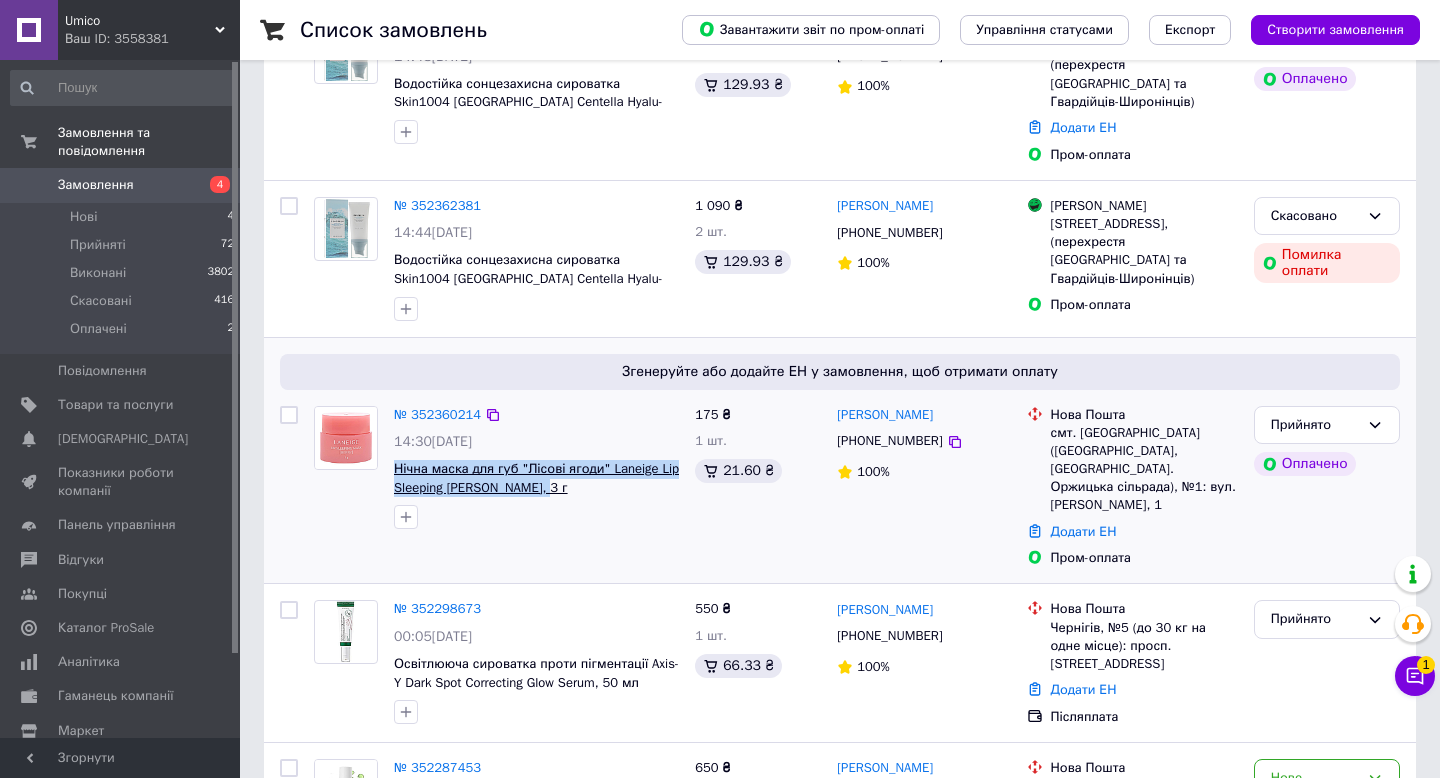 copy on "Нічна маска для губ "Лісові ягоди" Laneige Lip Sleeping [PERSON_NAME], 3 г" 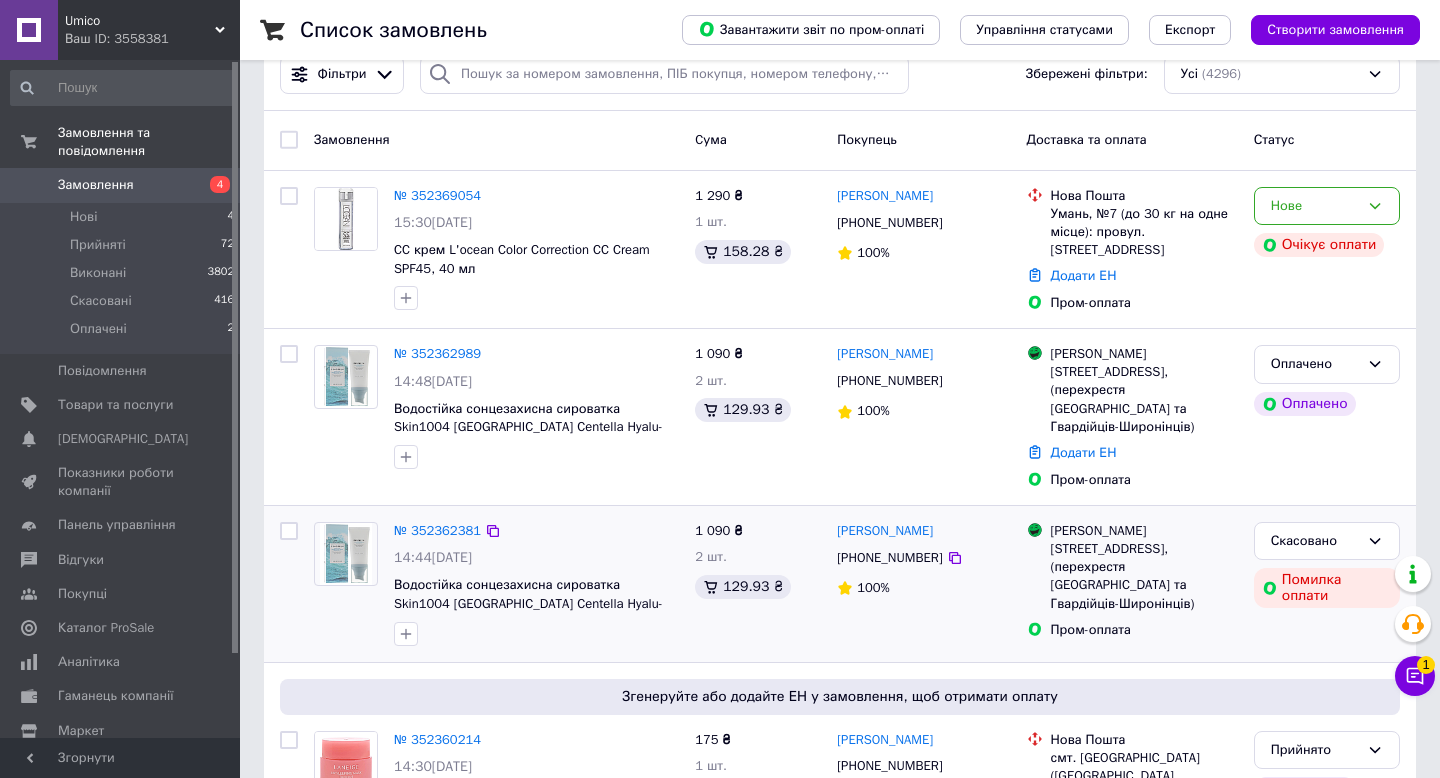 scroll, scrollTop: 23, scrollLeft: 0, axis: vertical 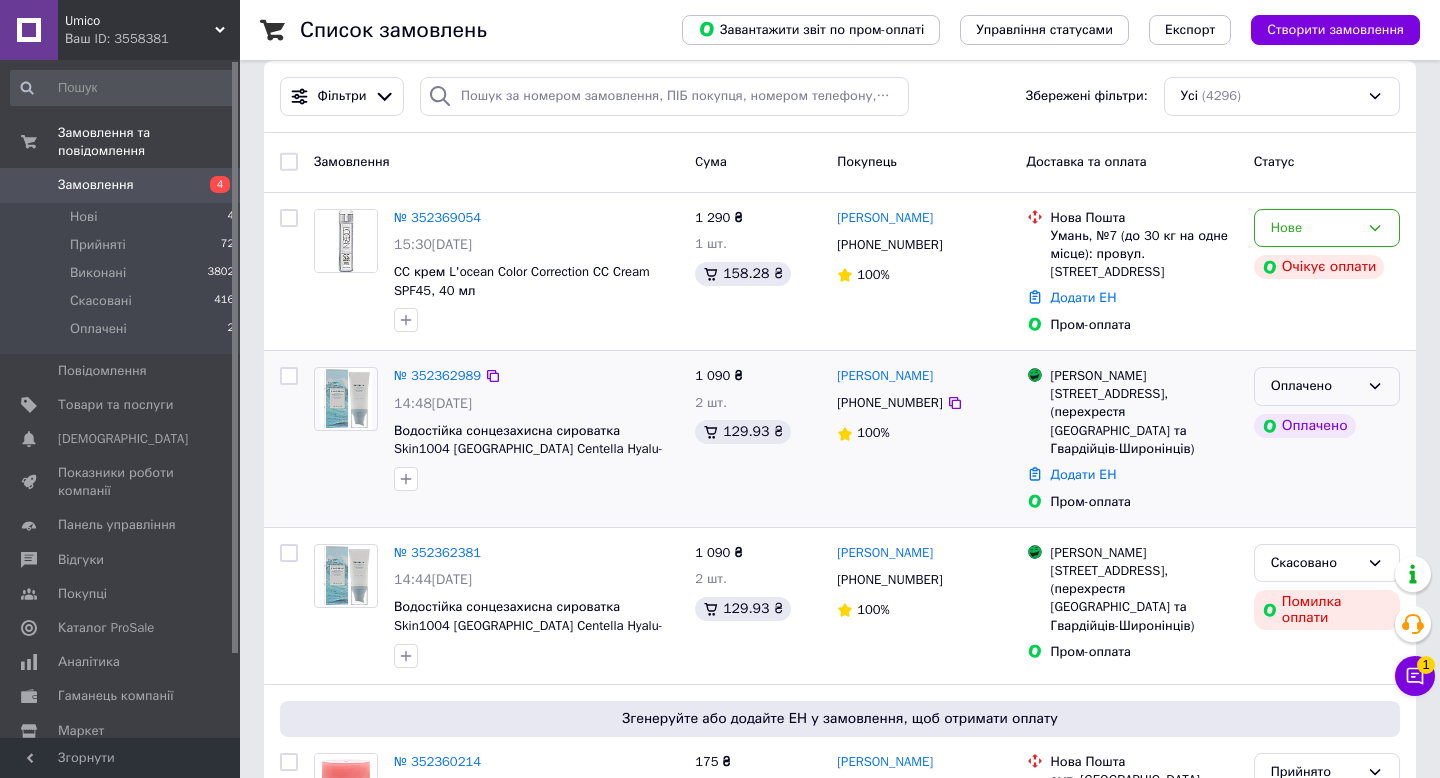 click 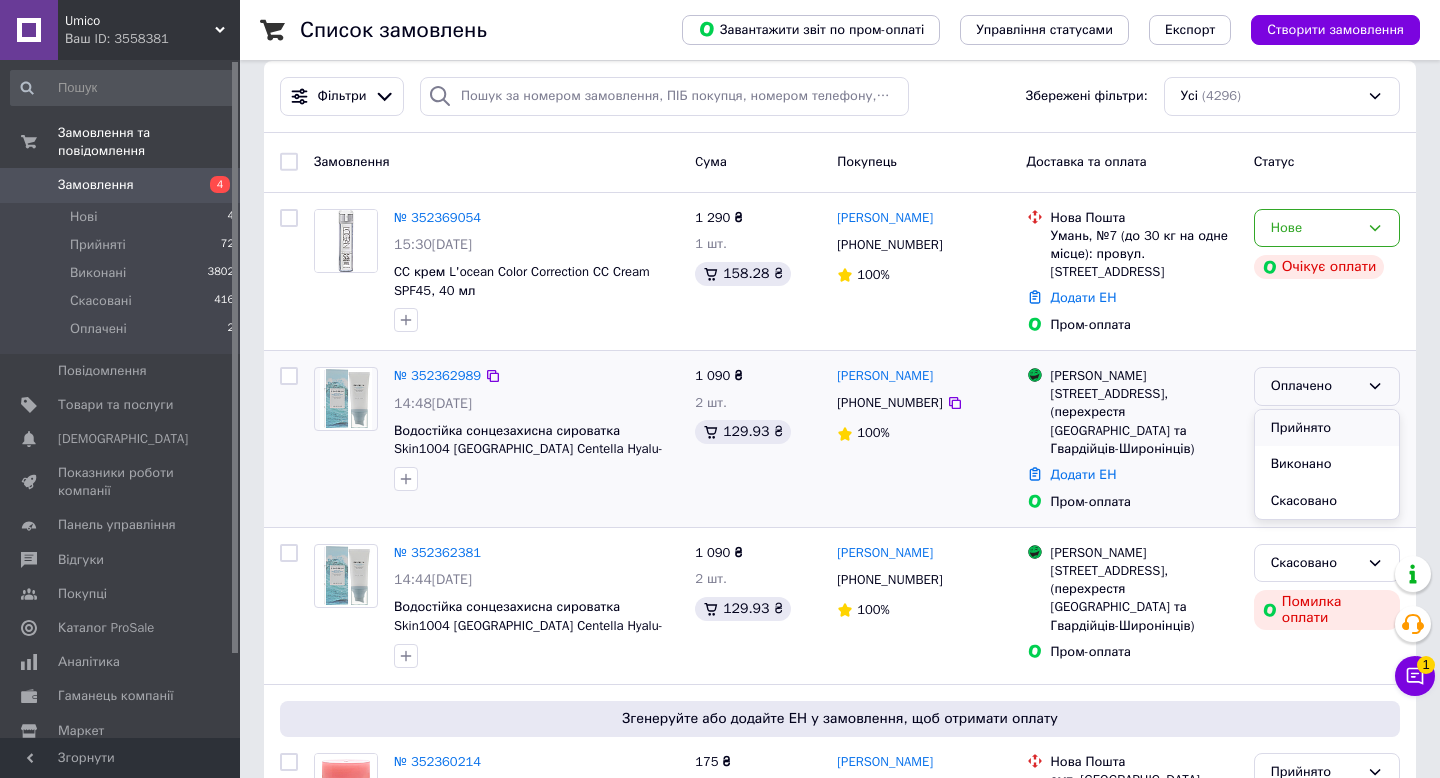 click on "Прийнято" at bounding box center [1327, 428] 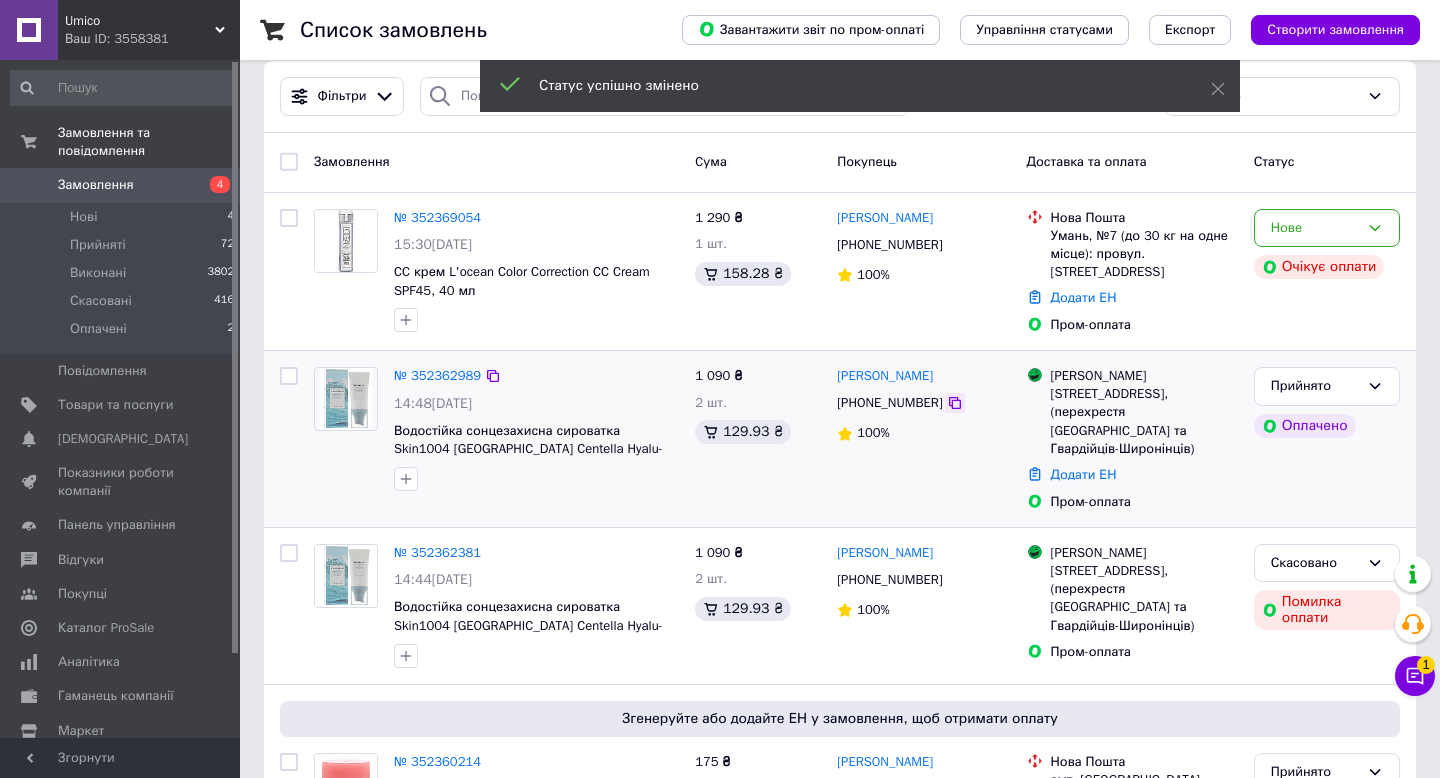 click 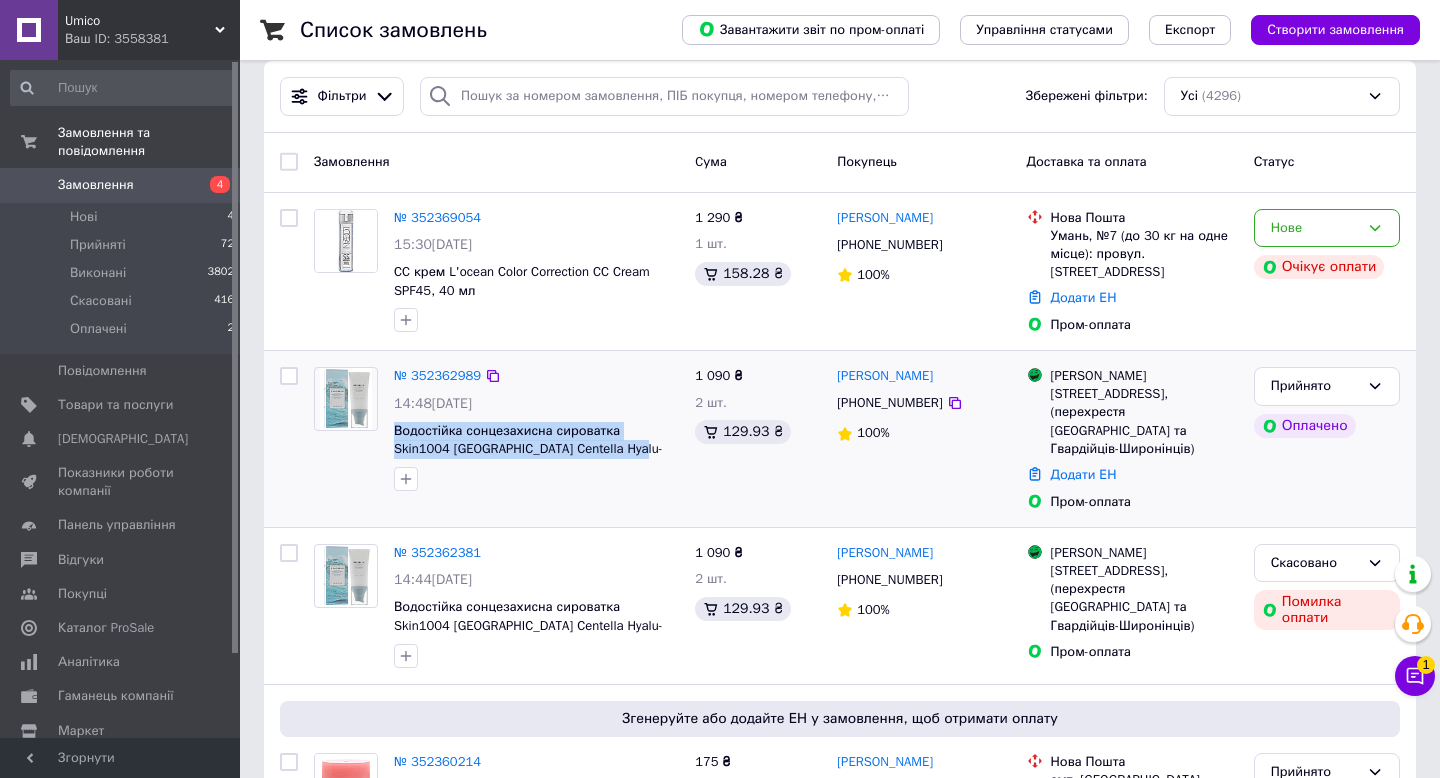 drag, startPoint x: 390, startPoint y: 425, endPoint x: 656, endPoint y: 448, distance: 266.99252 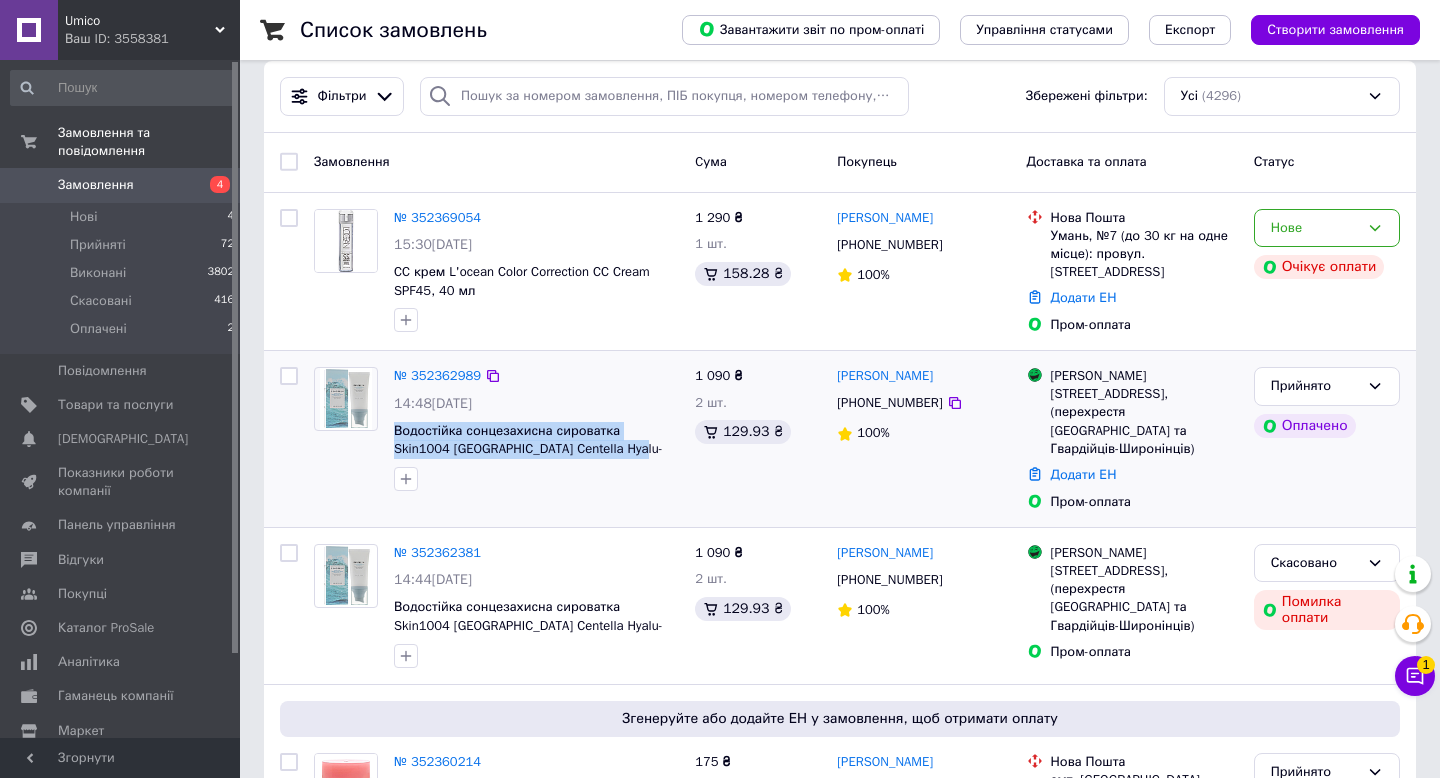click on "№ 352362989 14:48[DATE] Водостійка сонцезахисна сироватка Skin1004 Madagascar Centella Hyalu-cica Water-fit Sun Serum, 50 мл" at bounding box center [536, 429] 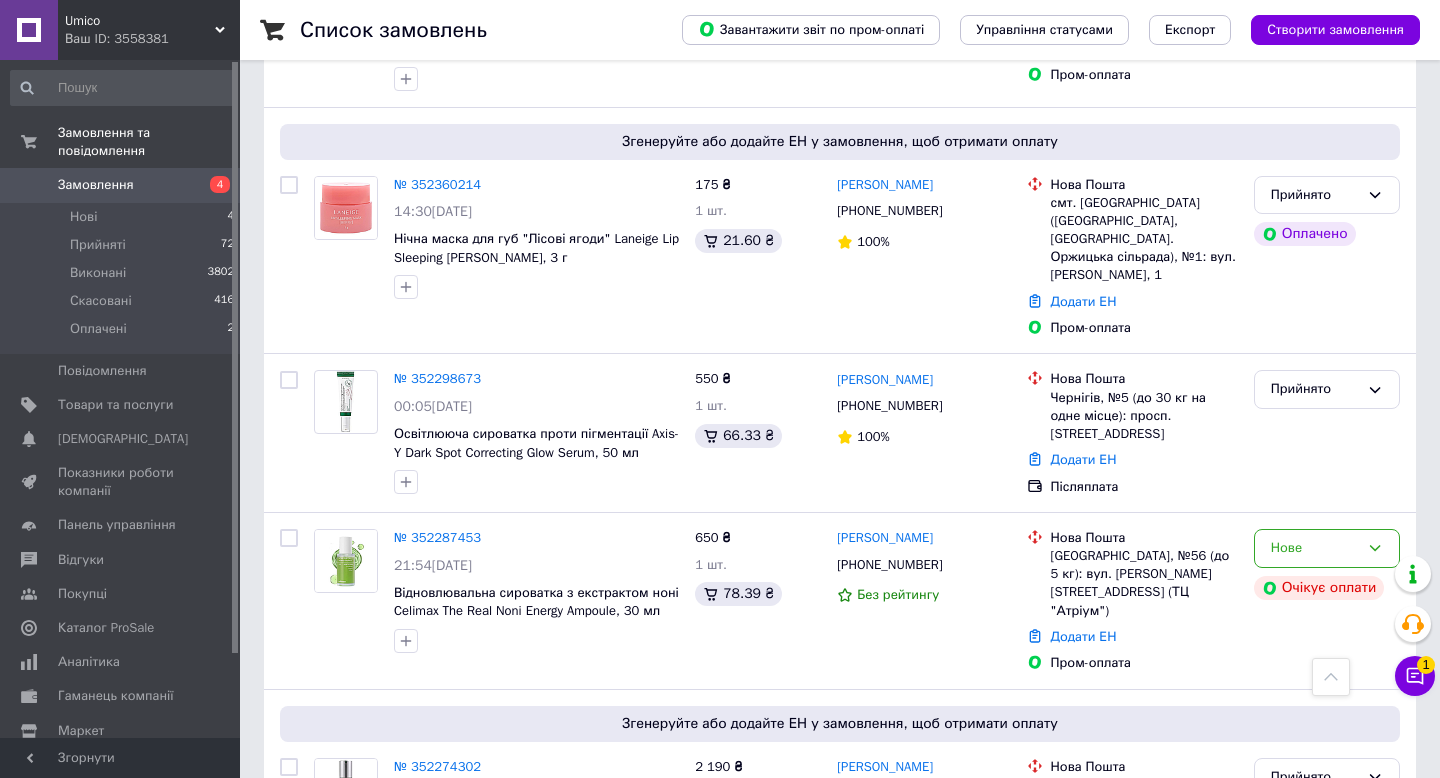 scroll, scrollTop: 684, scrollLeft: 0, axis: vertical 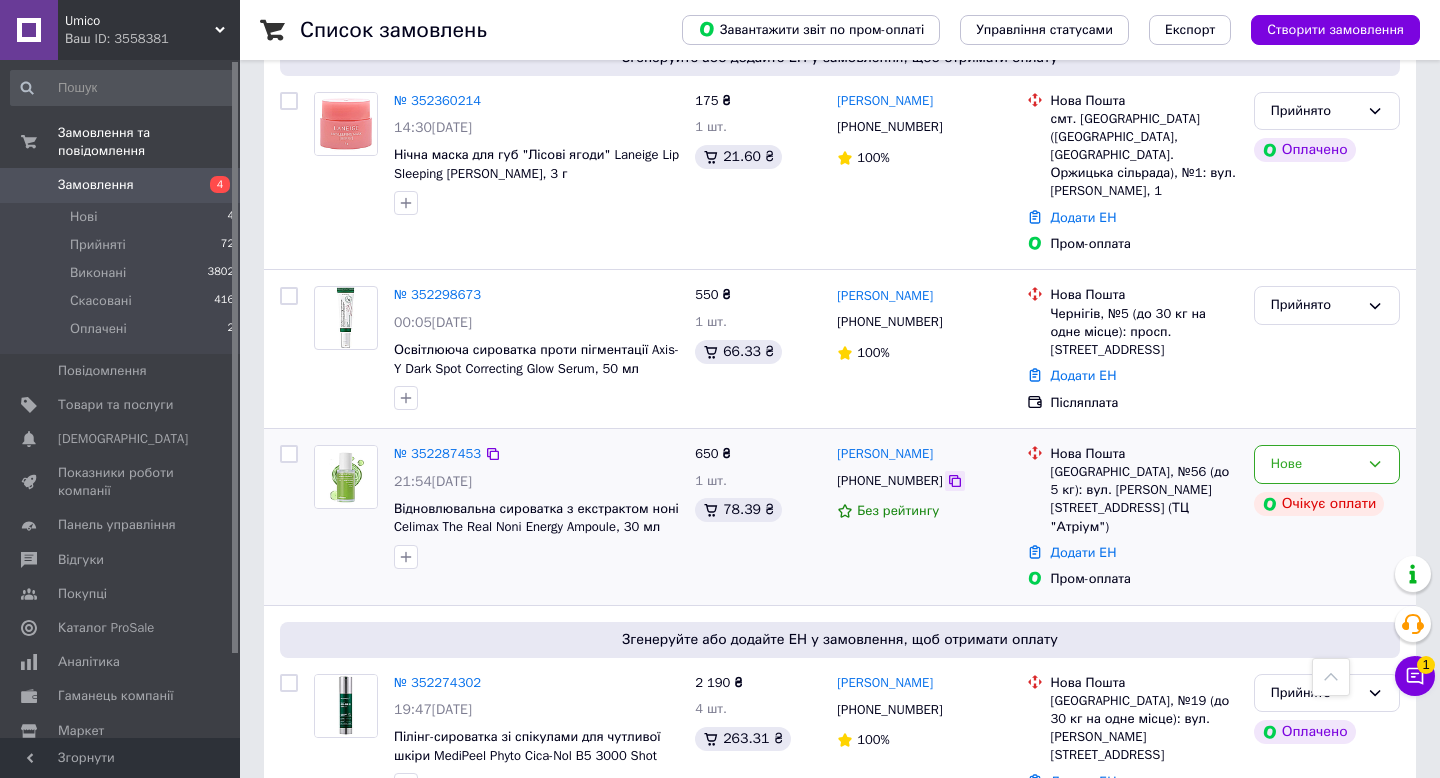 click 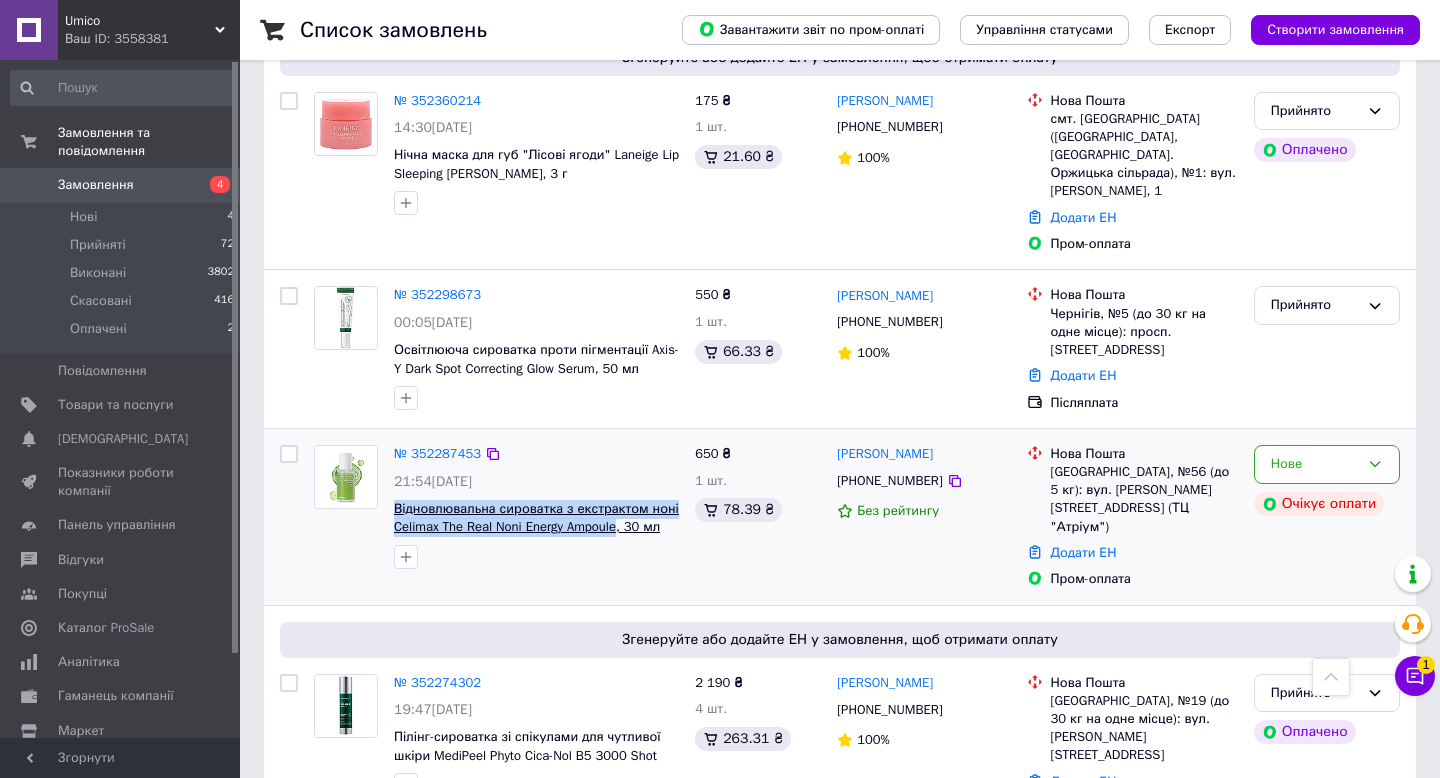drag, startPoint x: 390, startPoint y: 484, endPoint x: 661, endPoint y: 509, distance: 272.1507 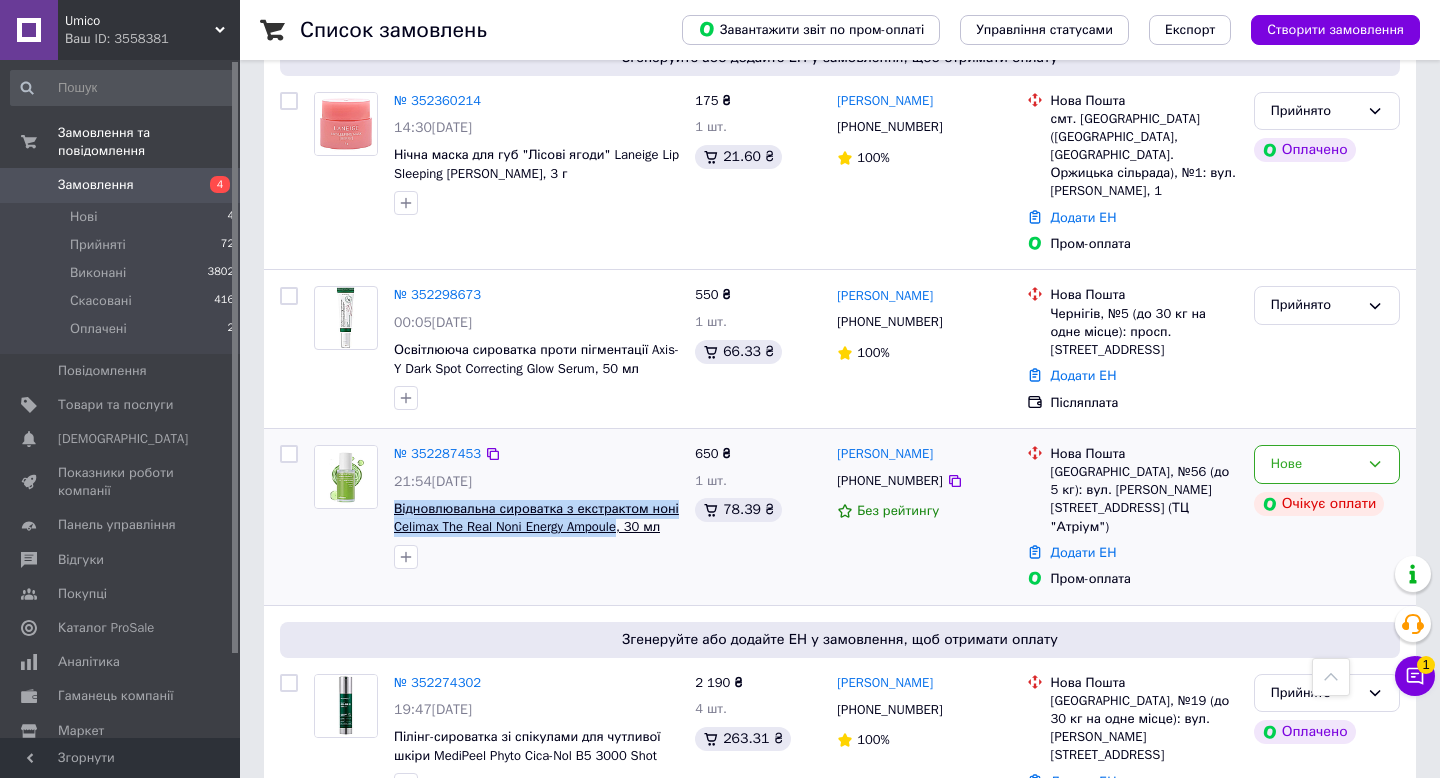click on "№ 352287453 21:54[DATE] Відновлювальна сироватка з екстрактом ноні Celimax The Real Noni Energy Ampoule, 30 мл" at bounding box center [536, 507] 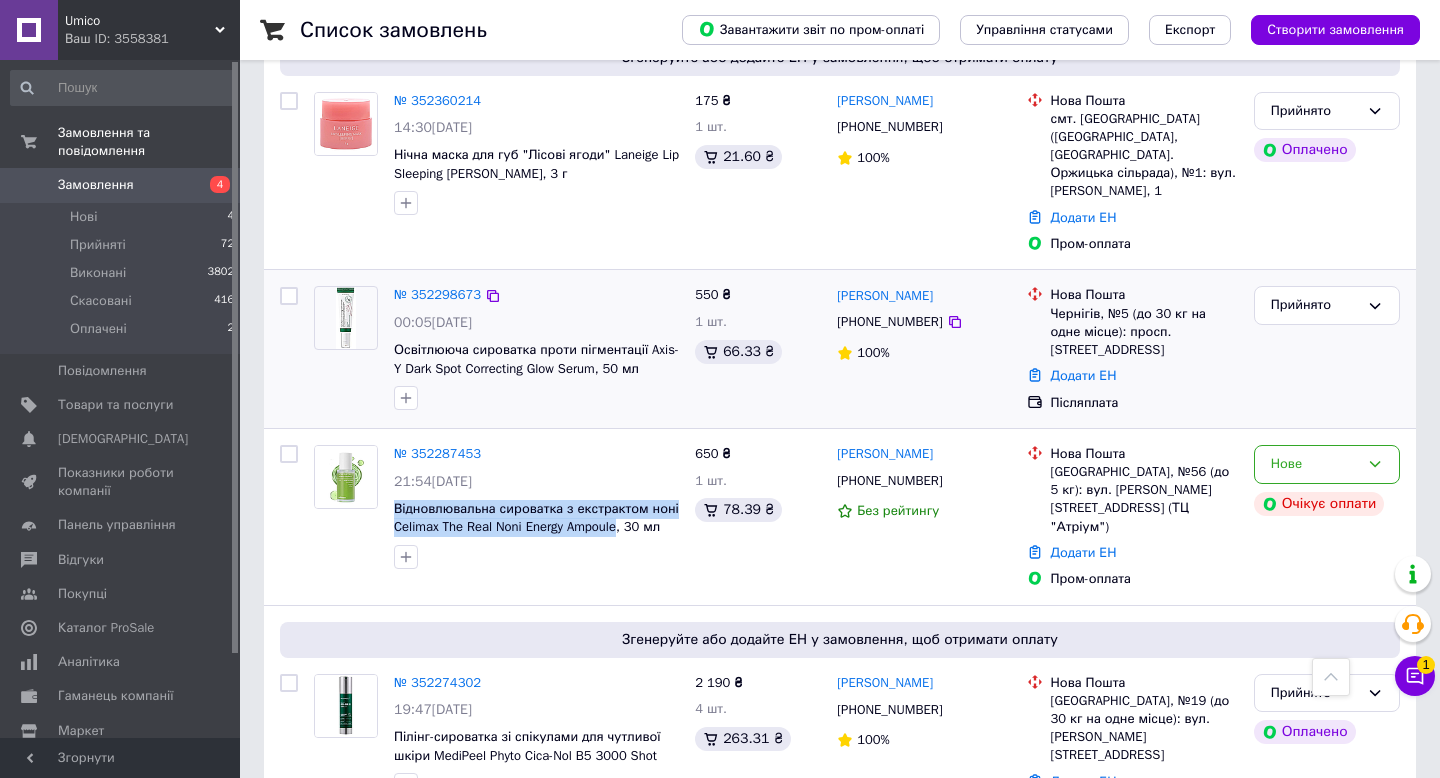 scroll, scrollTop: 0, scrollLeft: 0, axis: both 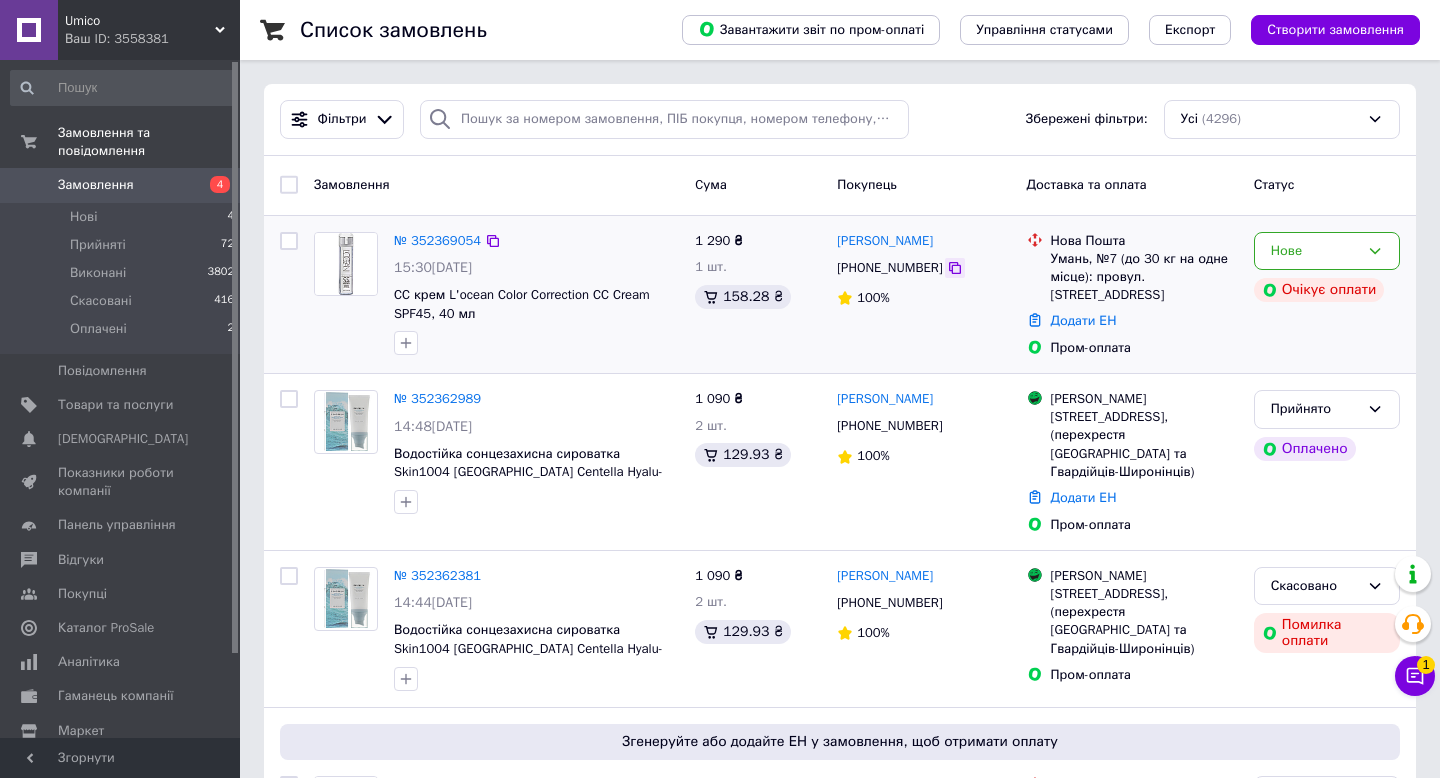 click 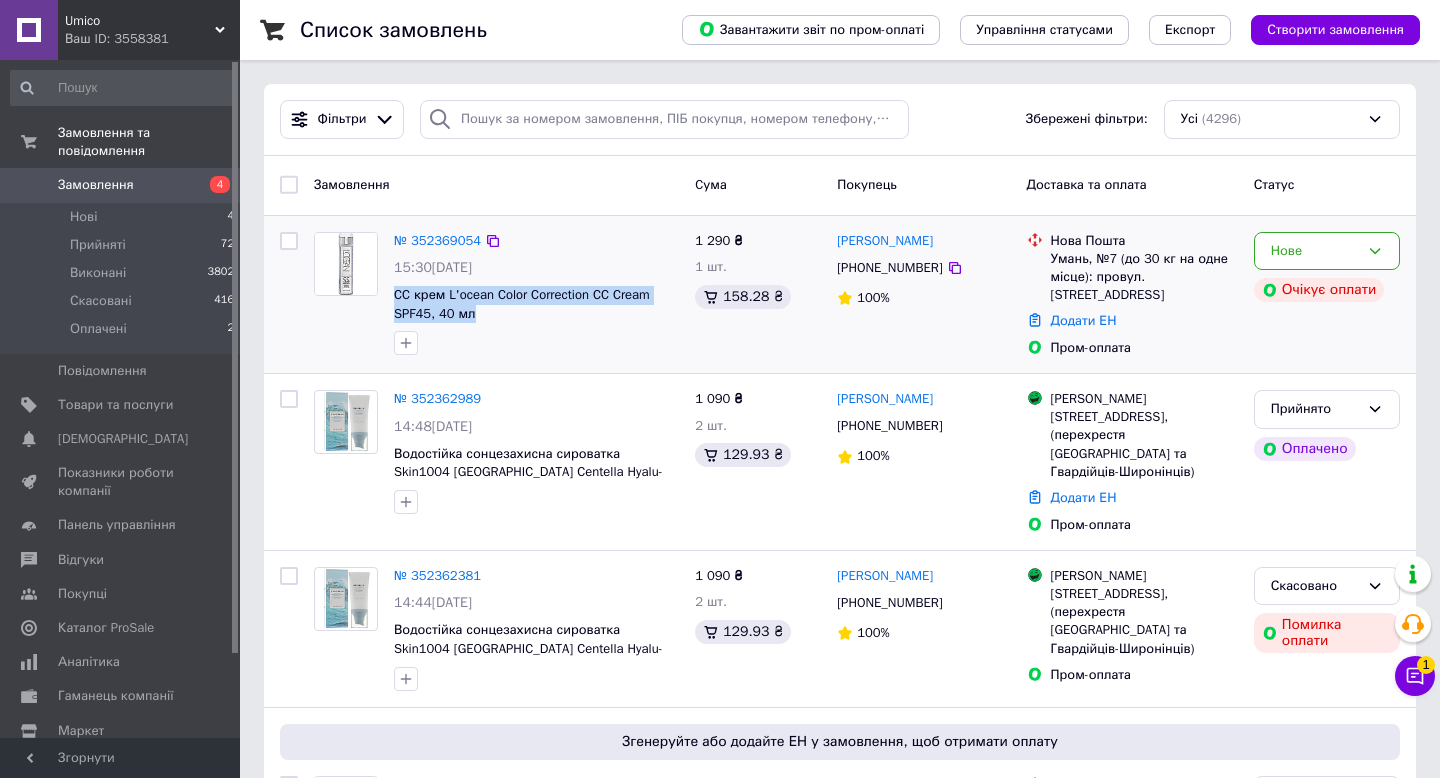 drag, startPoint x: 390, startPoint y: 290, endPoint x: 483, endPoint y: 311, distance: 95.34149 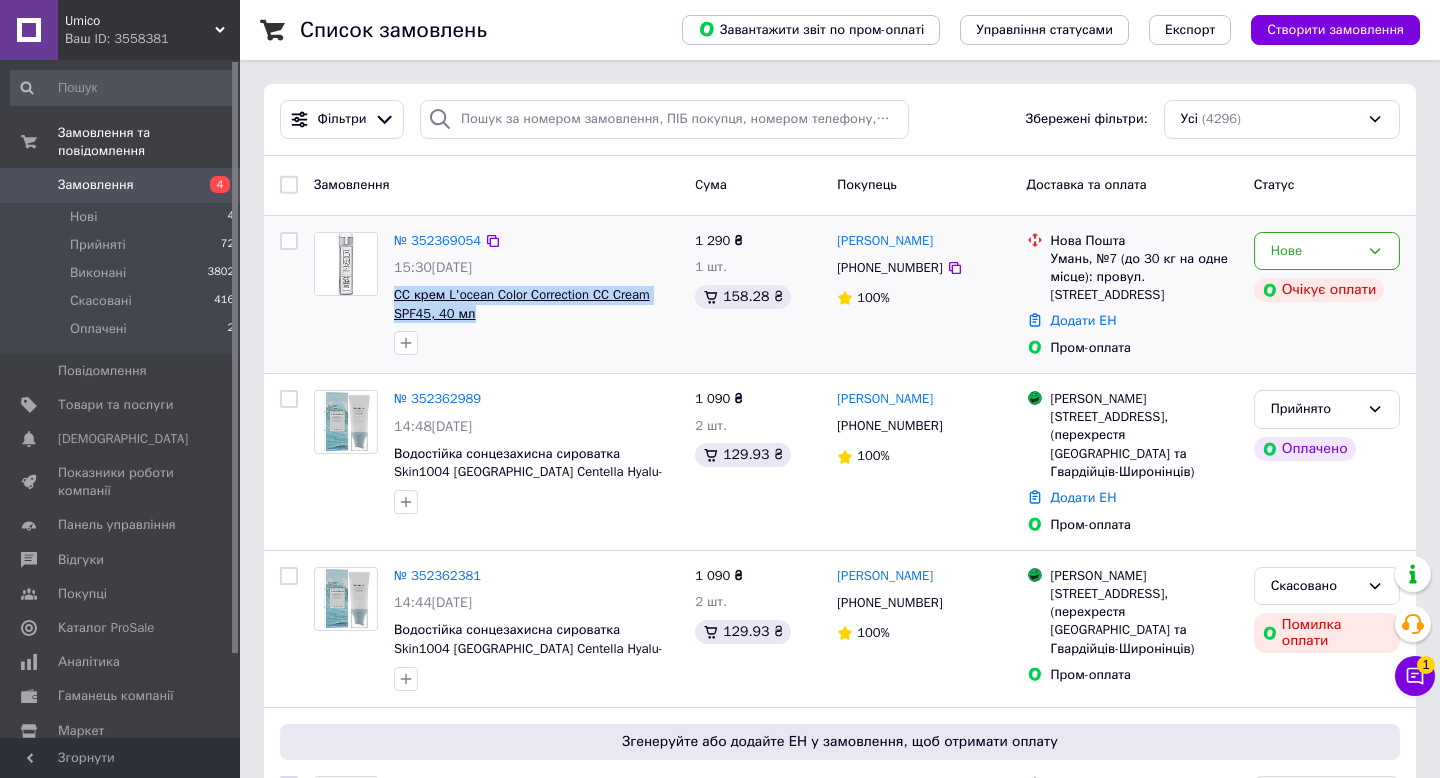 copy on "CC крем L'ocean Color Correction CC Cream SPF45, 40 мл" 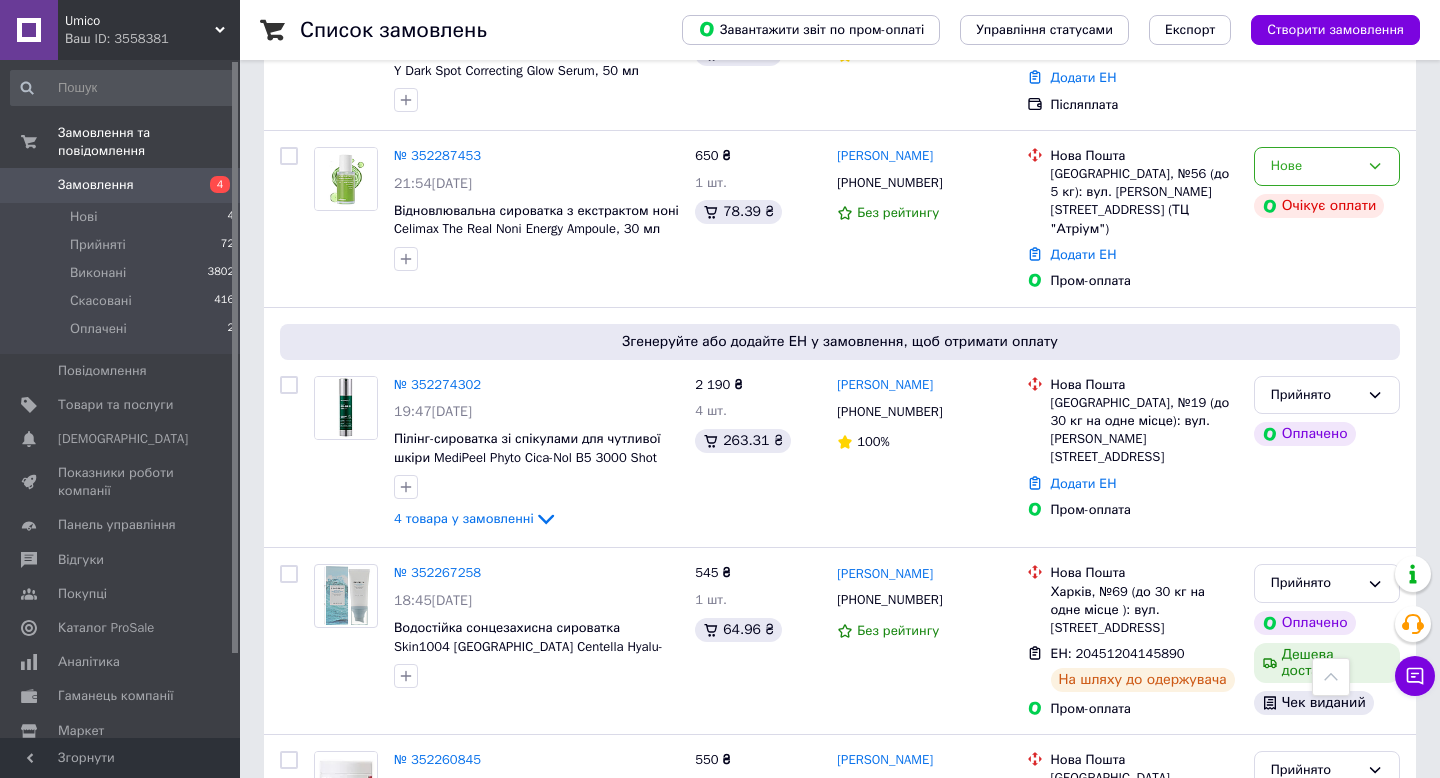 scroll, scrollTop: 977, scrollLeft: 0, axis: vertical 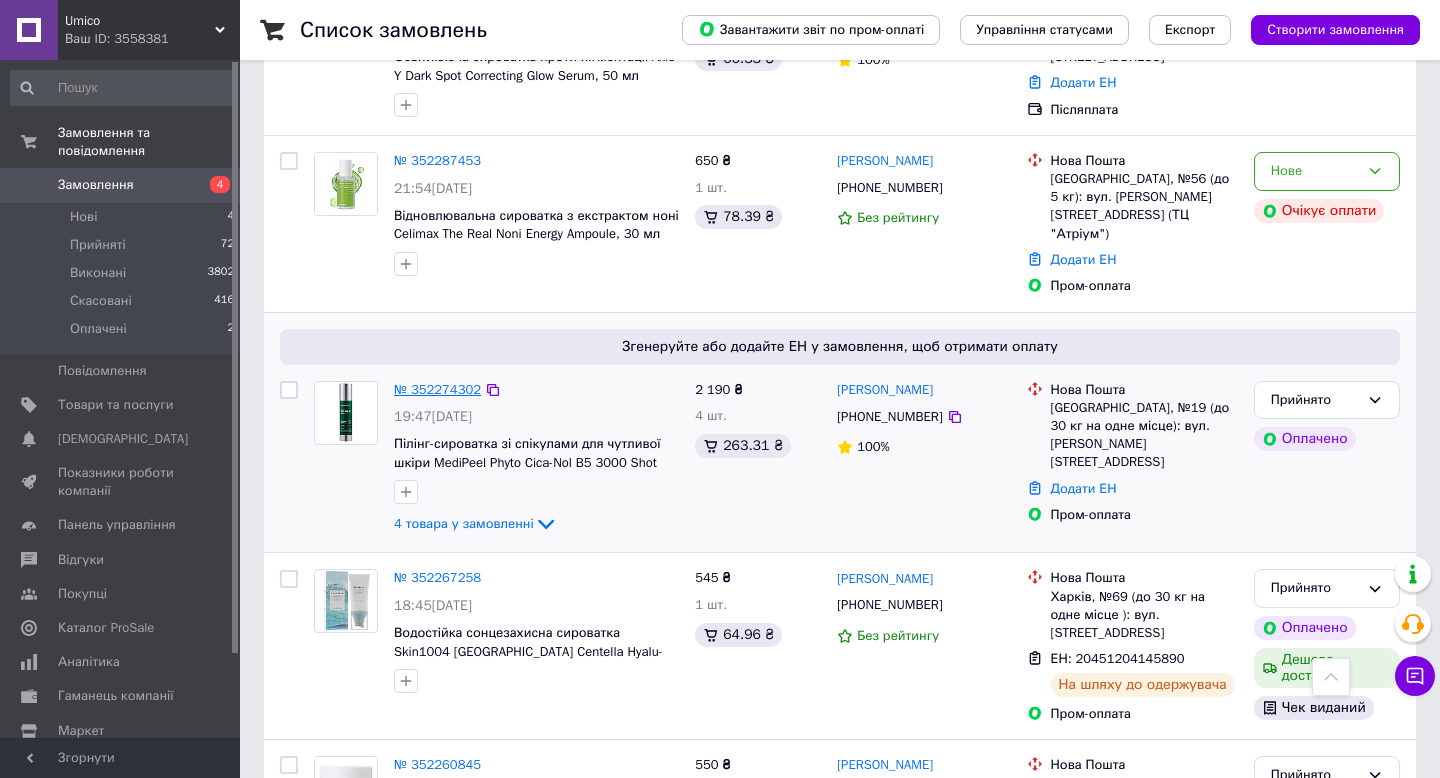 click on "№ 352274302" at bounding box center [437, 389] 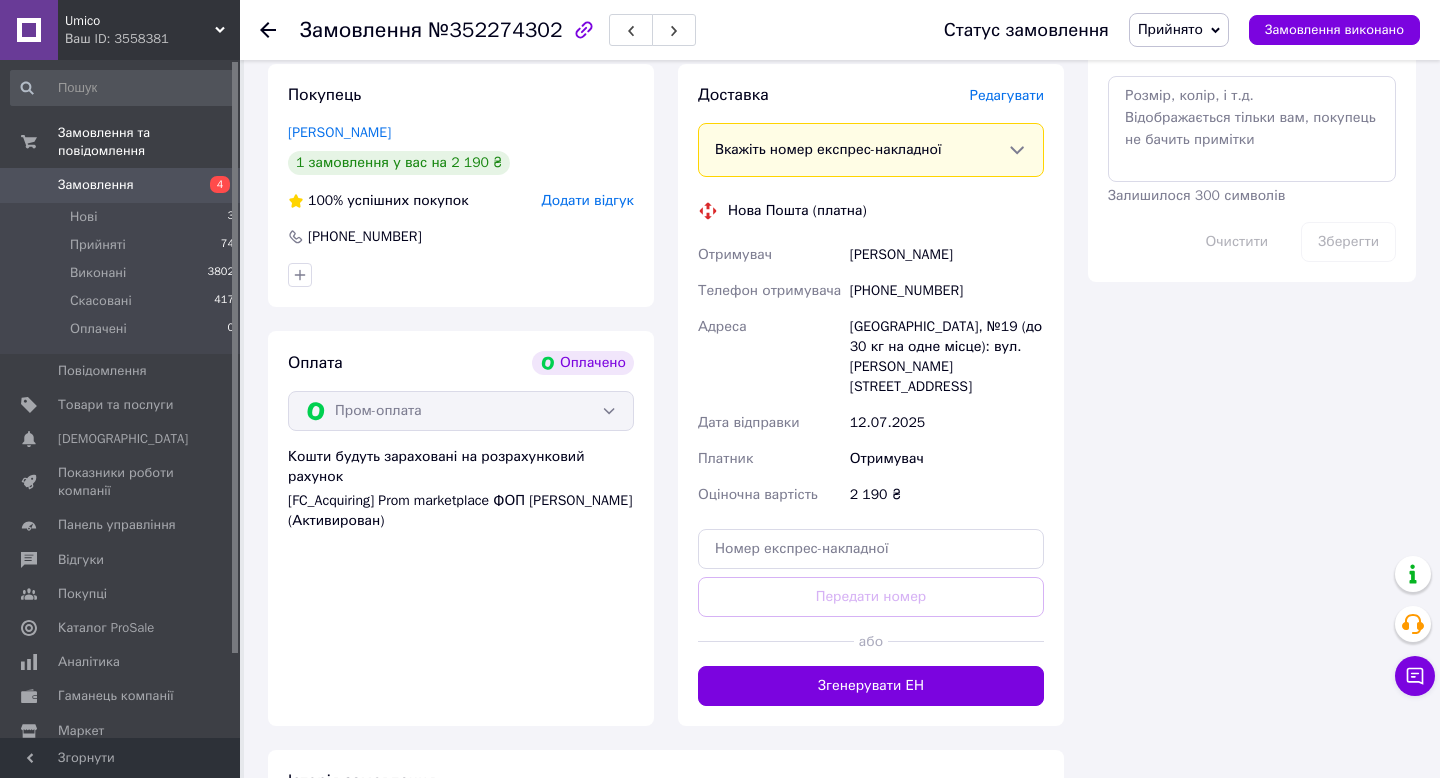 scroll, scrollTop: 1191, scrollLeft: 0, axis: vertical 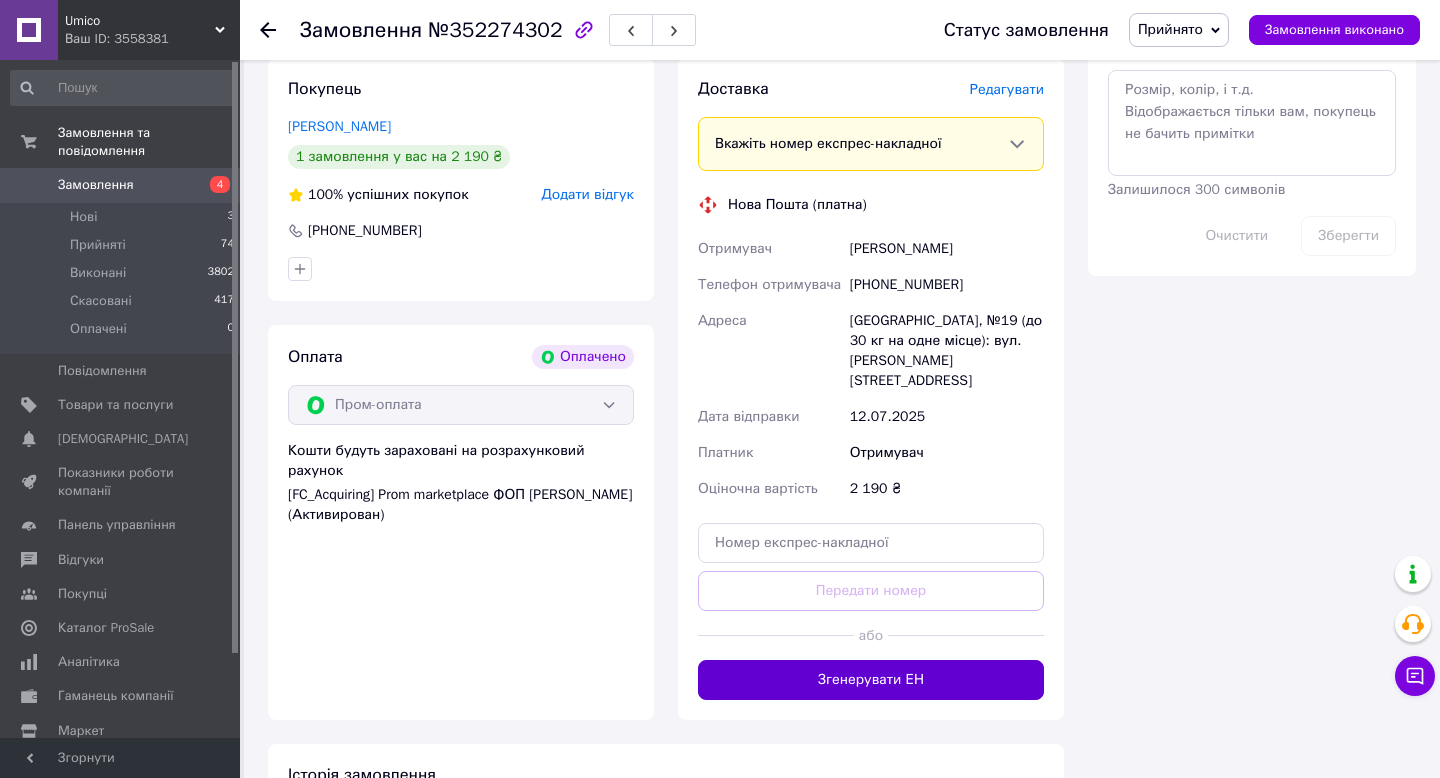 click on "Згенерувати ЕН" at bounding box center [871, 680] 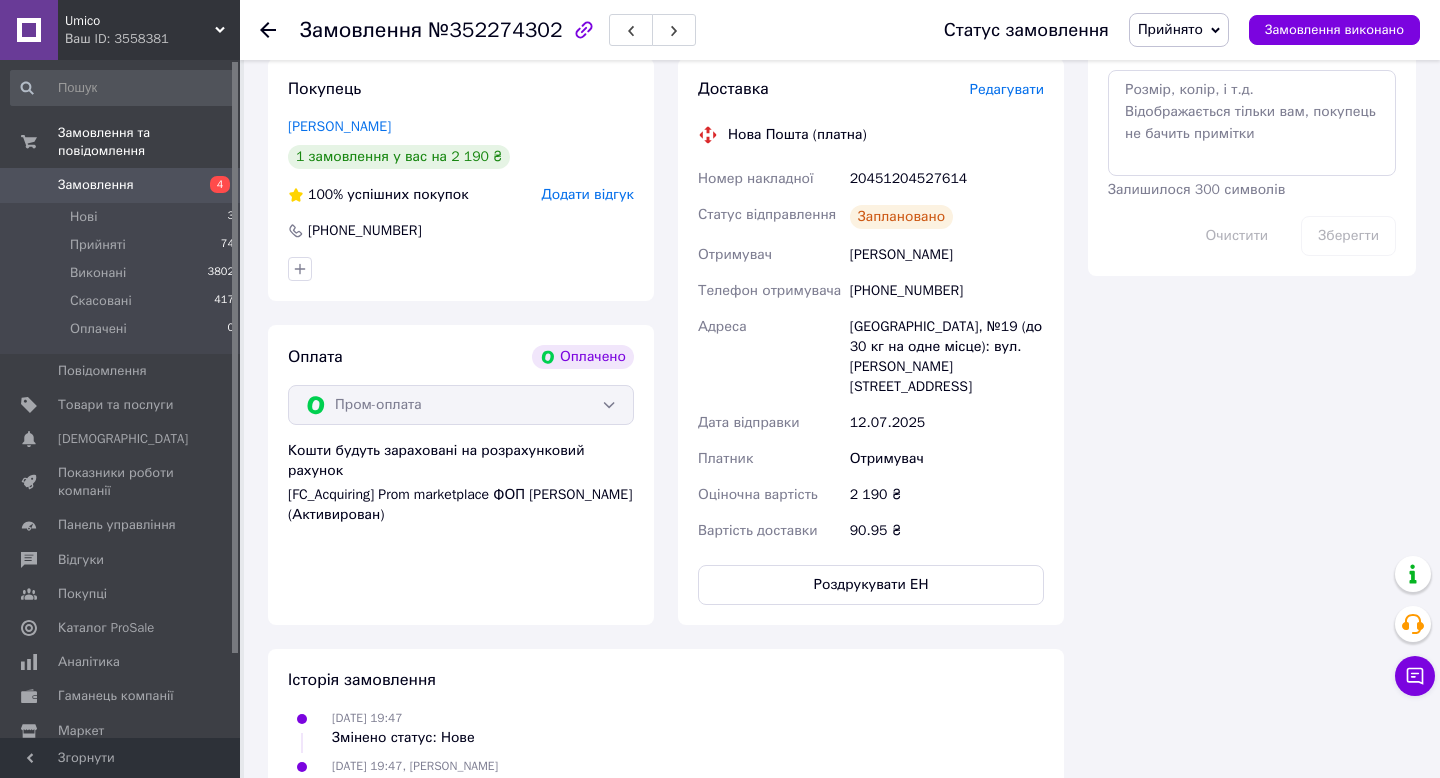 click 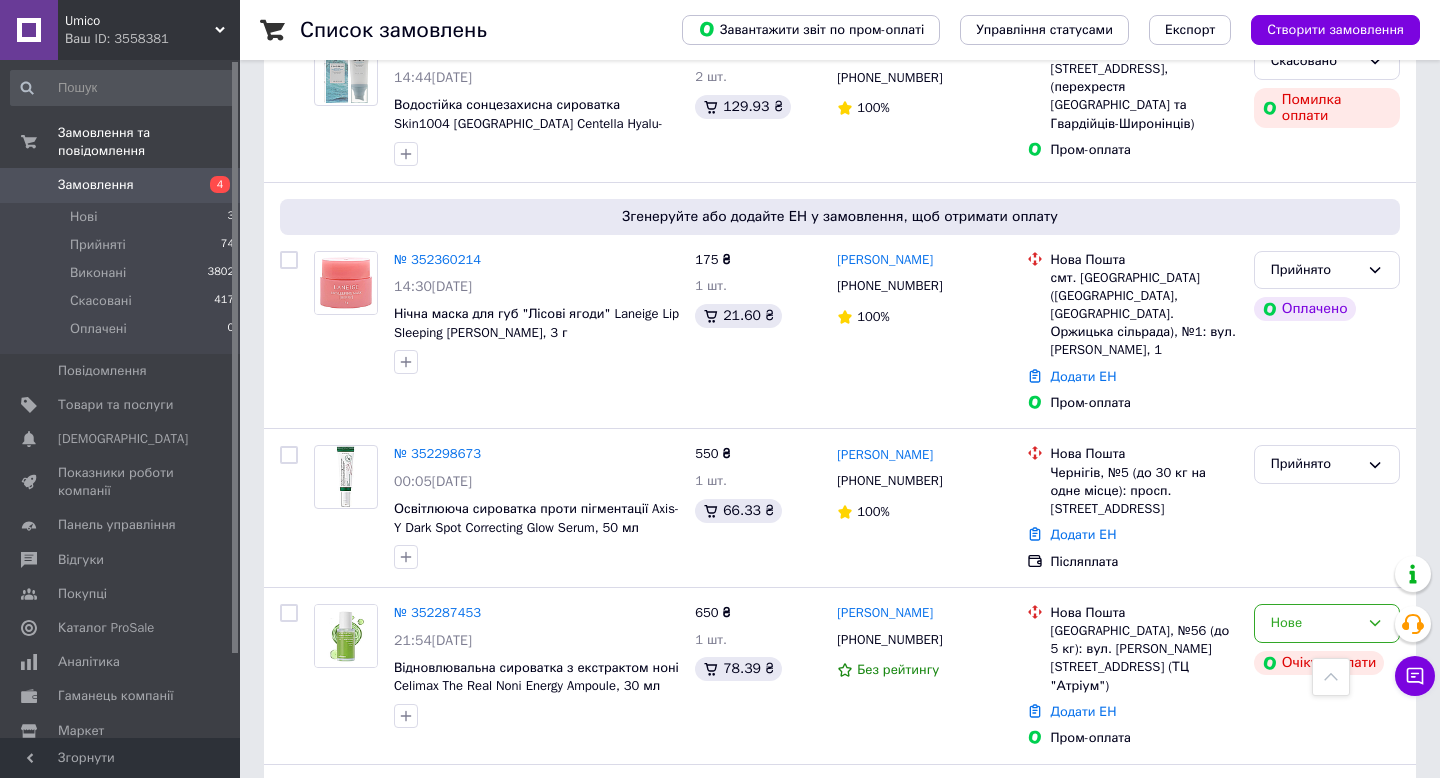 scroll, scrollTop: 524, scrollLeft: 0, axis: vertical 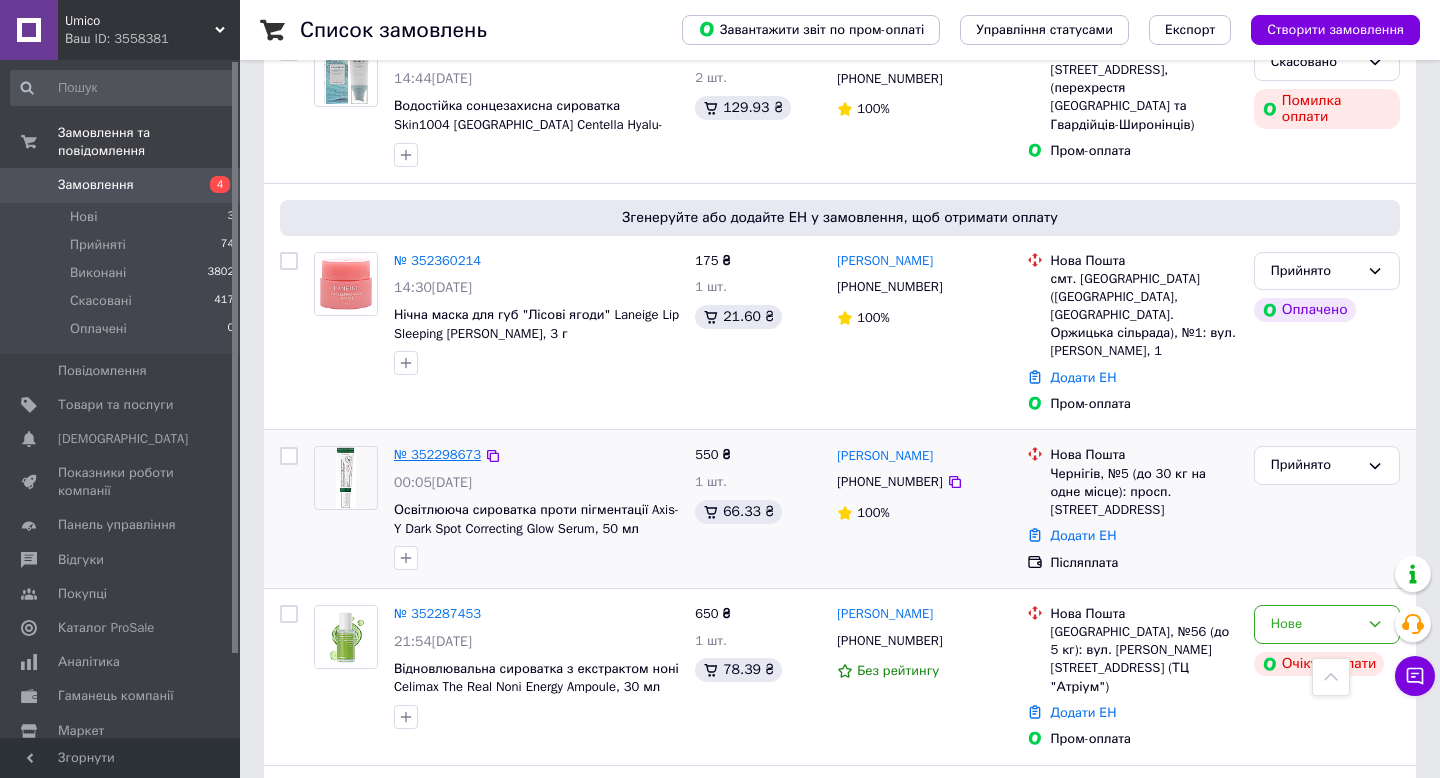 click on "№ 352298673" at bounding box center [437, 454] 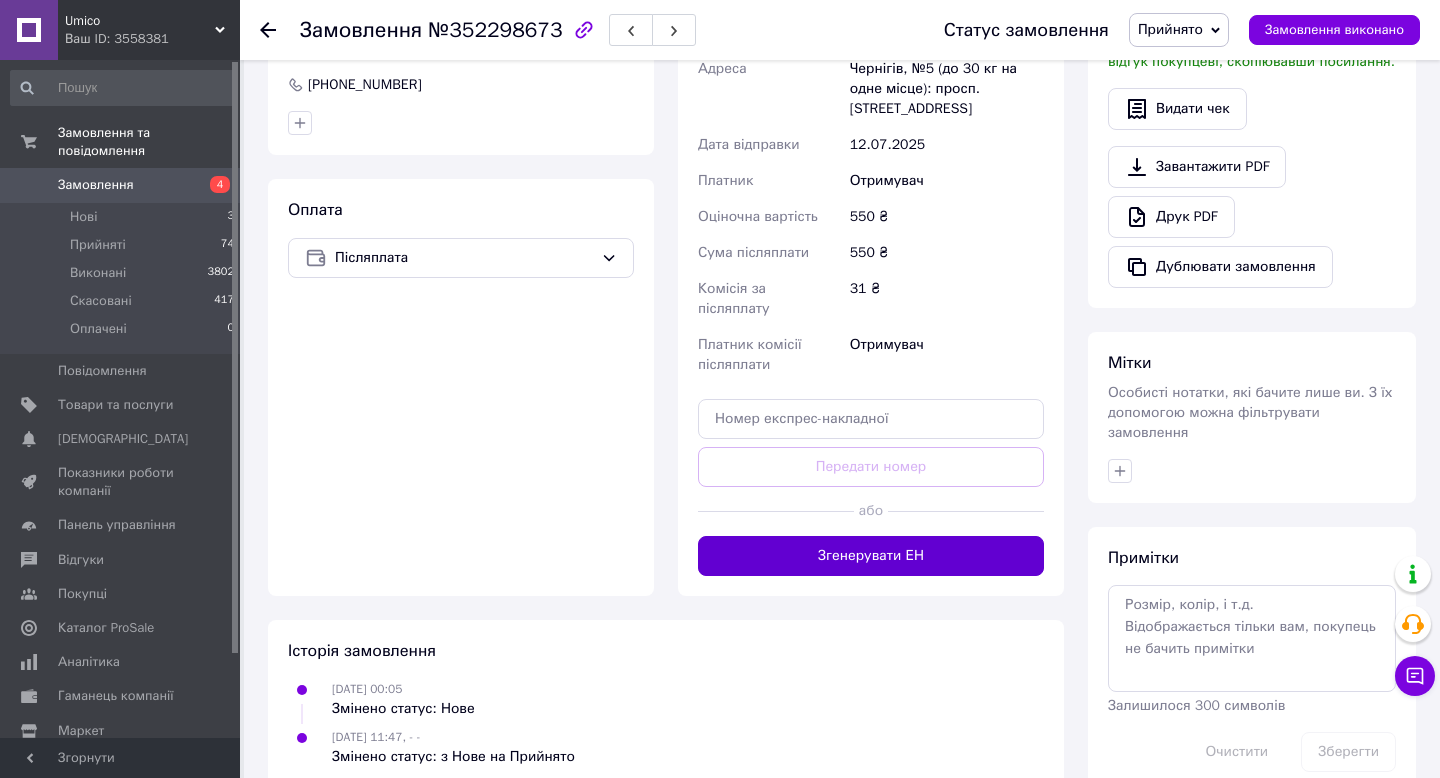 scroll, scrollTop: 628, scrollLeft: 0, axis: vertical 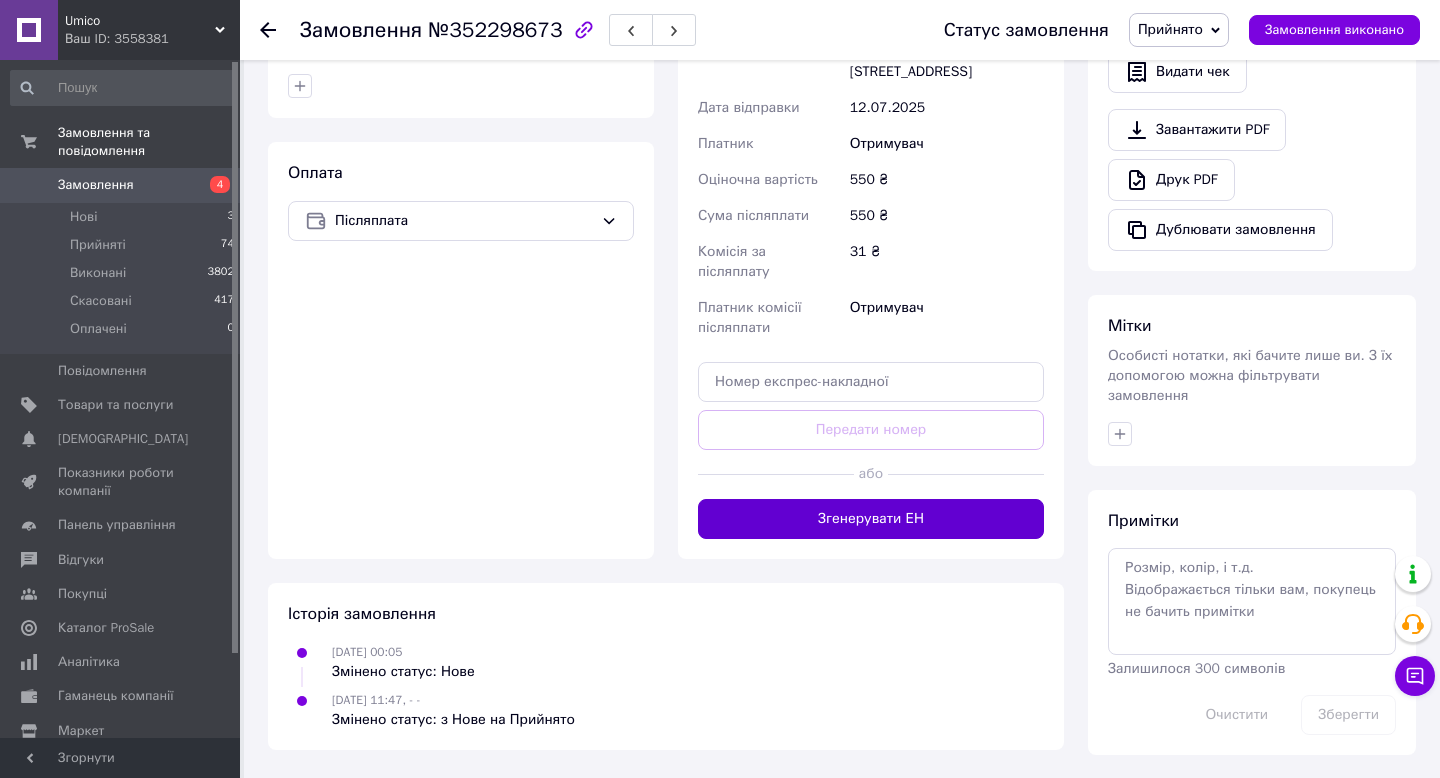 click on "Згенерувати ЕН" at bounding box center (871, 519) 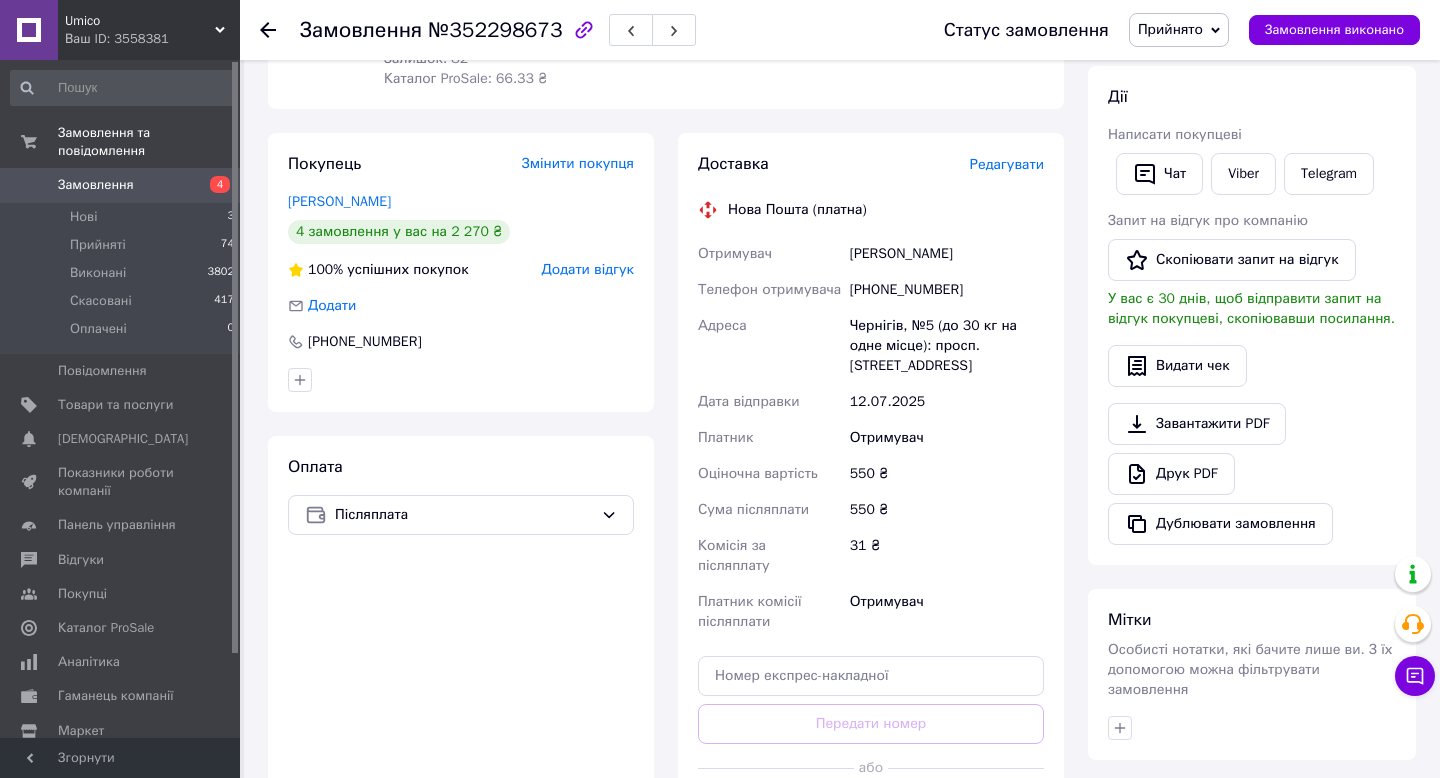 scroll, scrollTop: 331, scrollLeft: 0, axis: vertical 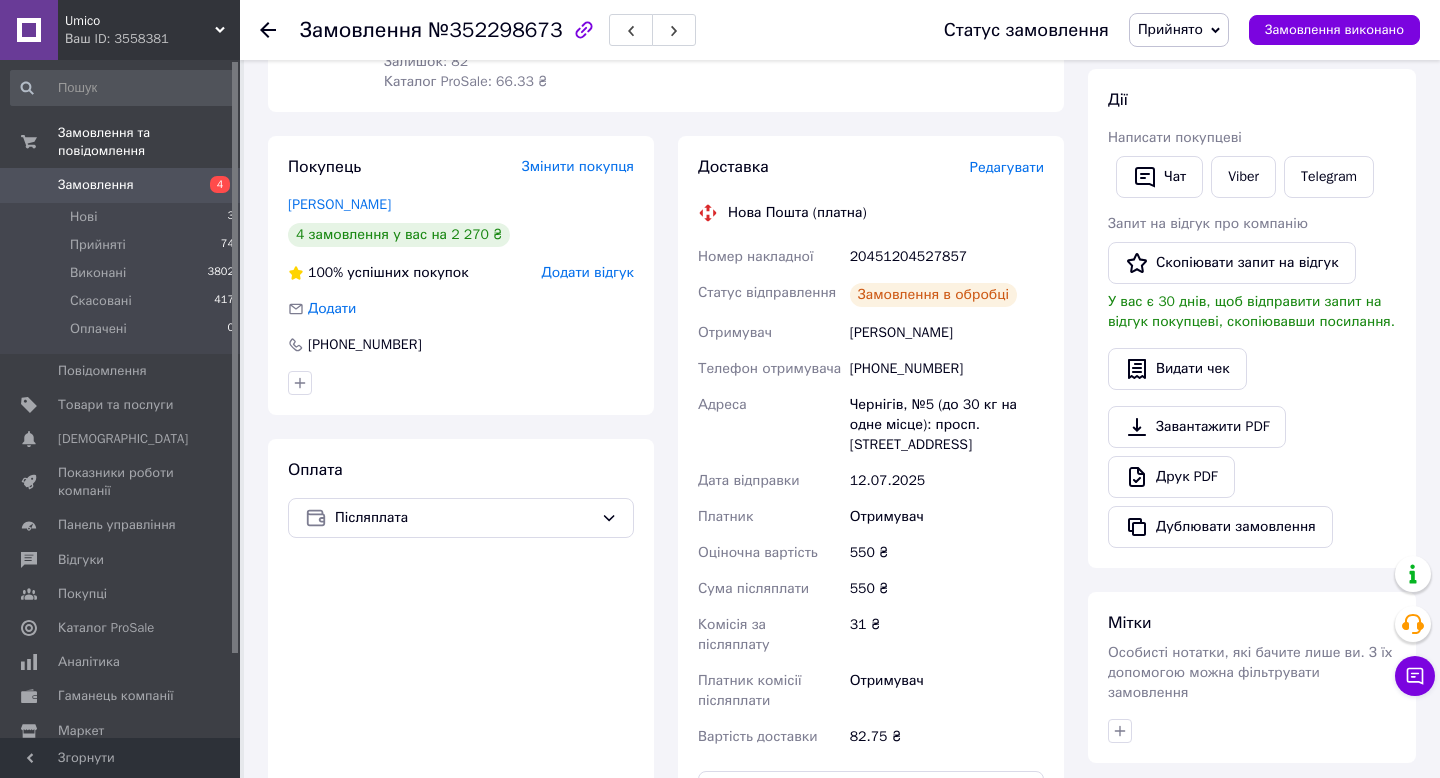 click 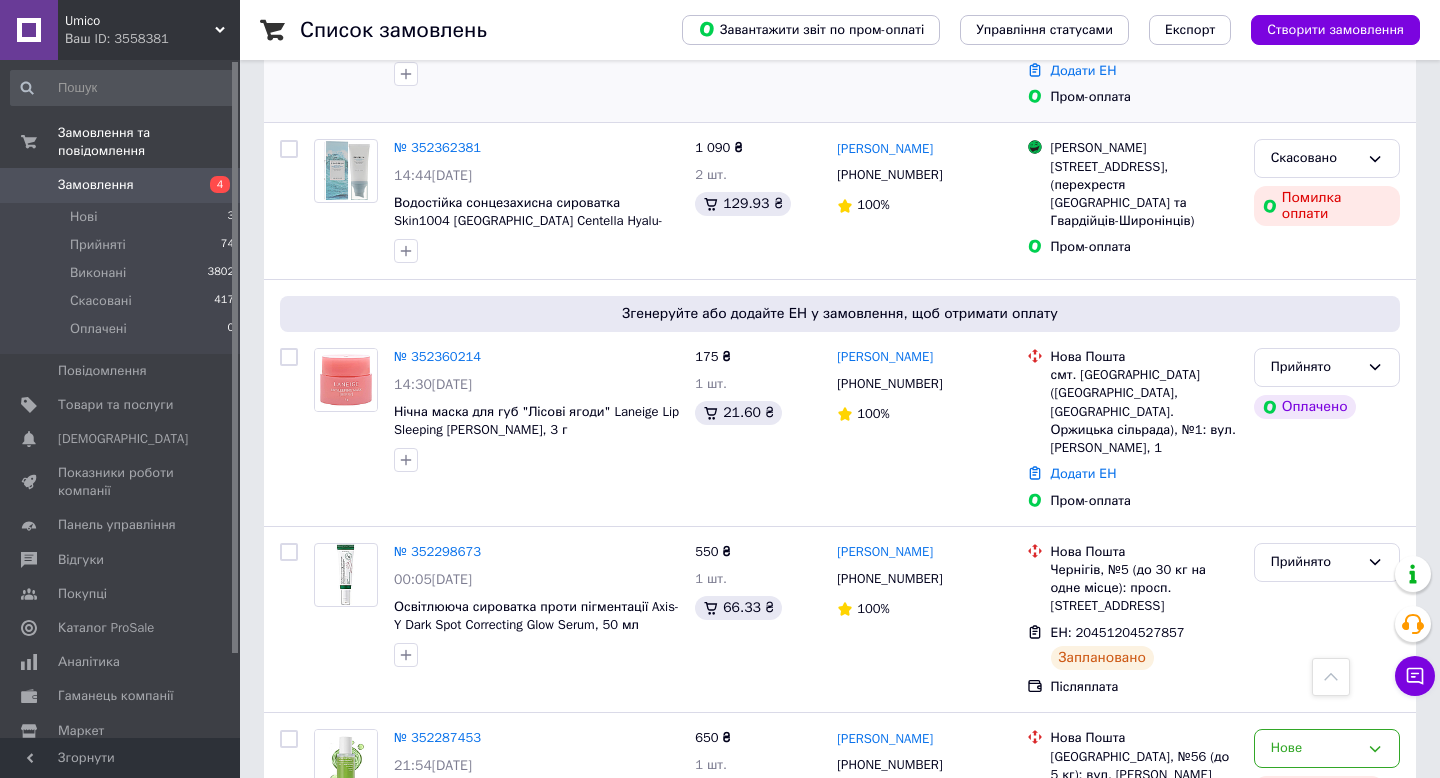 scroll, scrollTop: 582, scrollLeft: 0, axis: vertical 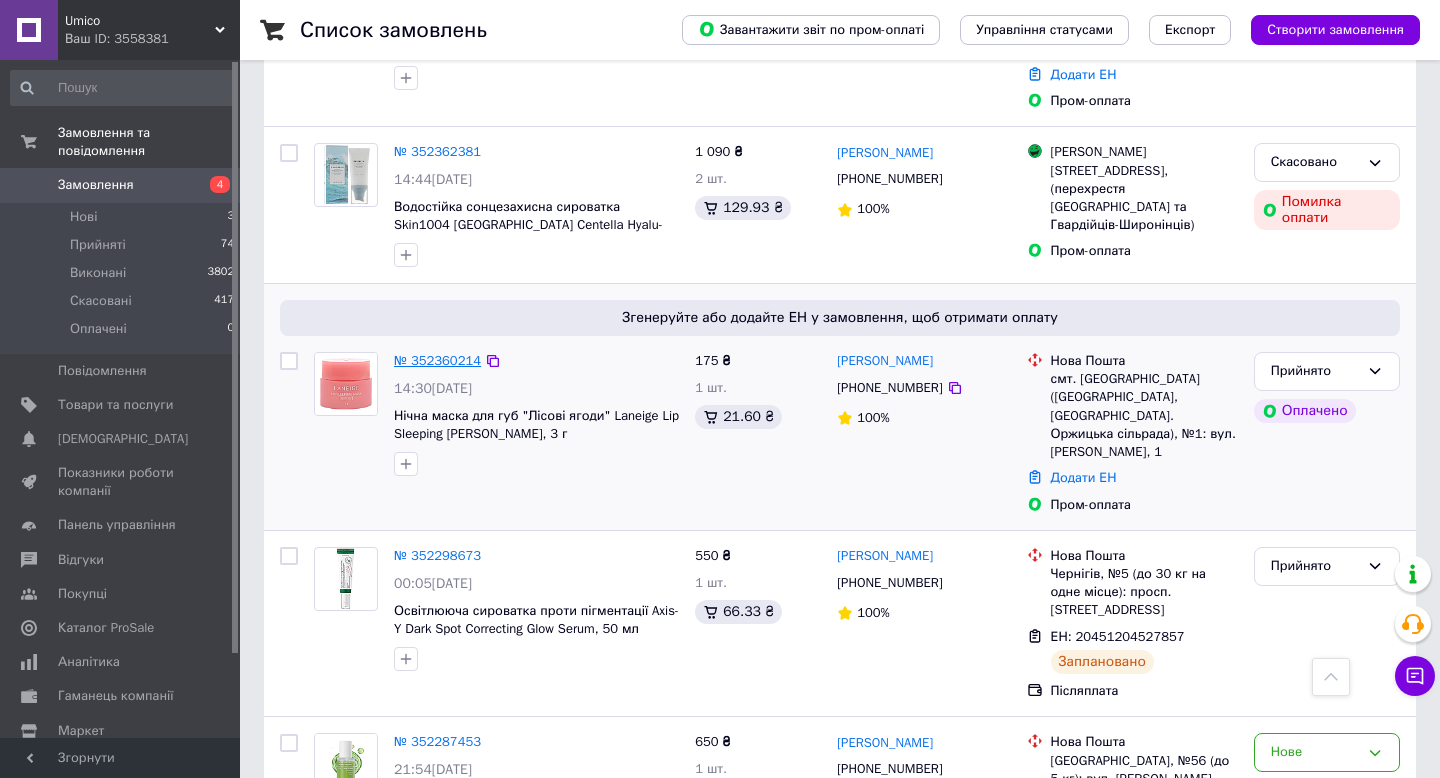 click on "№ 352360214" at bounding box center [437, 360] 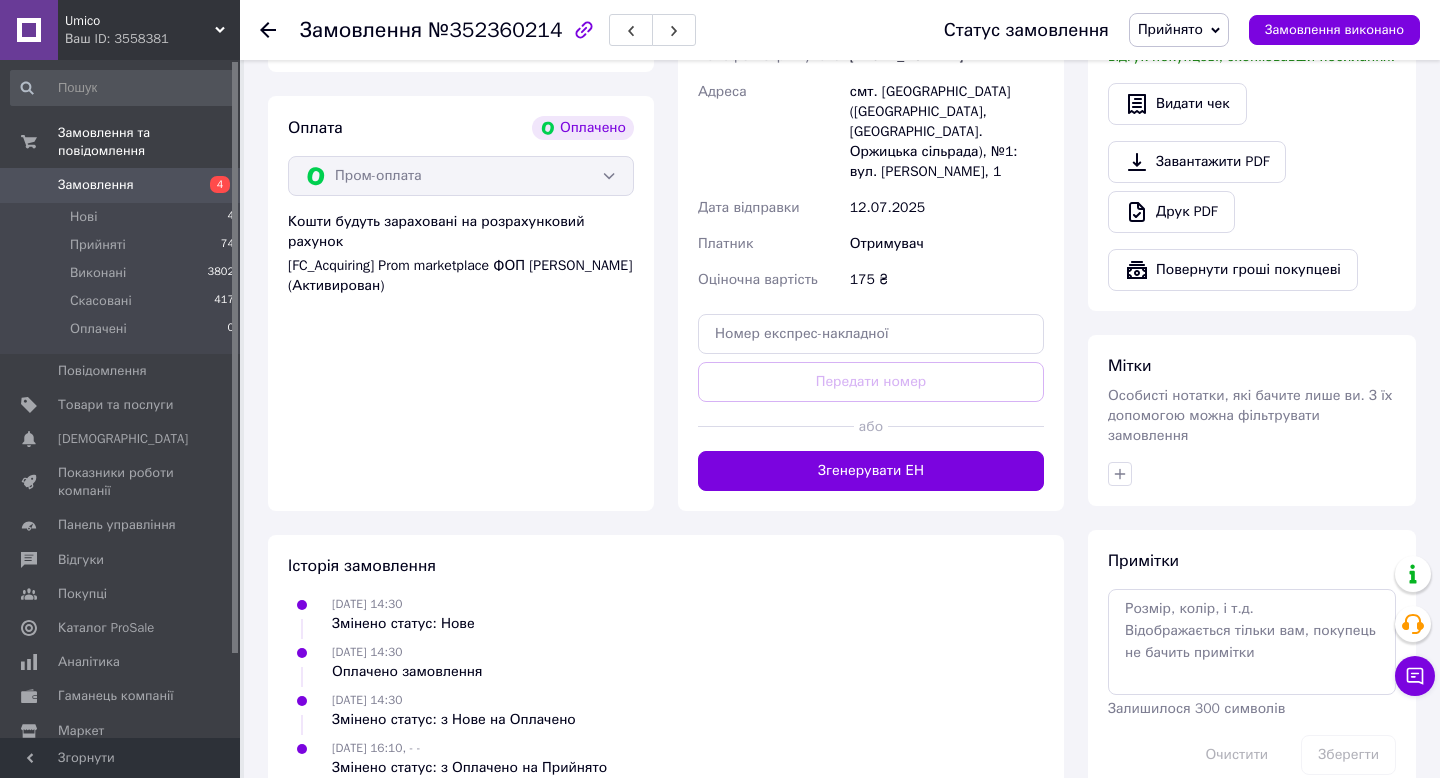 scroll, scrollTop: 673, scrollLeft: 0, axis: vertical 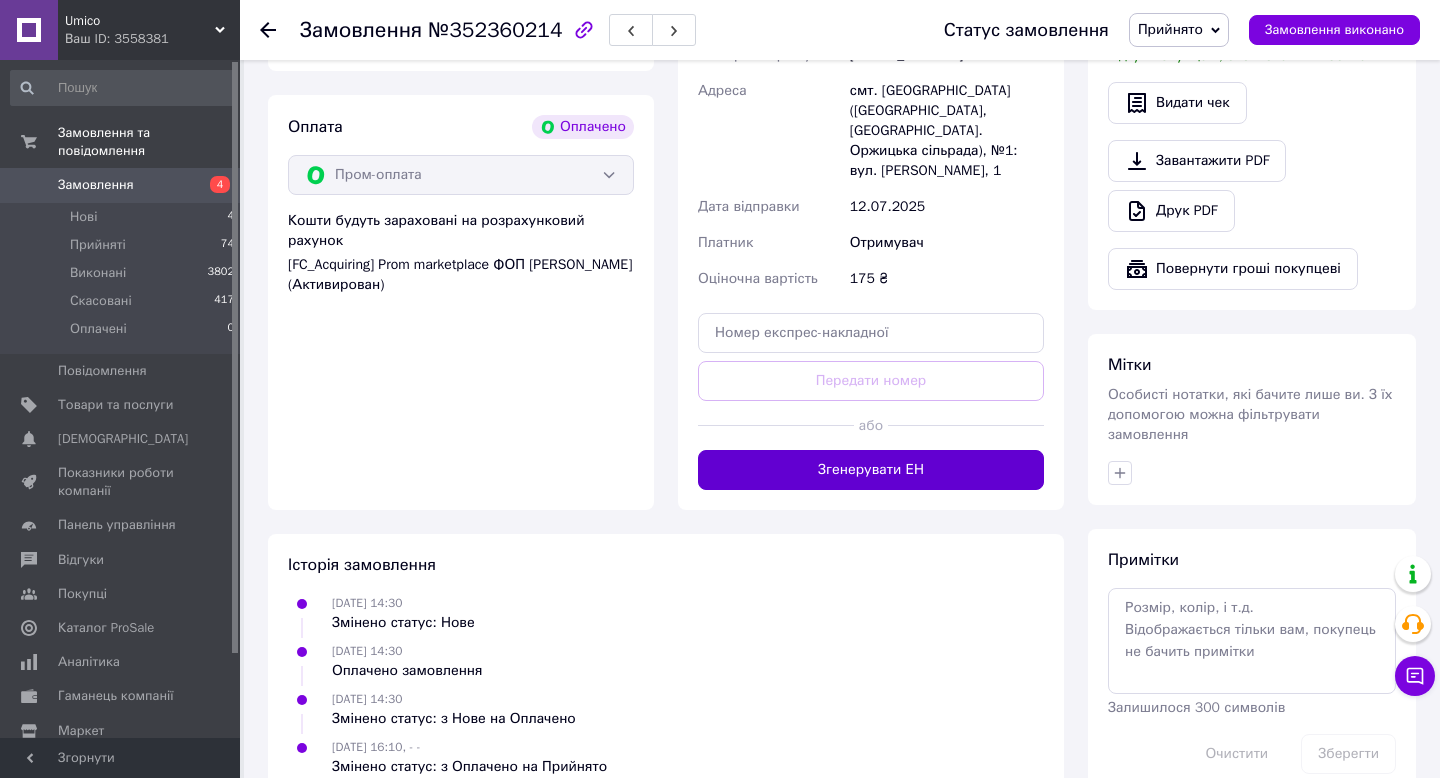 click on "Згенерувати ЕН" at bounding box center (871, 470) 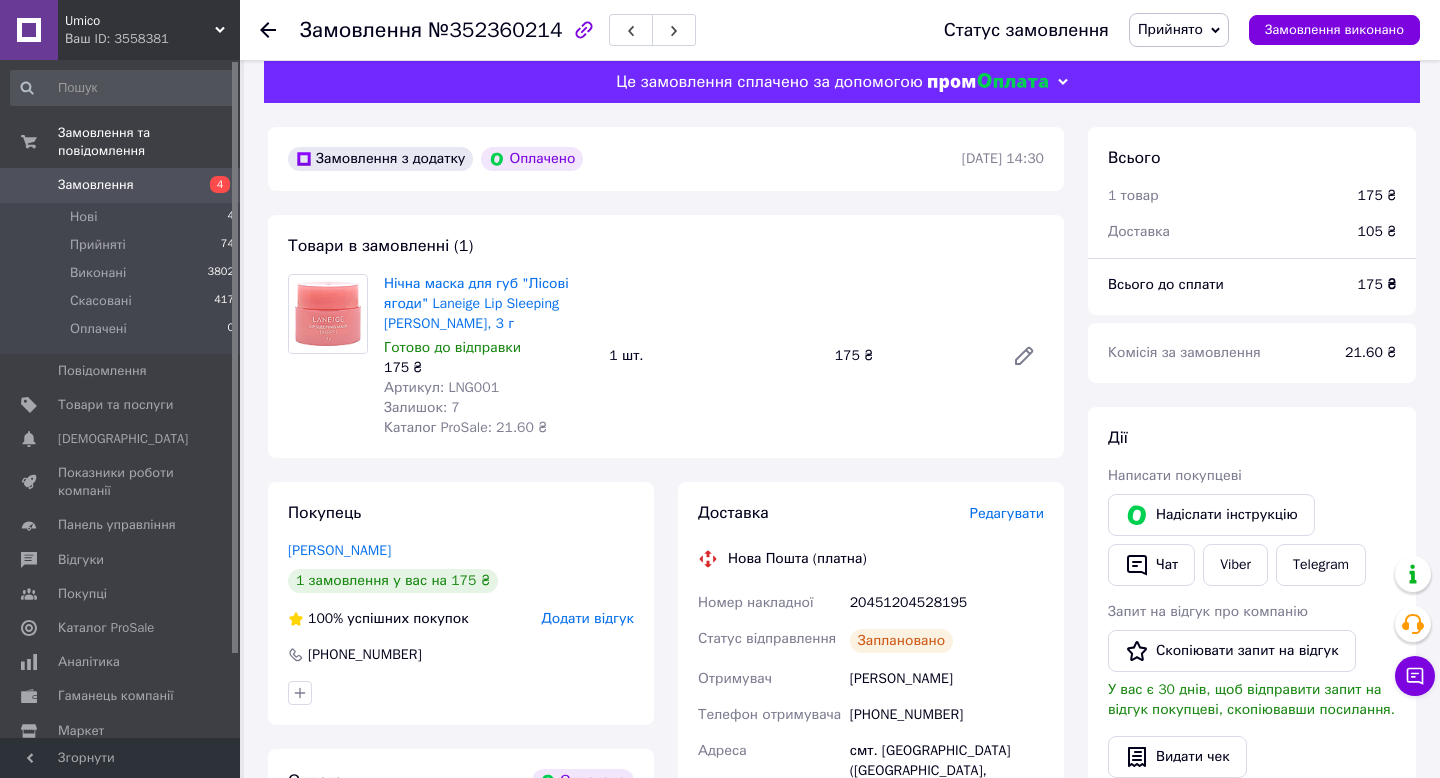 scroll, scrollTop: 0, scrollLeft: 0, axis: both 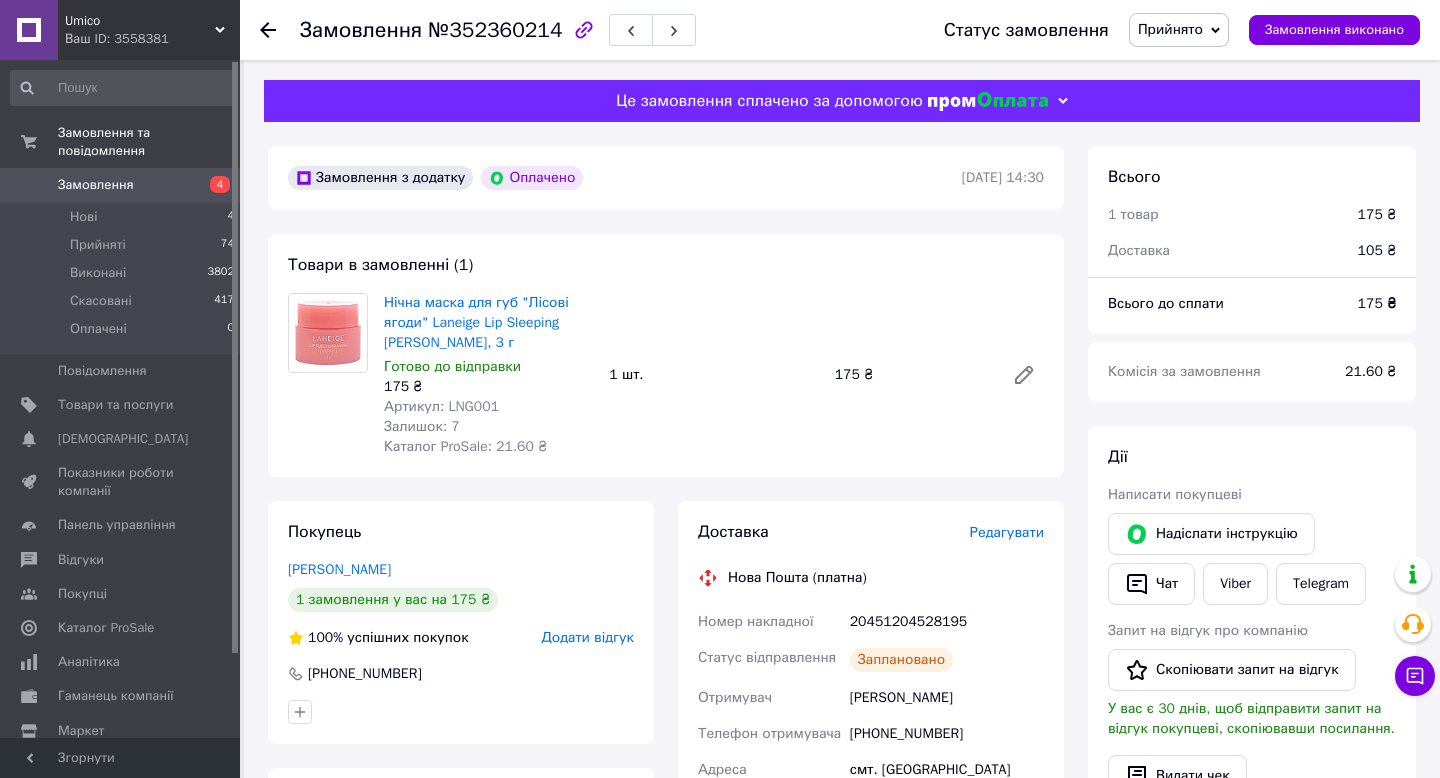 click 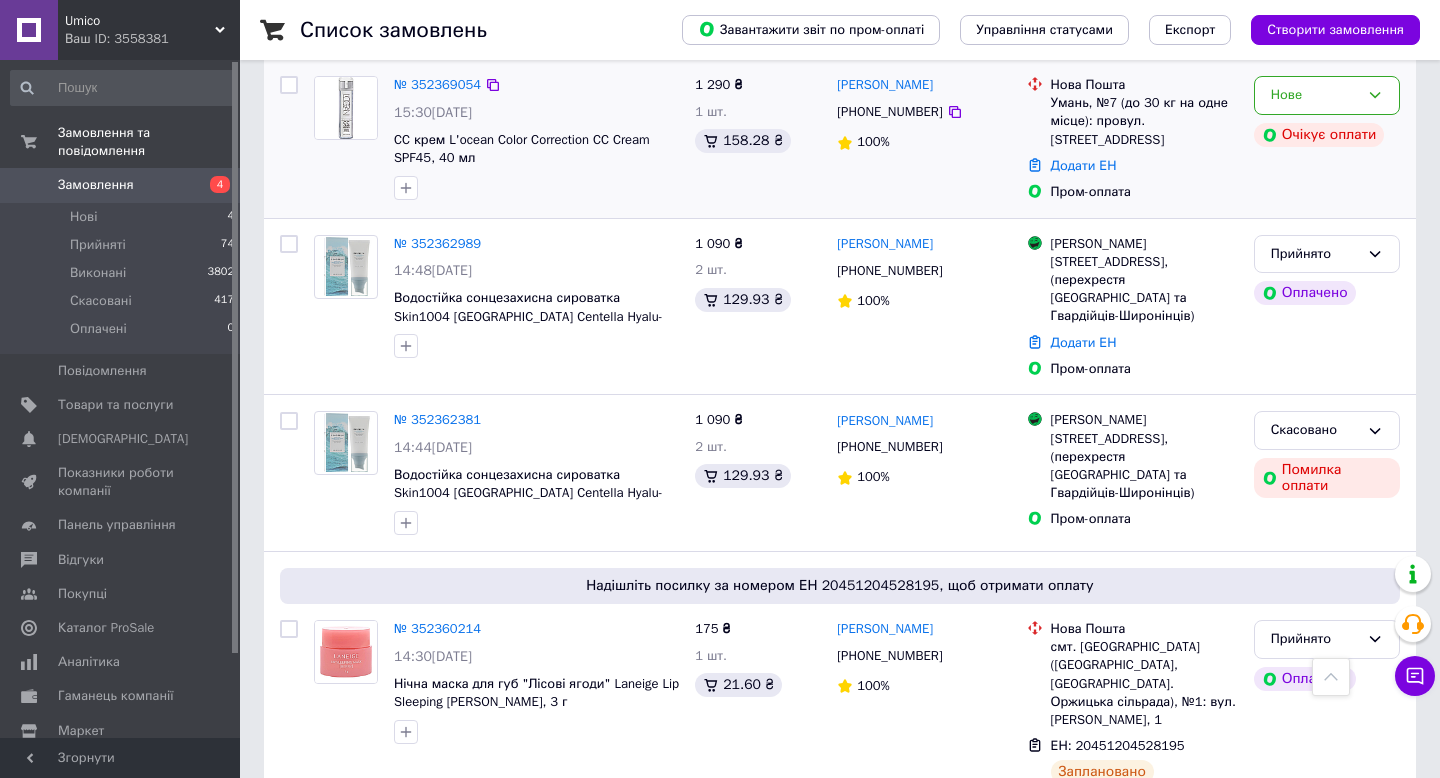 scroll, scrollTop: 311, scrollLeft: 0, axis: vertical 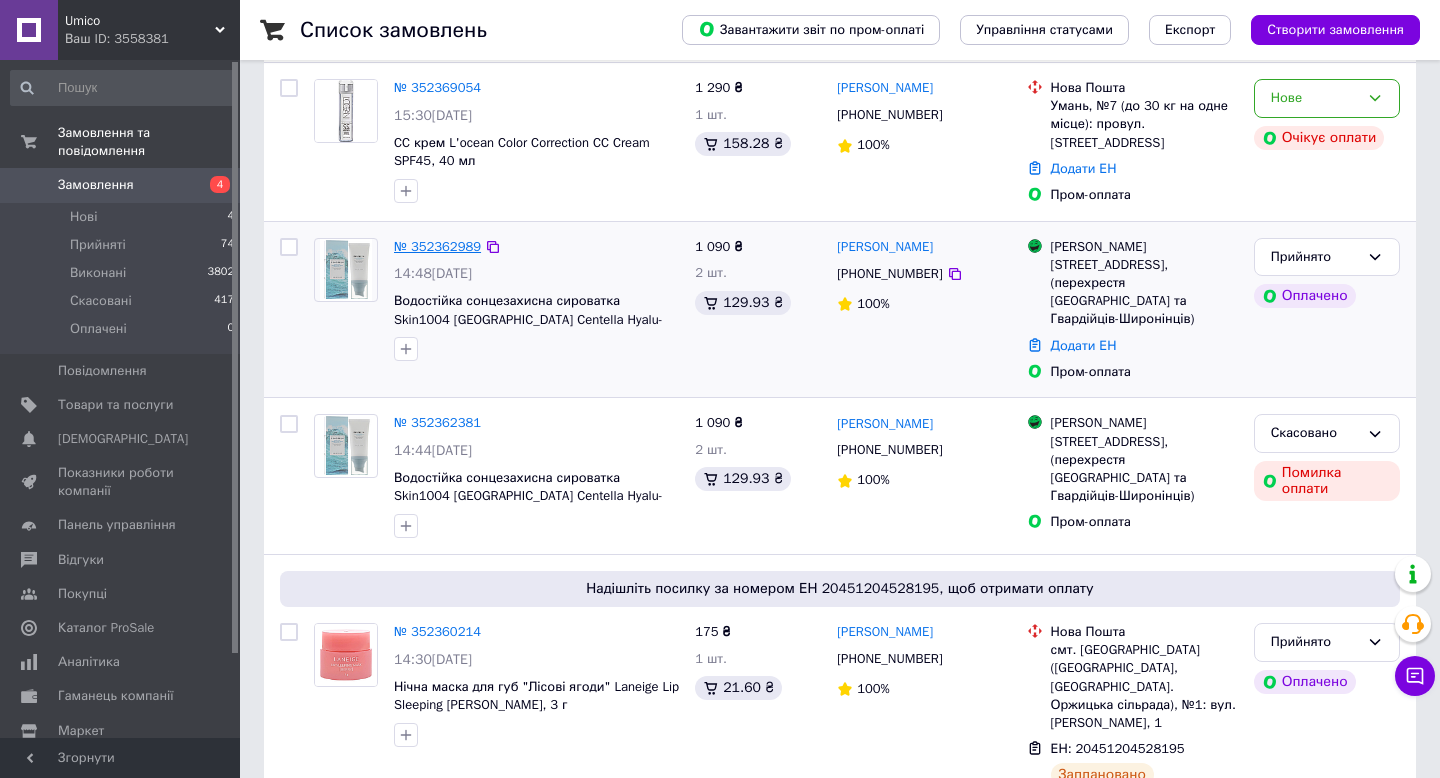 click on "№ 352362989" at bounding box center (437, 246) 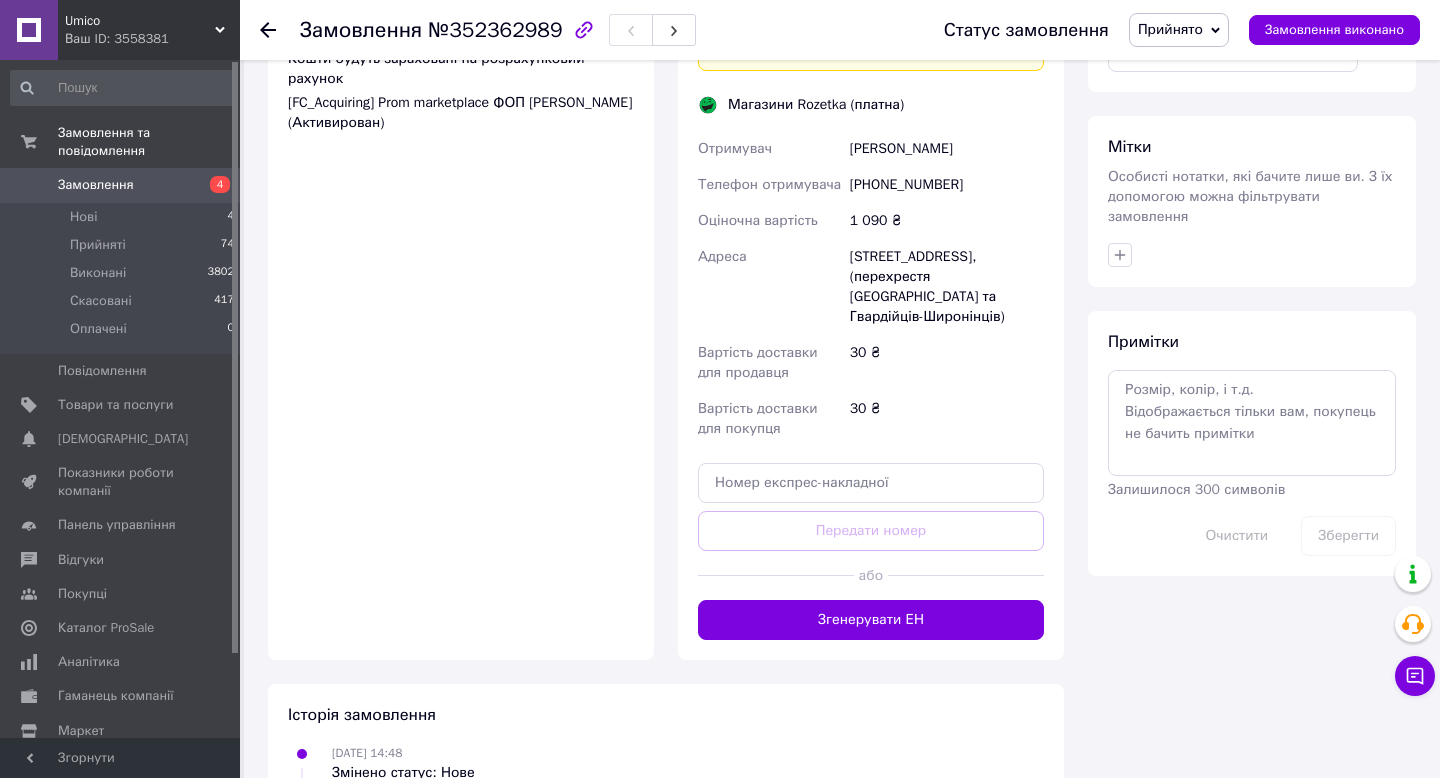 scroll, scrollTop: 959, scrollLeft: 0, axis: vertical 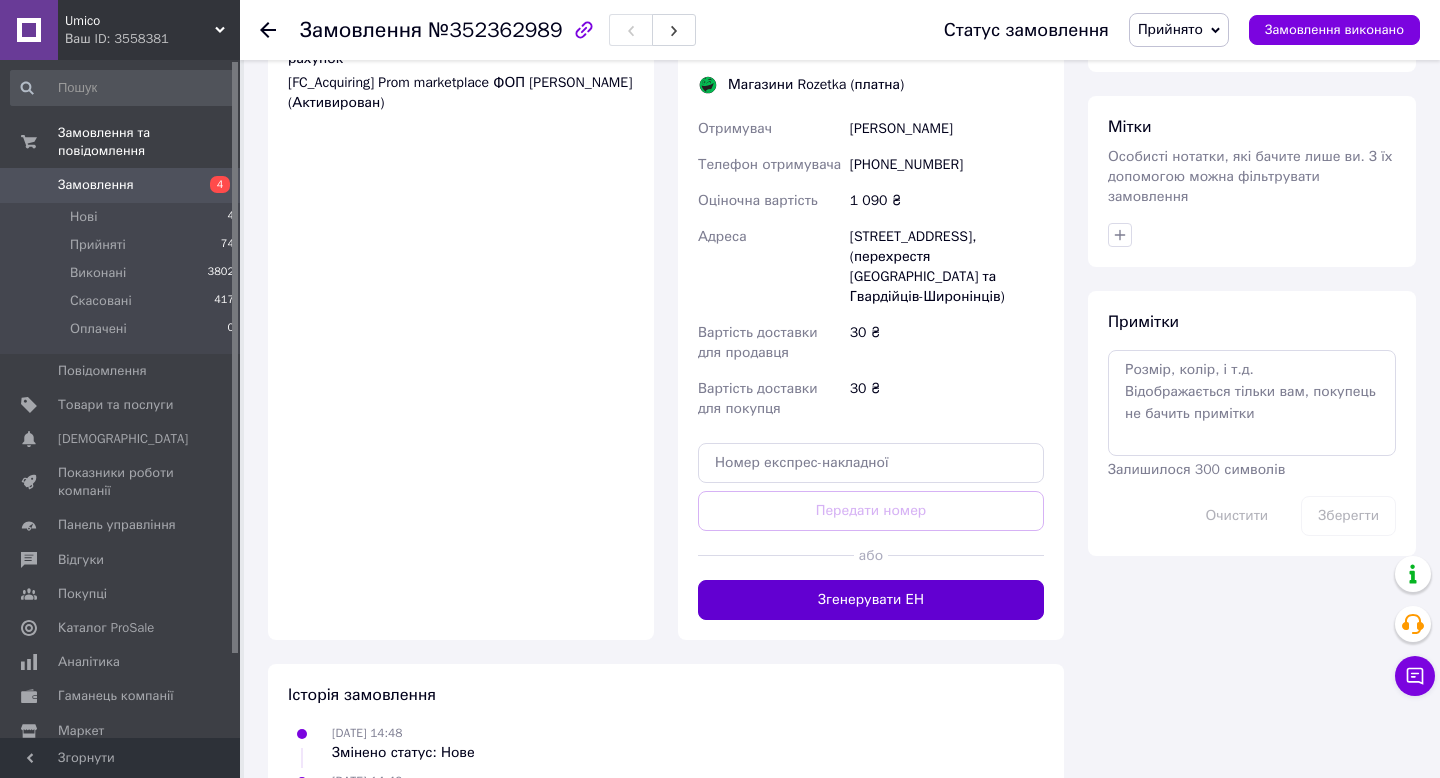 click on "Згенерувати ЕН" at bounding box center [871, 600] 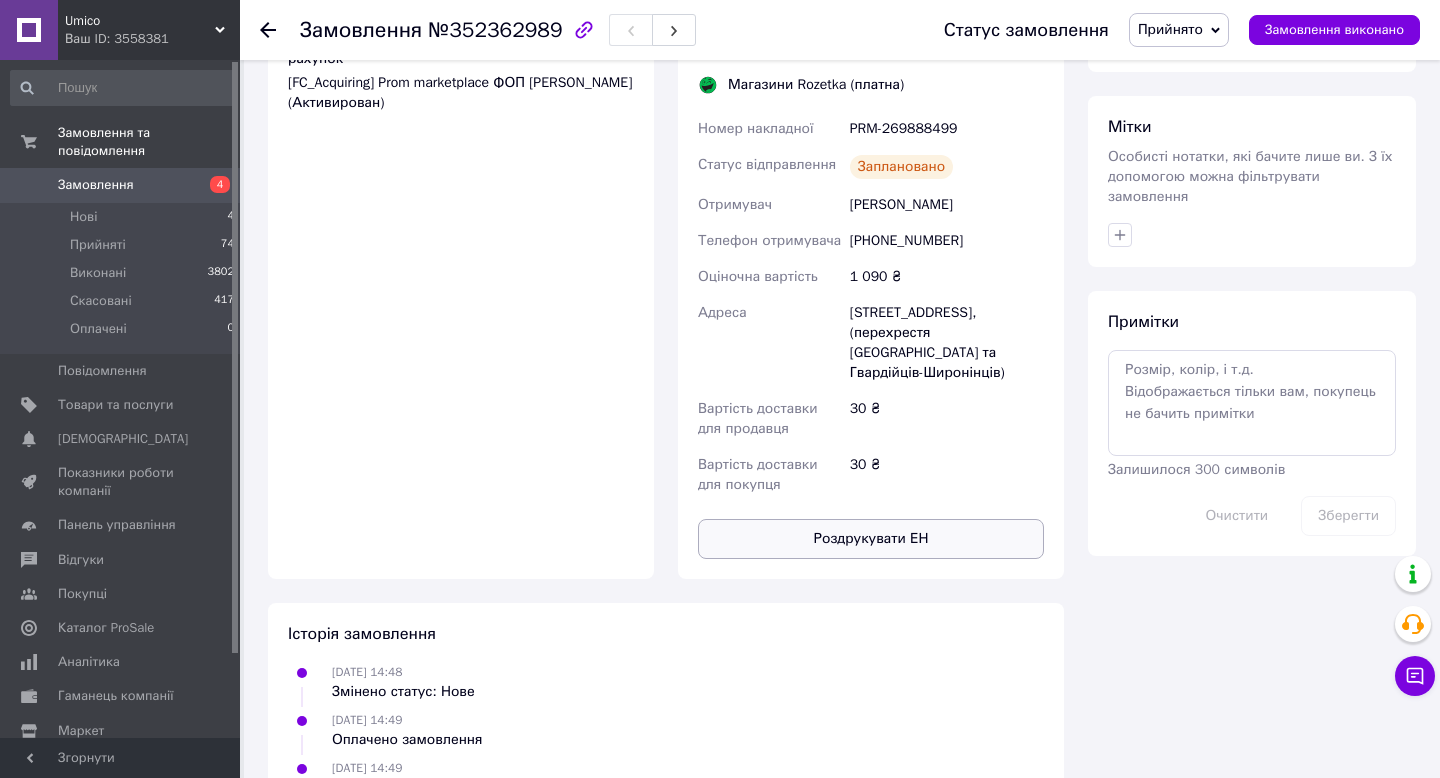 click on "Роздрукувати ЕН" at bounding box center [871, 539] 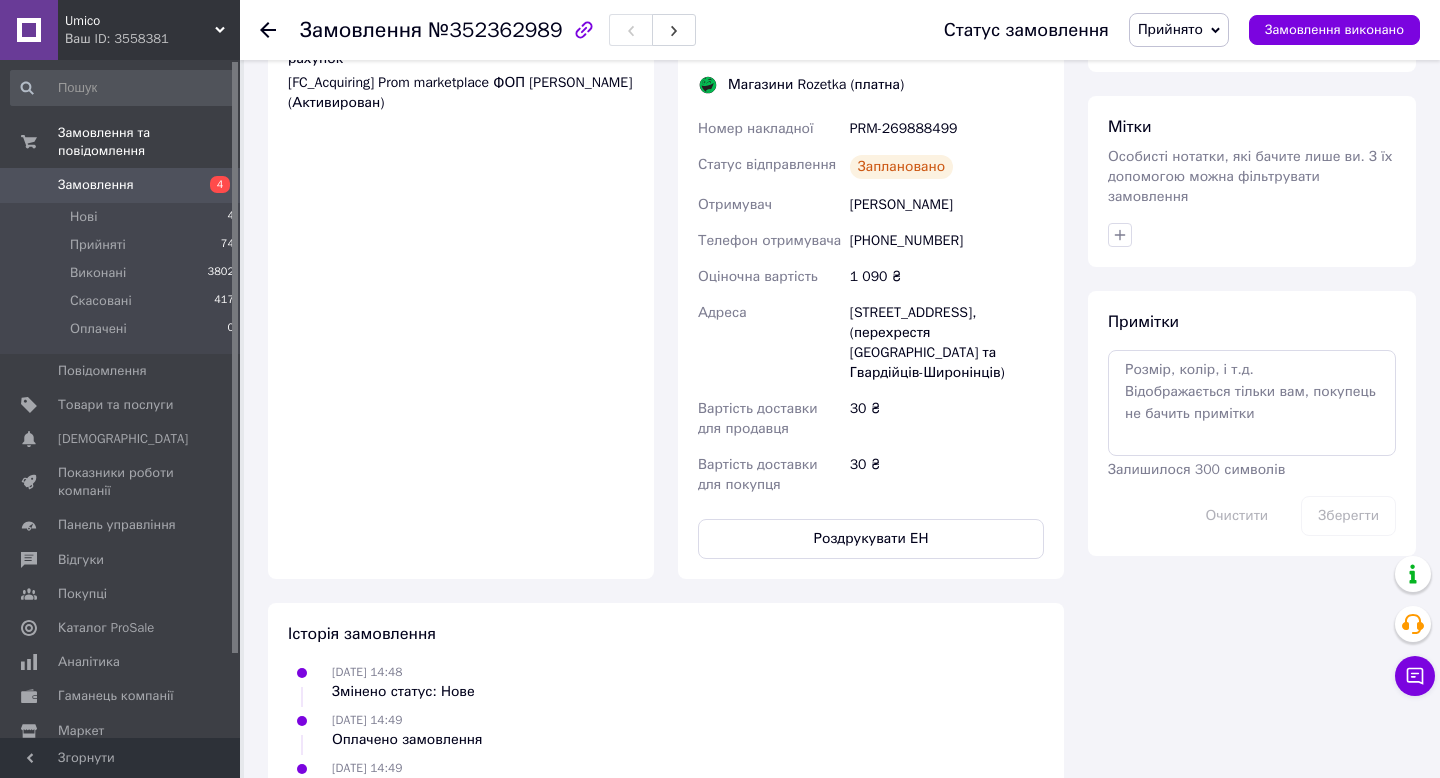 click 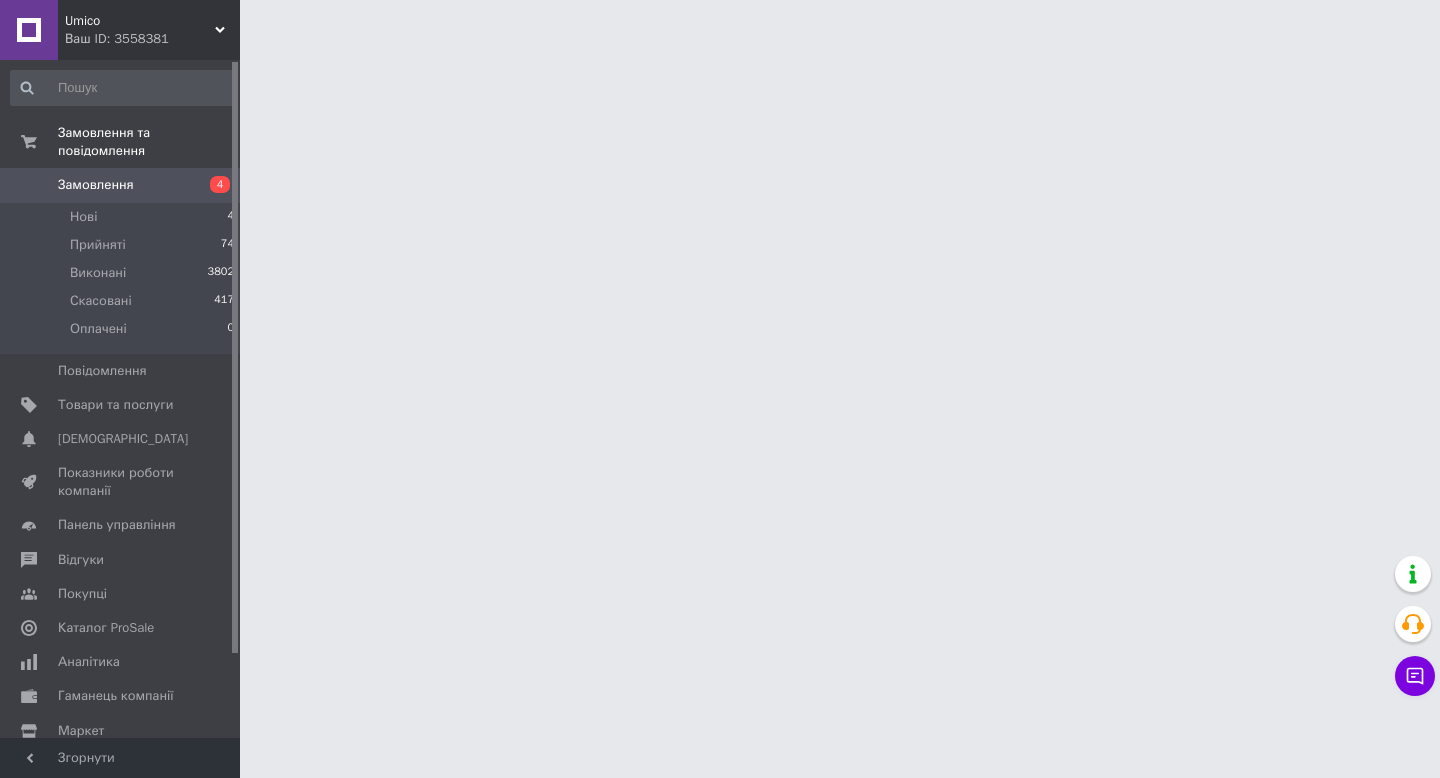 scroll, scrollTop: 0, scrollLeft: 0, axis: both 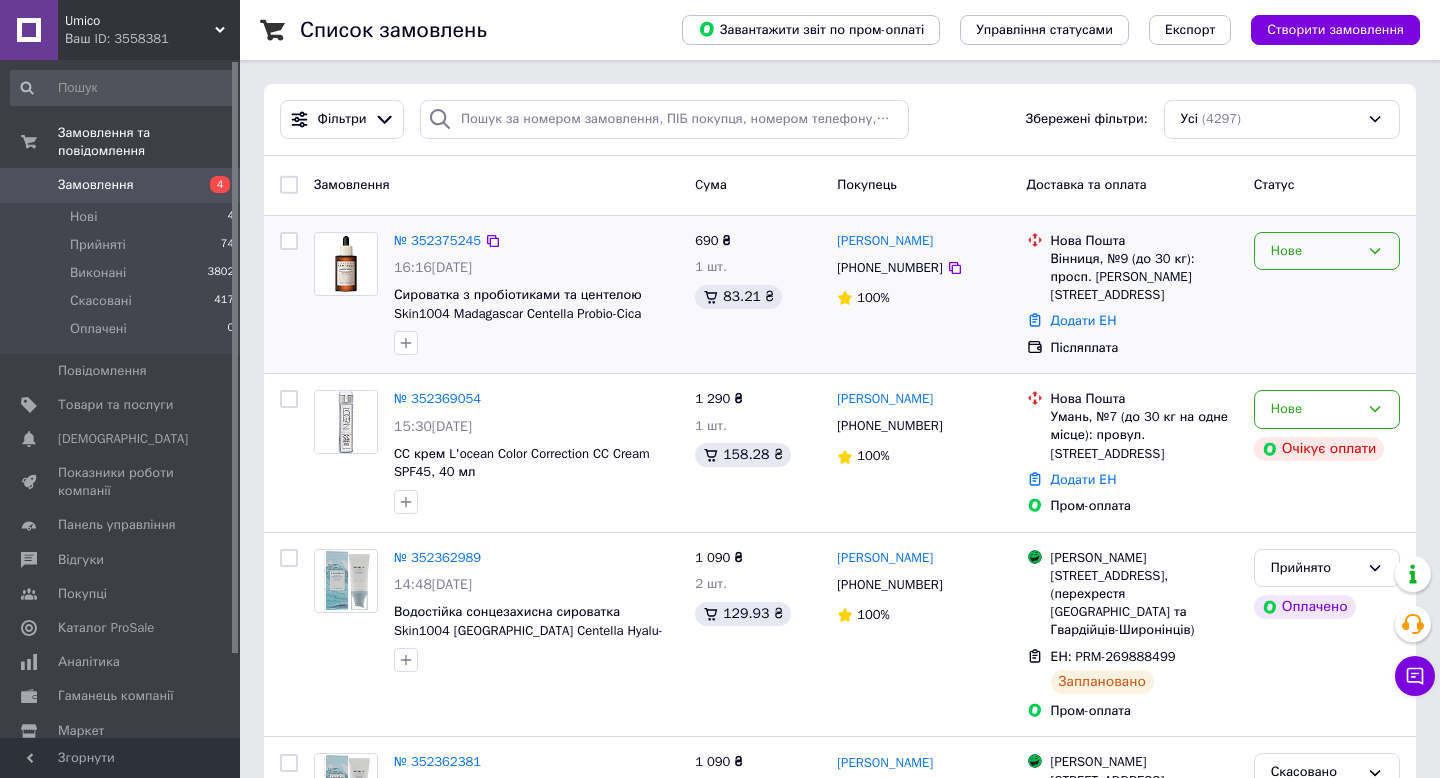 click on "Нове" at bounding box center [1315, 251] 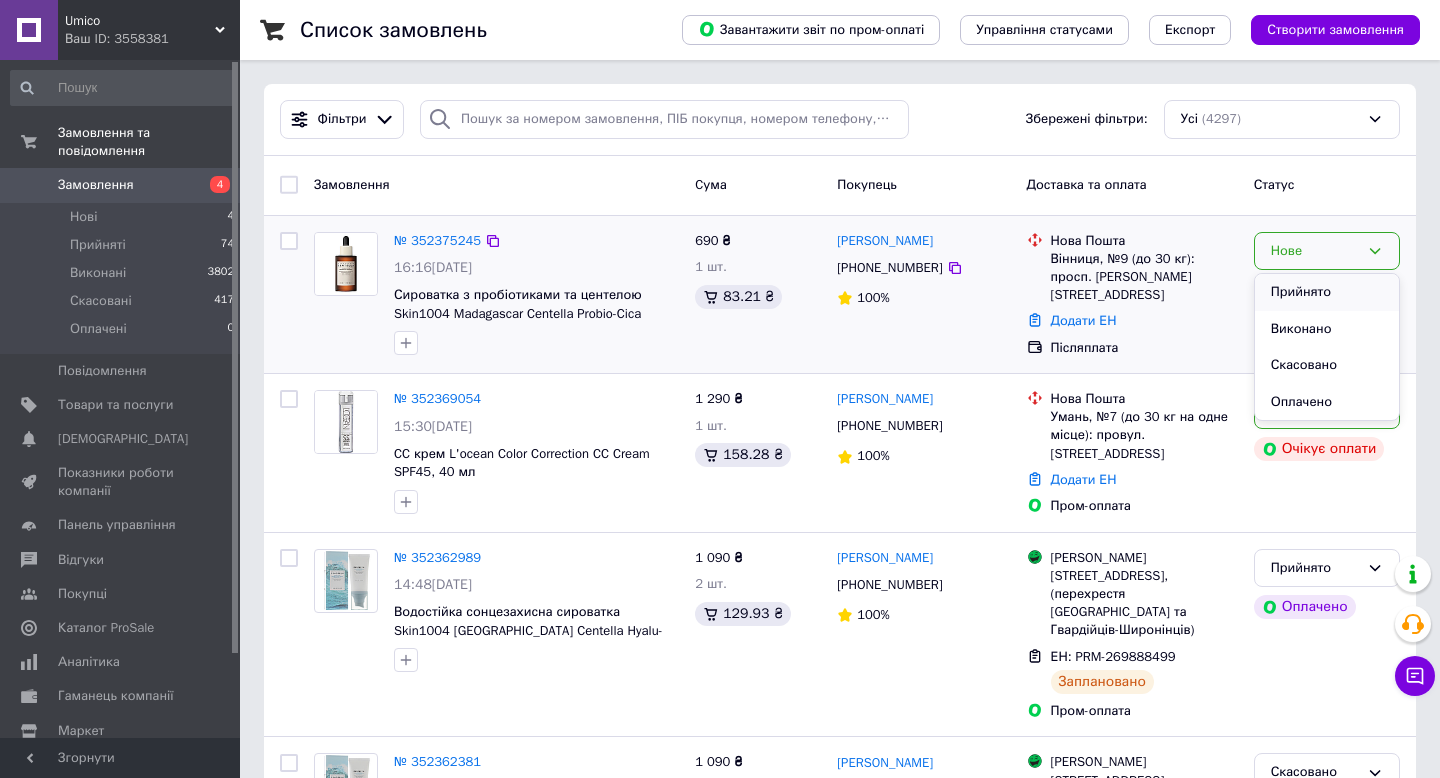 click on "Прийнято" at bounding box center (1327, 292) 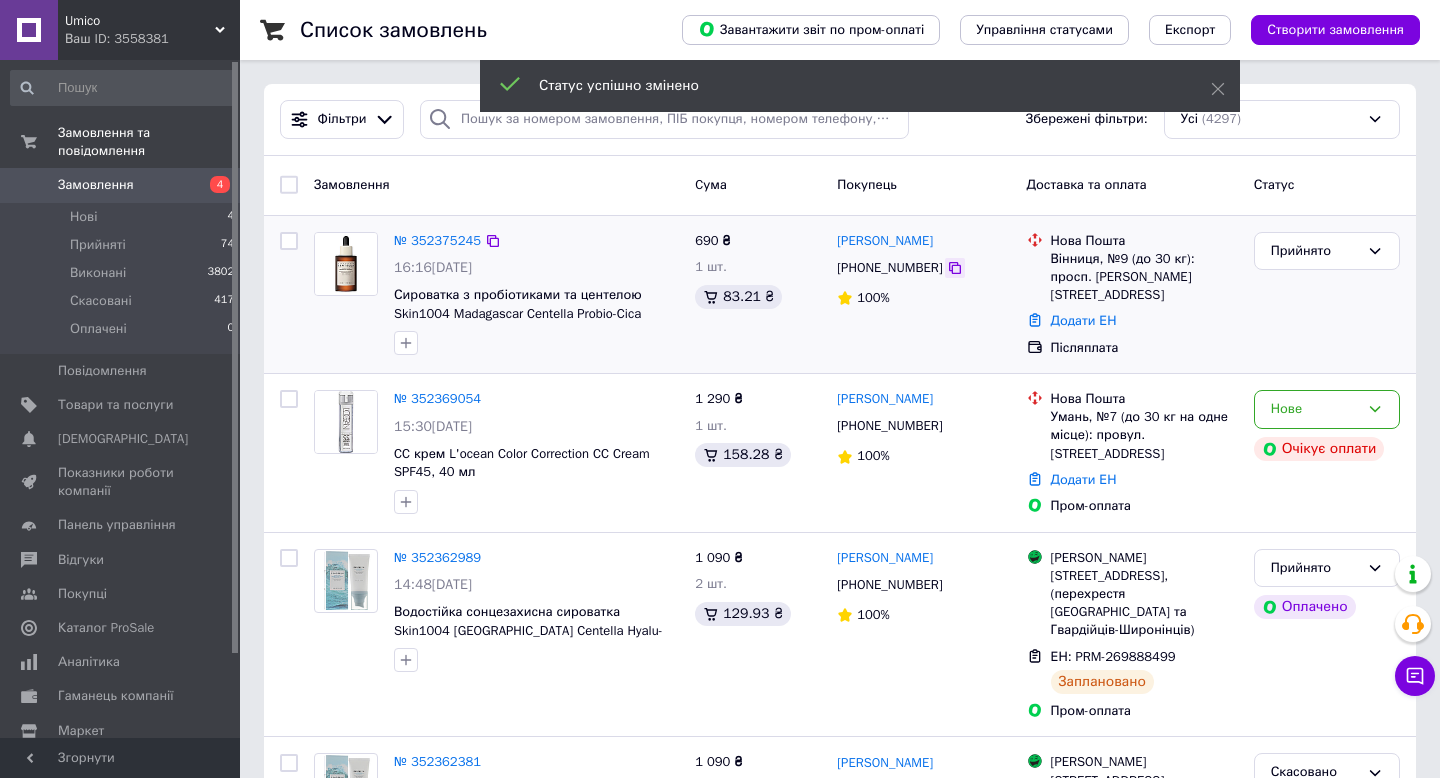 click 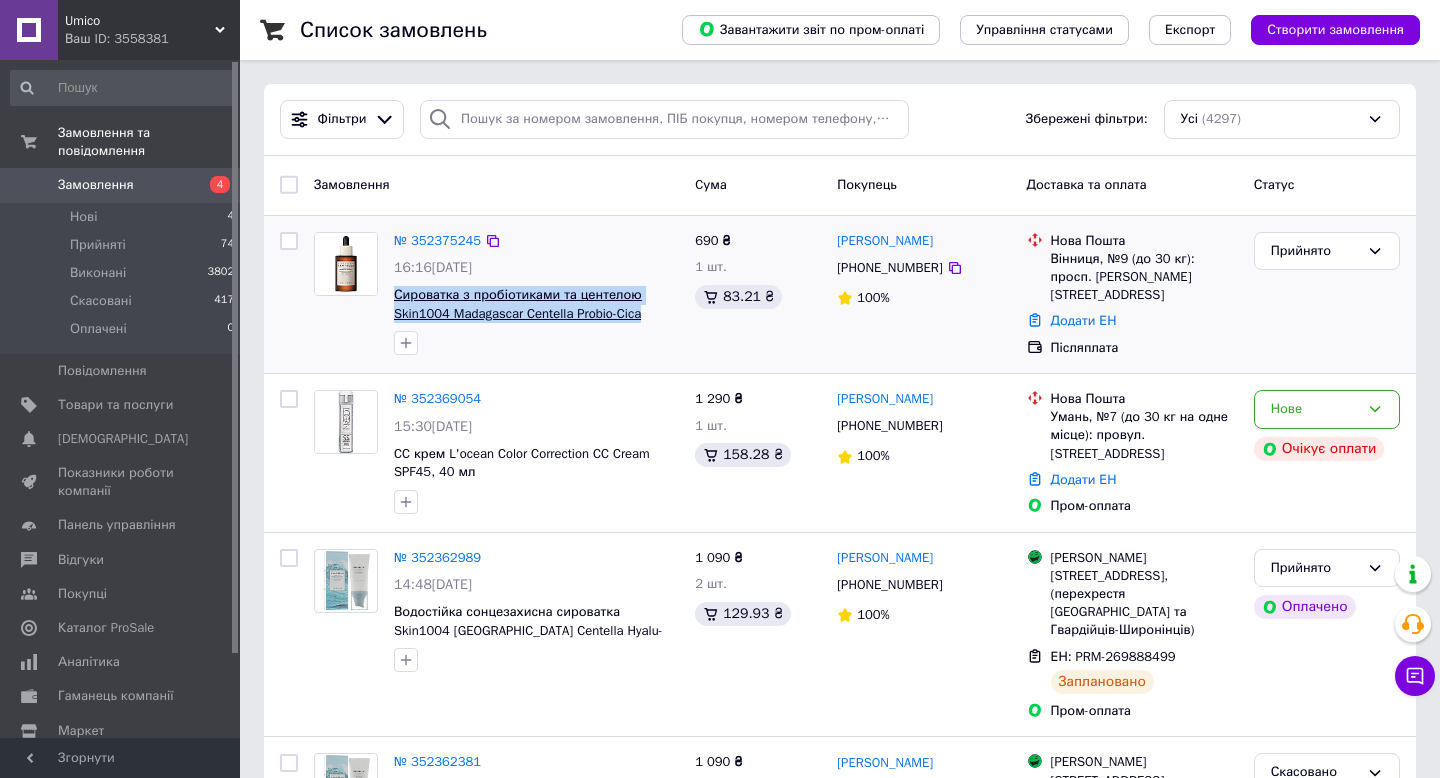 drag, startPoint x: 391, startPoint y: 290, endPoint x: 638, endPoint y: 314, distance: 248.16325 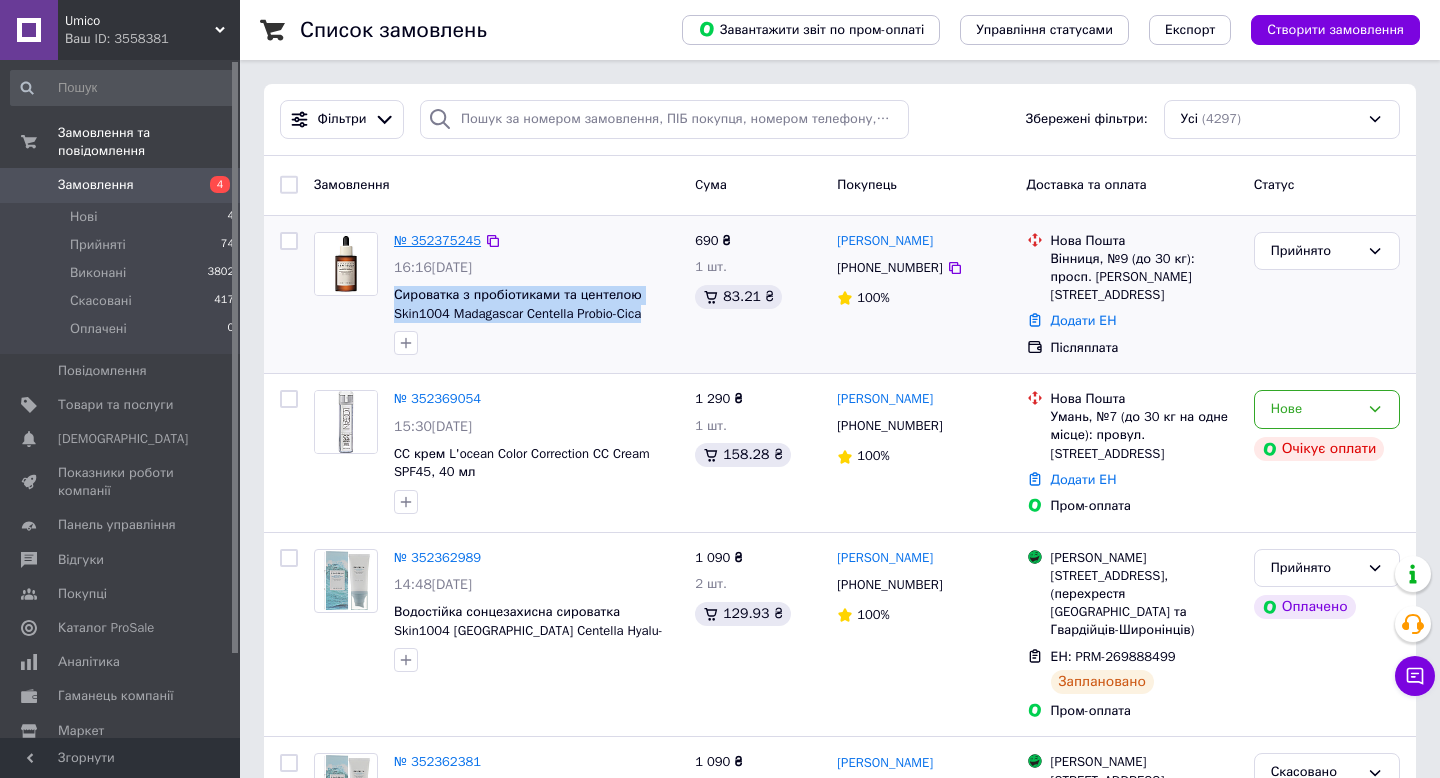 click on "№ 352375245" at bounding box center (437, 240) 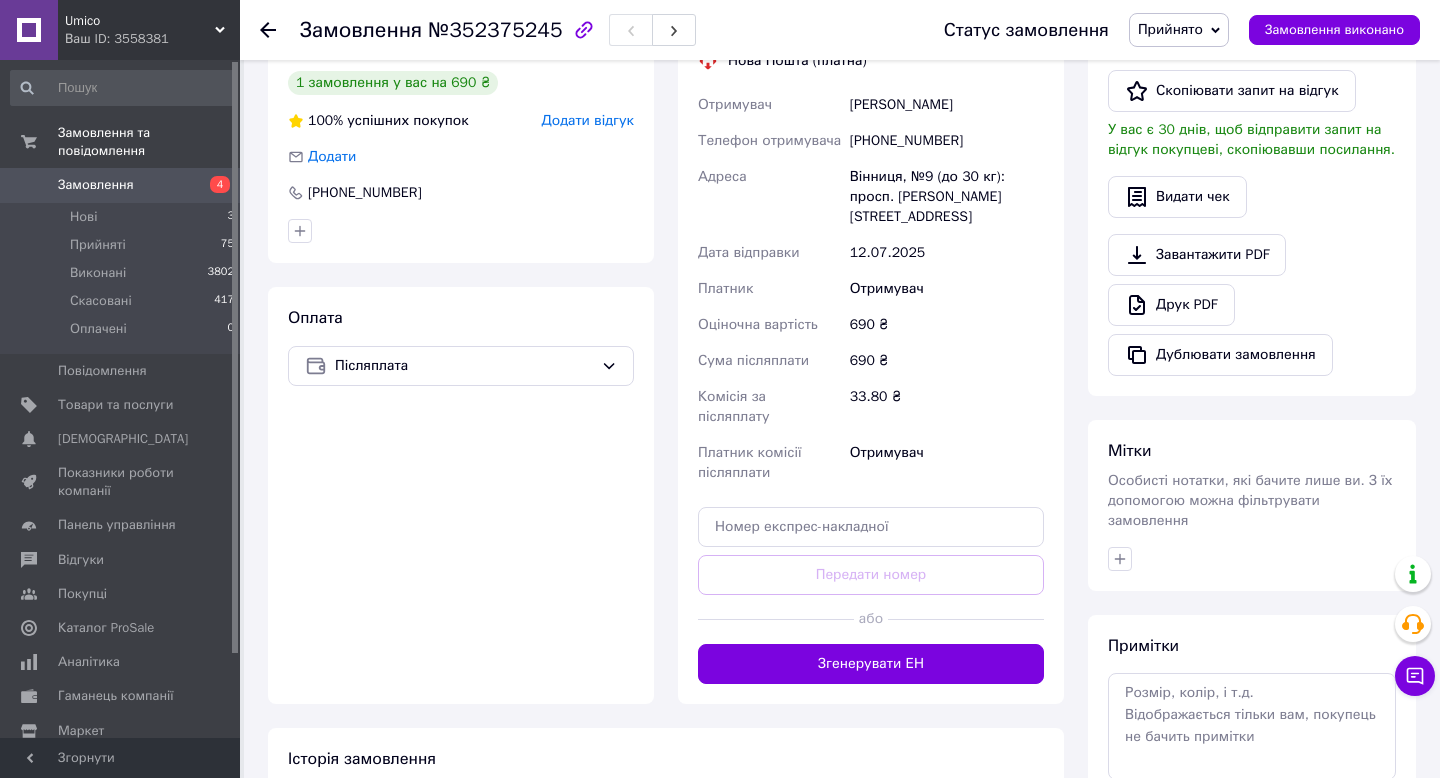 scroll, scrollTop: 529, scrollLeft: 0, axis: vertical 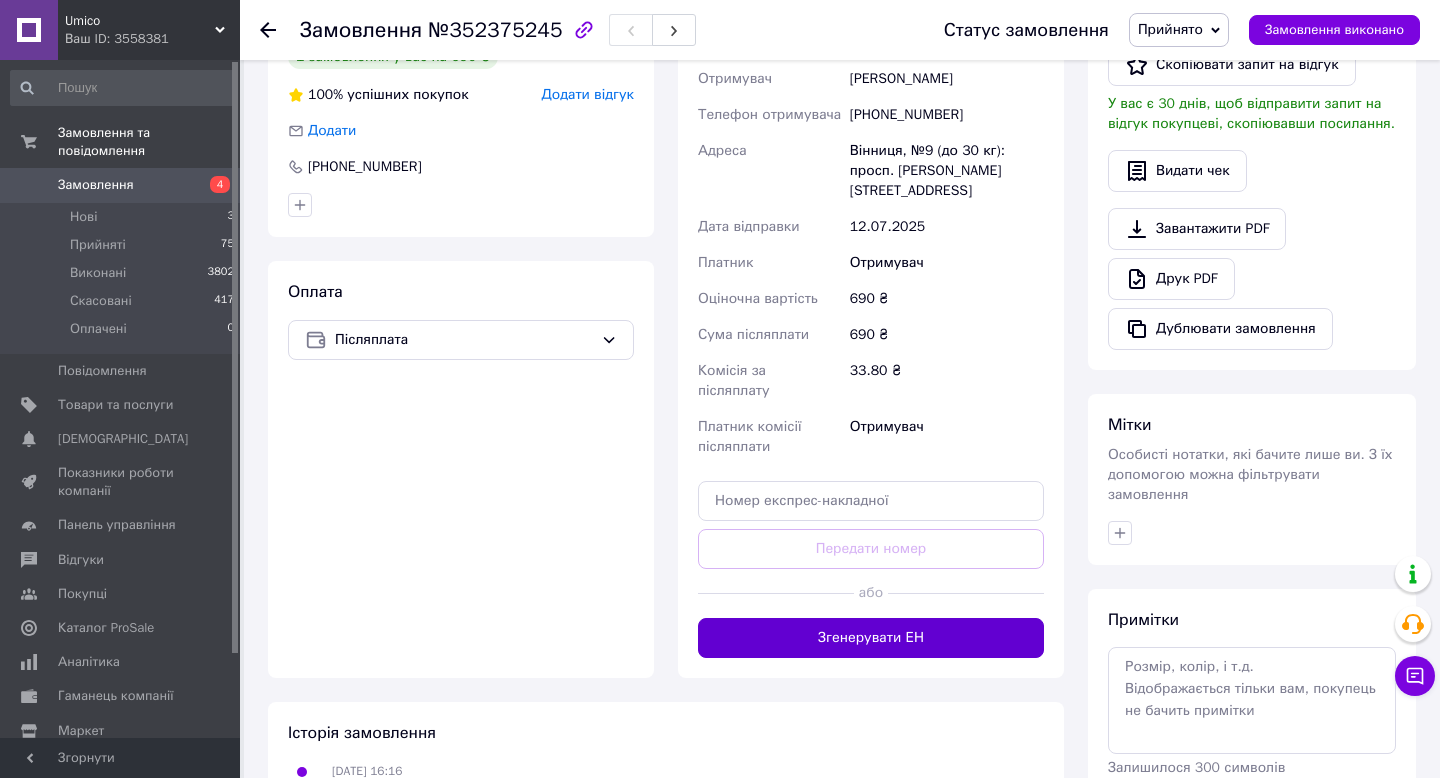 click on "Згенерувати ЕН" at bounding box center (871, 638) 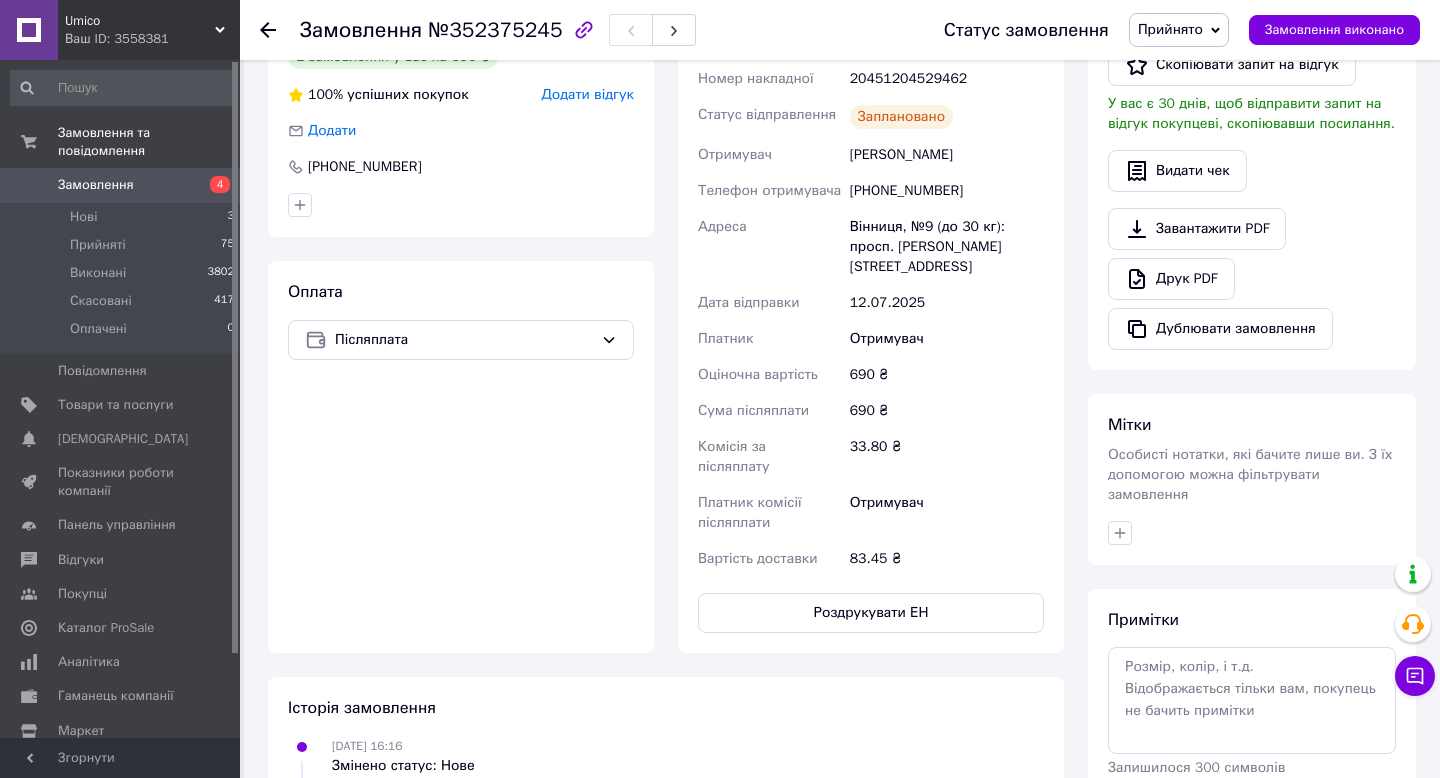 click 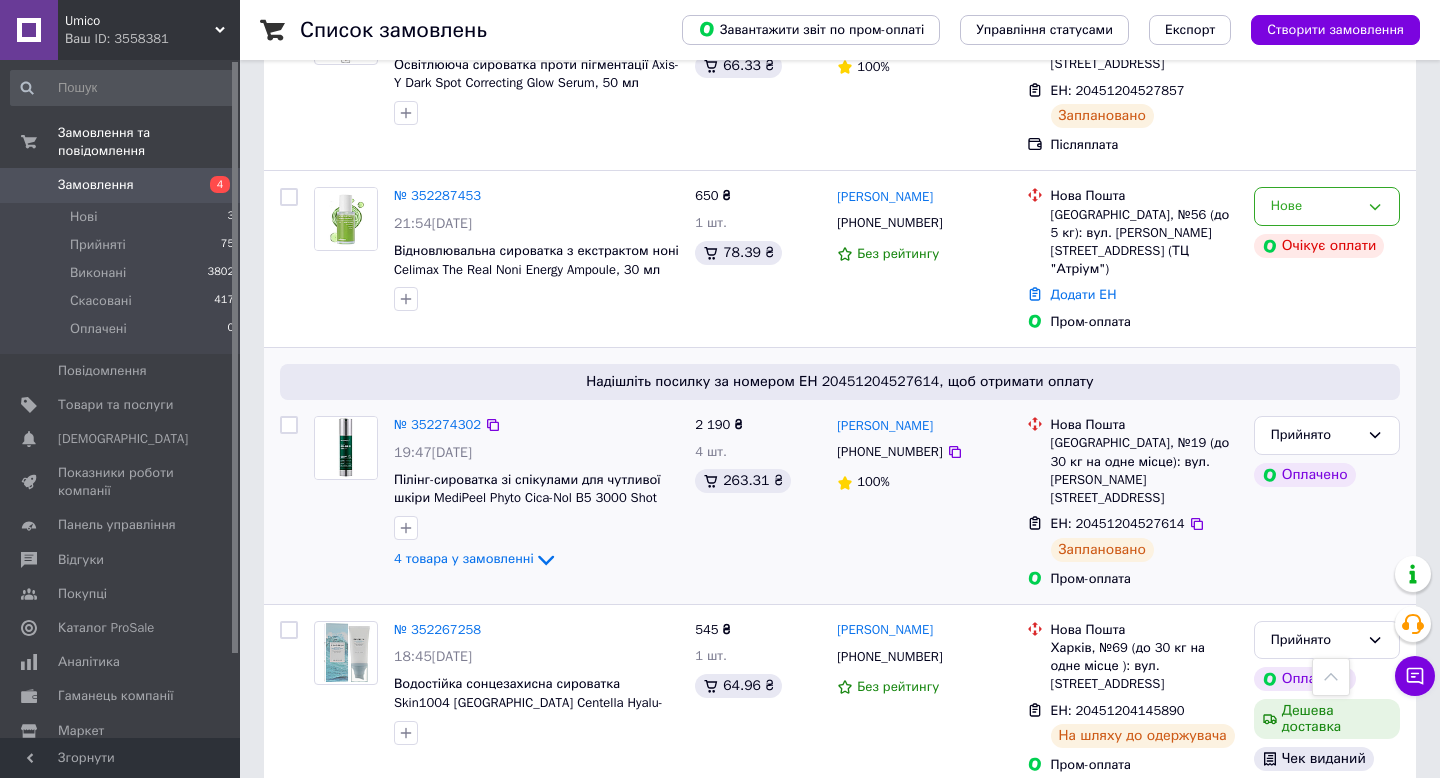 scroll, scrollTop: 0, scrollLeft: 0, axis: both 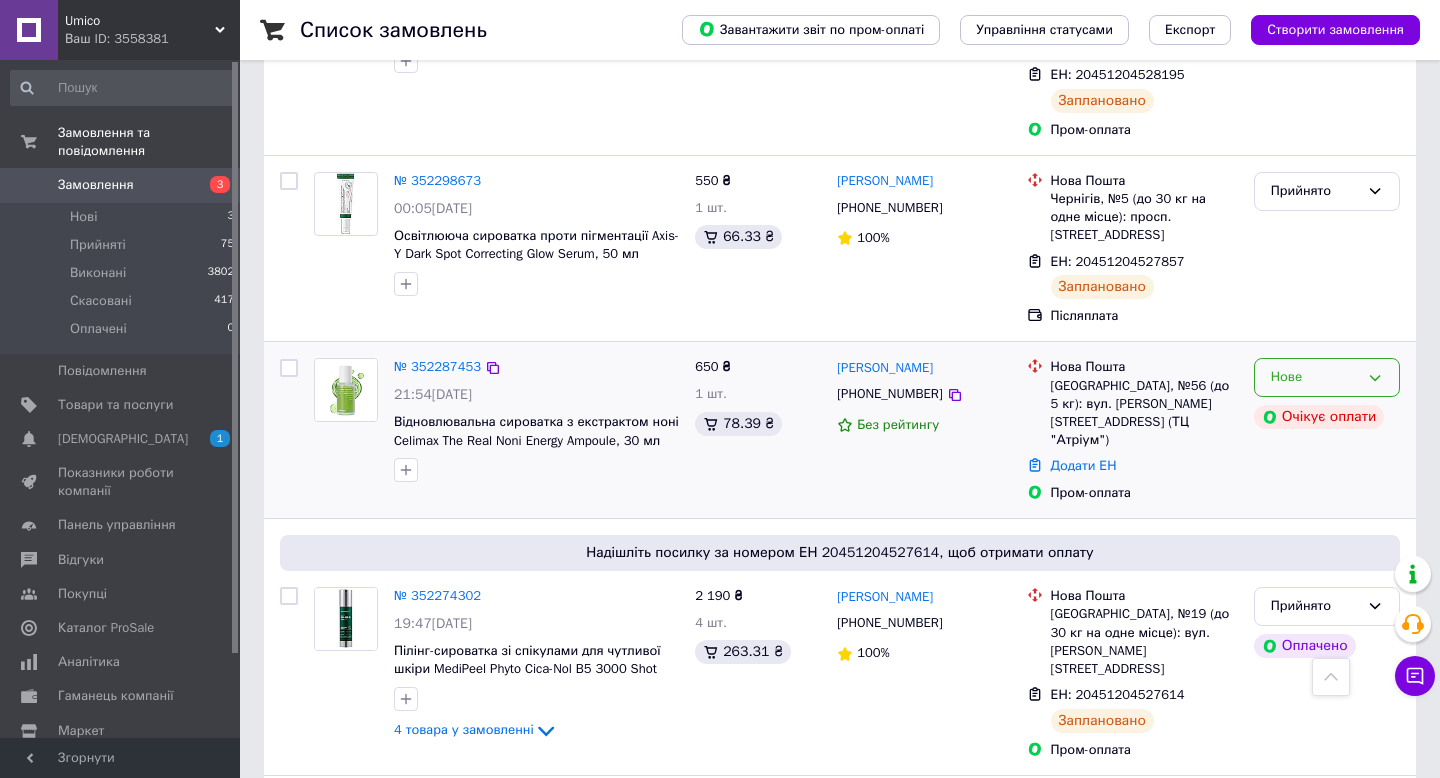 click on "Нове" at bounding box center [1327, 377] 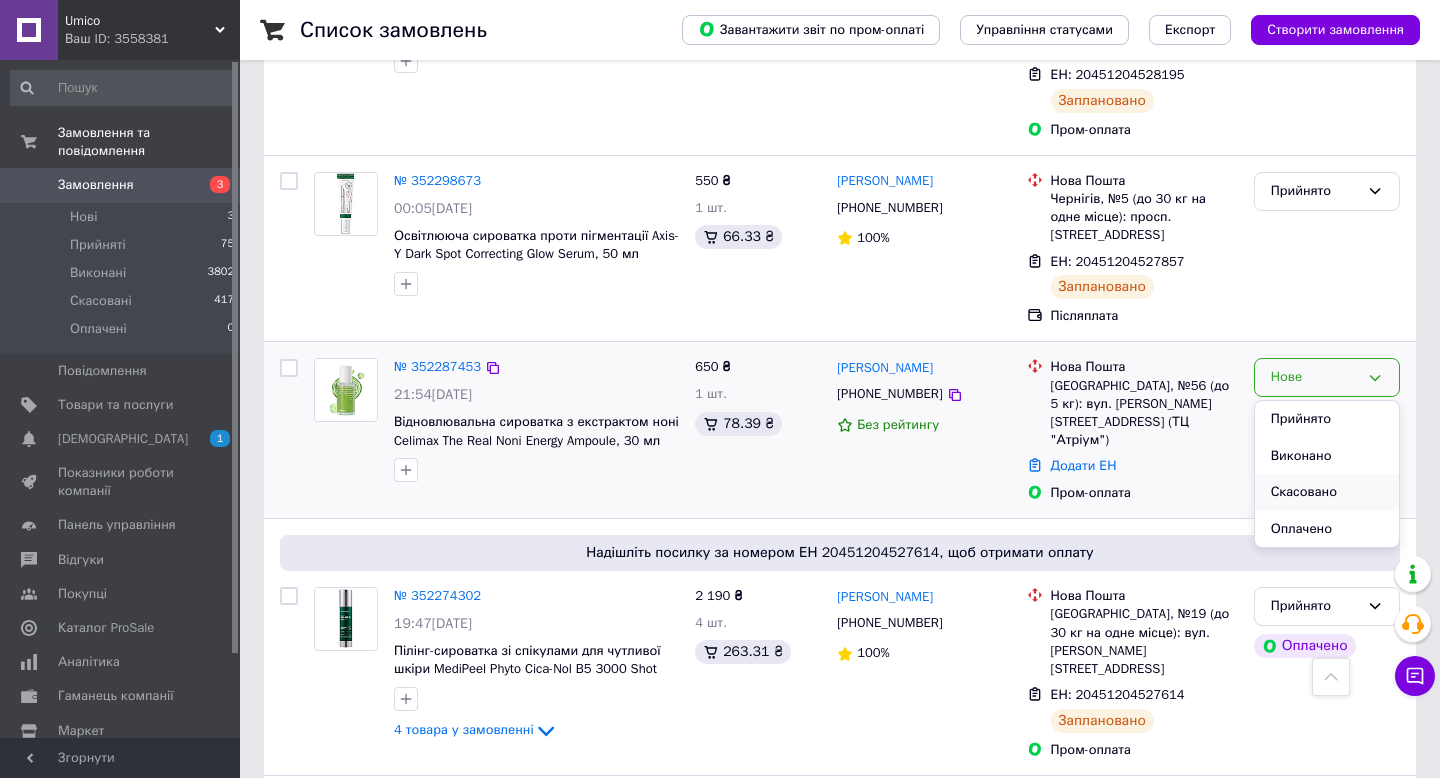 click on "Скасовано" at bounding box center [1327, 492] 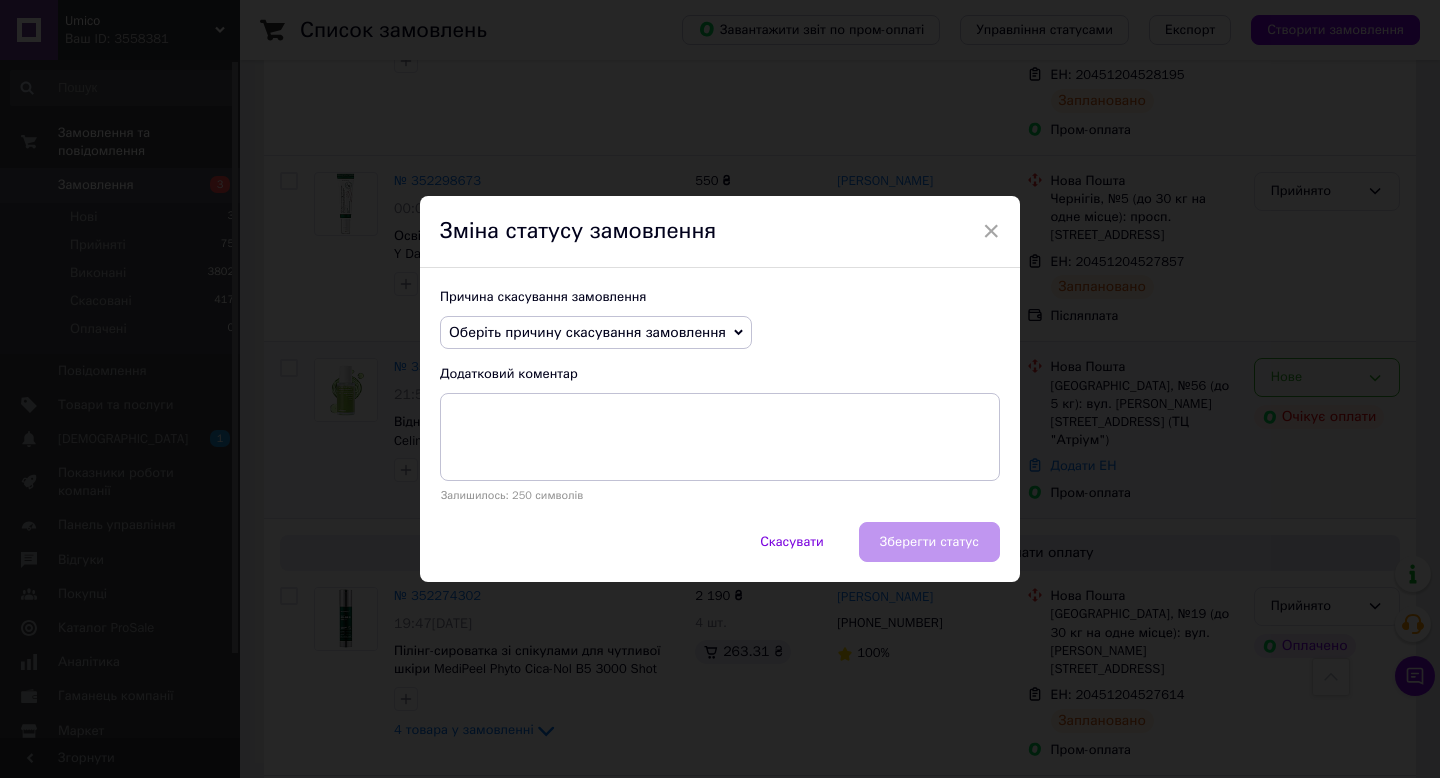 click on "Оберіть причину скасування замовлення" at bounding box center (596, 333) 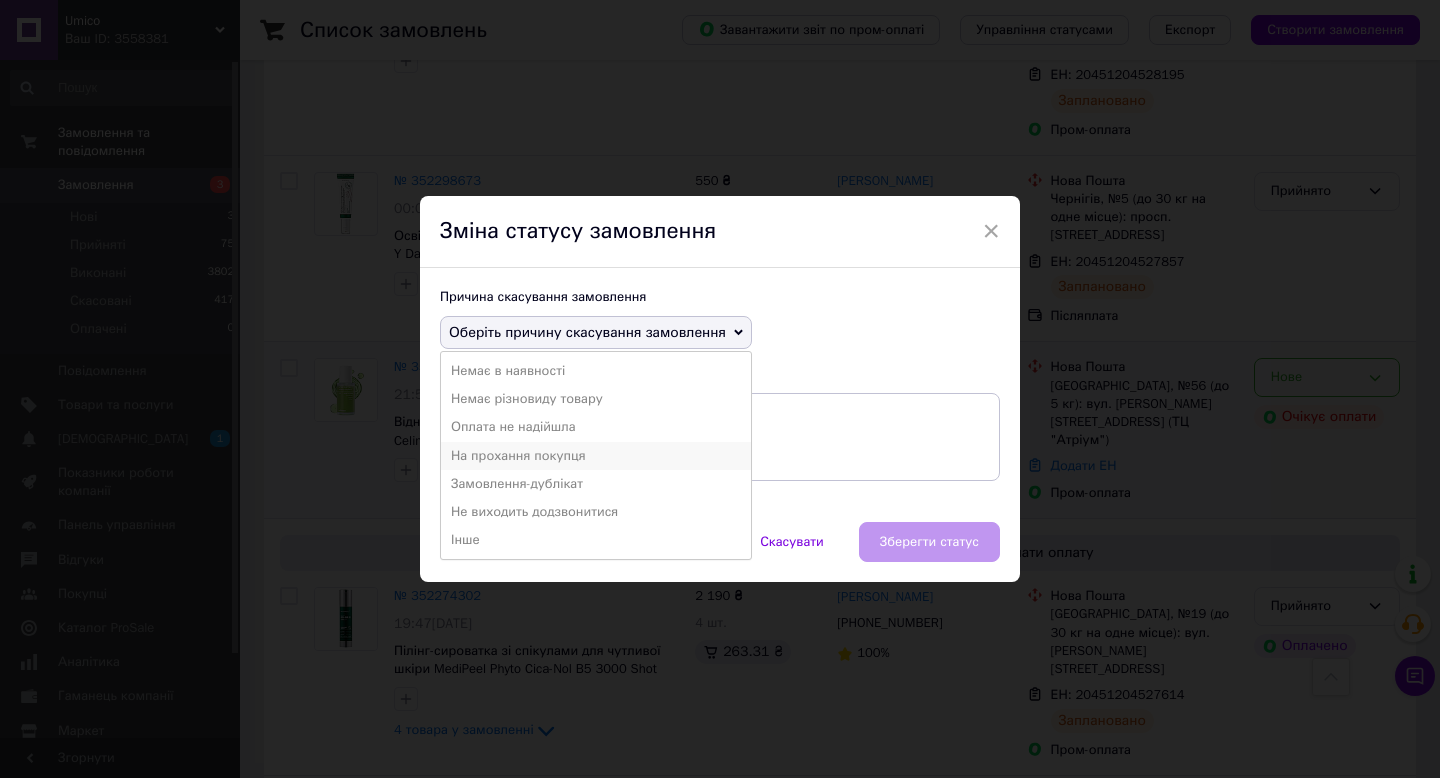 click on "На прохання покупця" at bounding box center [596, 456] 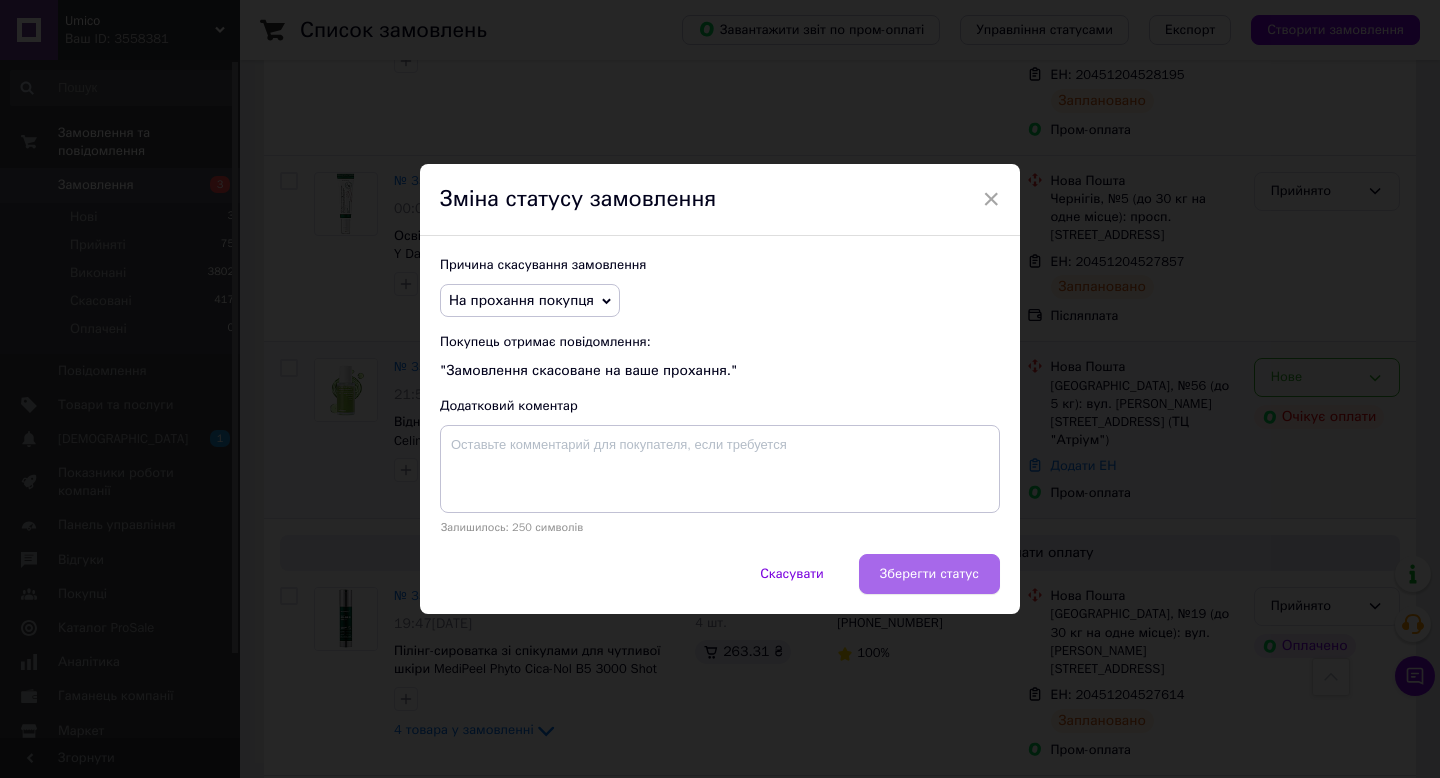 click on "Зберегти статус" at bounding box center [929, 574] 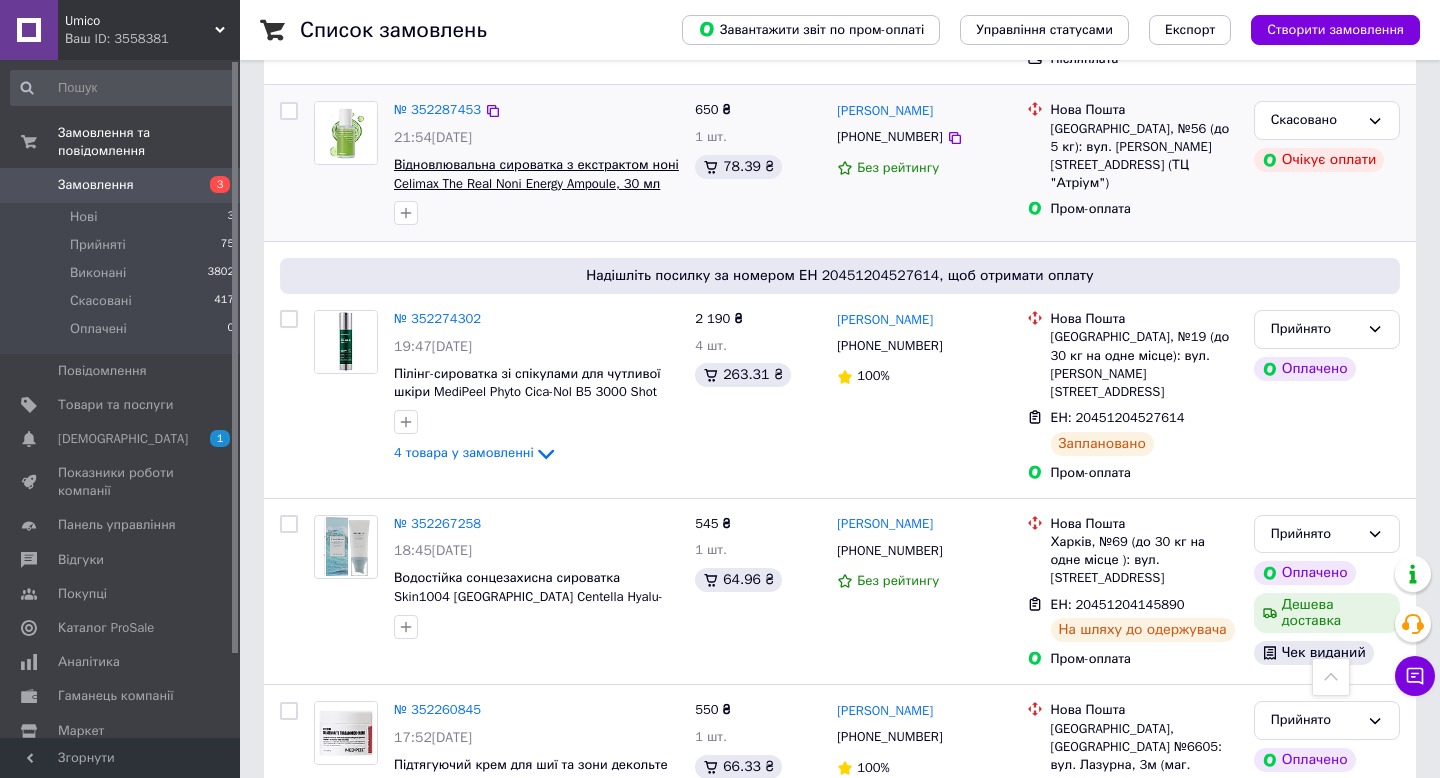 scroll, scrollTop: 1284, scrollLeft: 0, axis: vertical 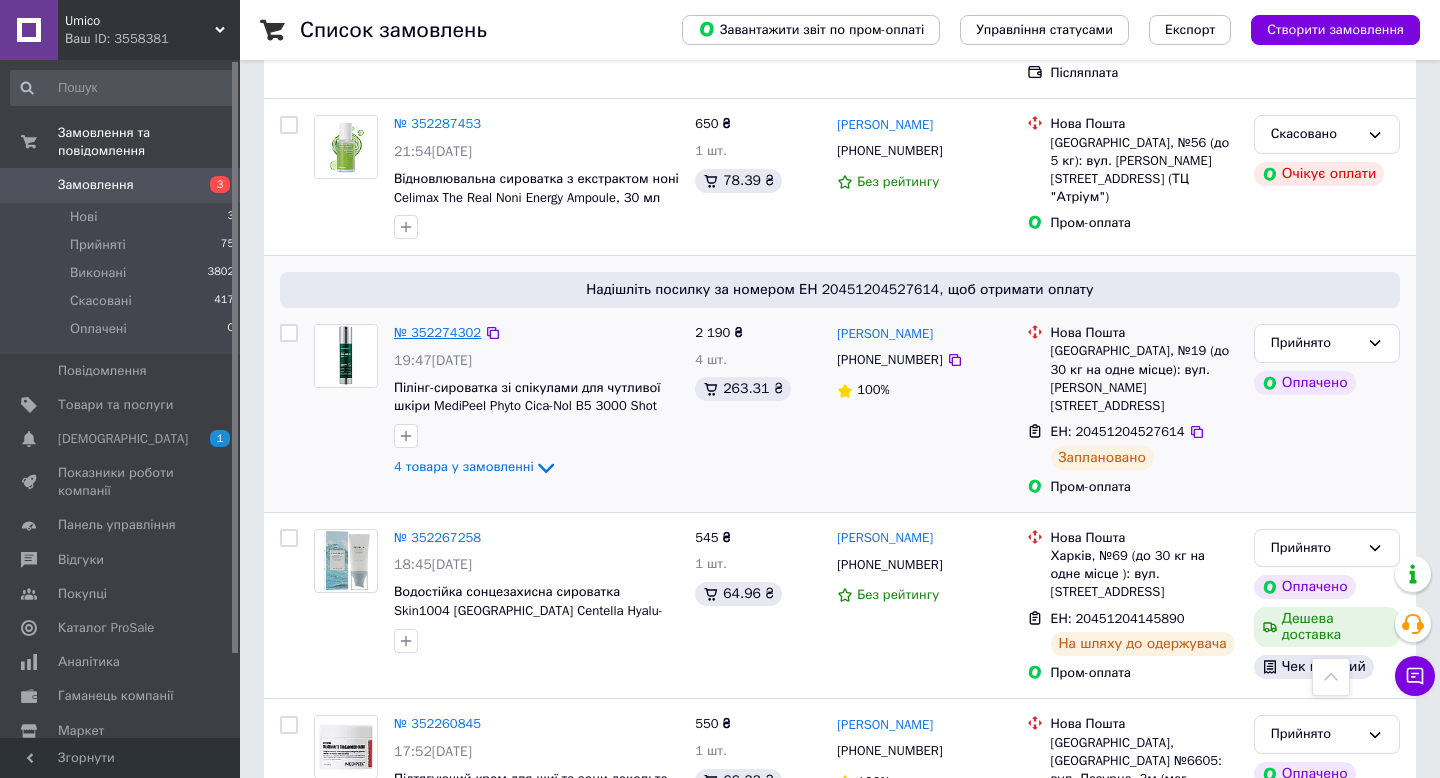 click on "№ 352274302" at bounding box center [437, 332] 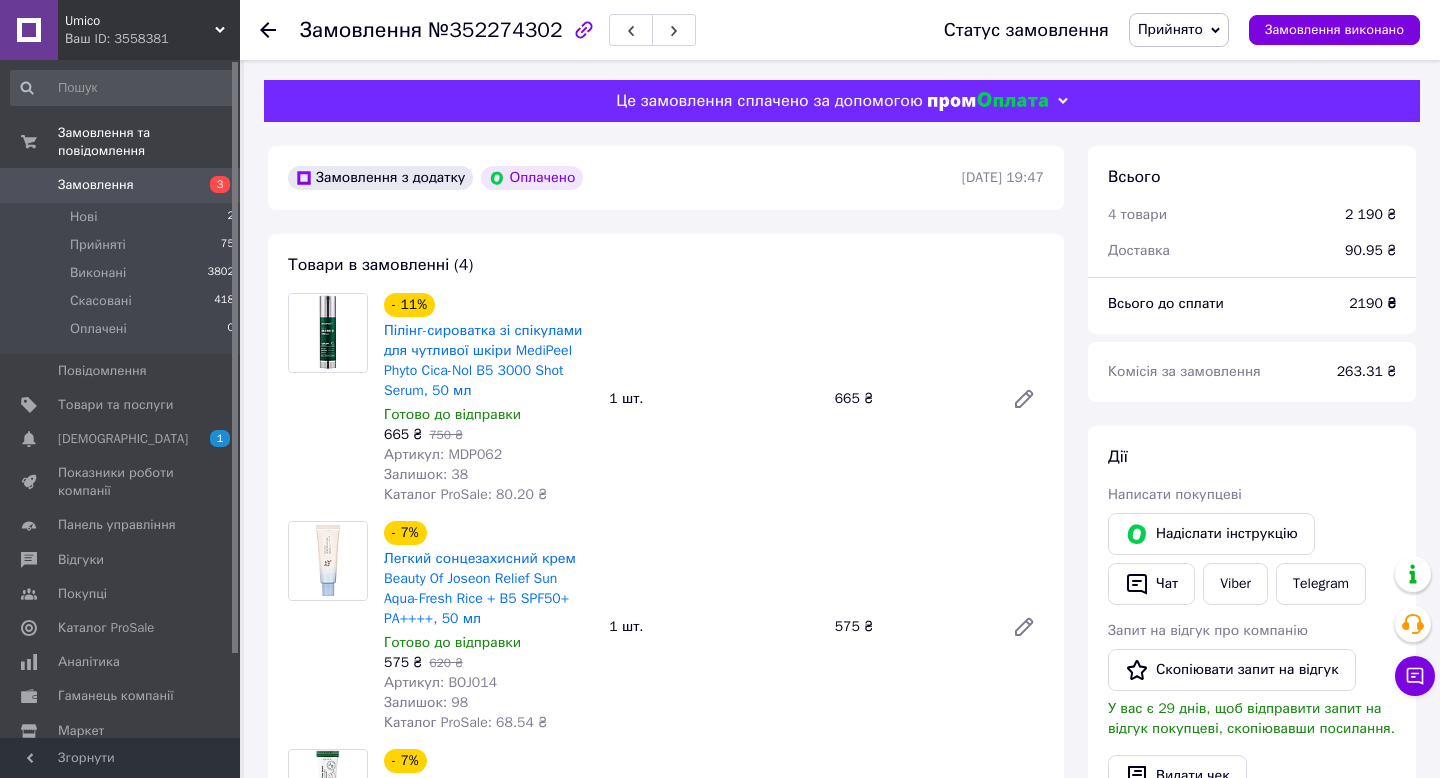 scroll, scrollTop: 35, scrollLeft: 0, axis: vertical 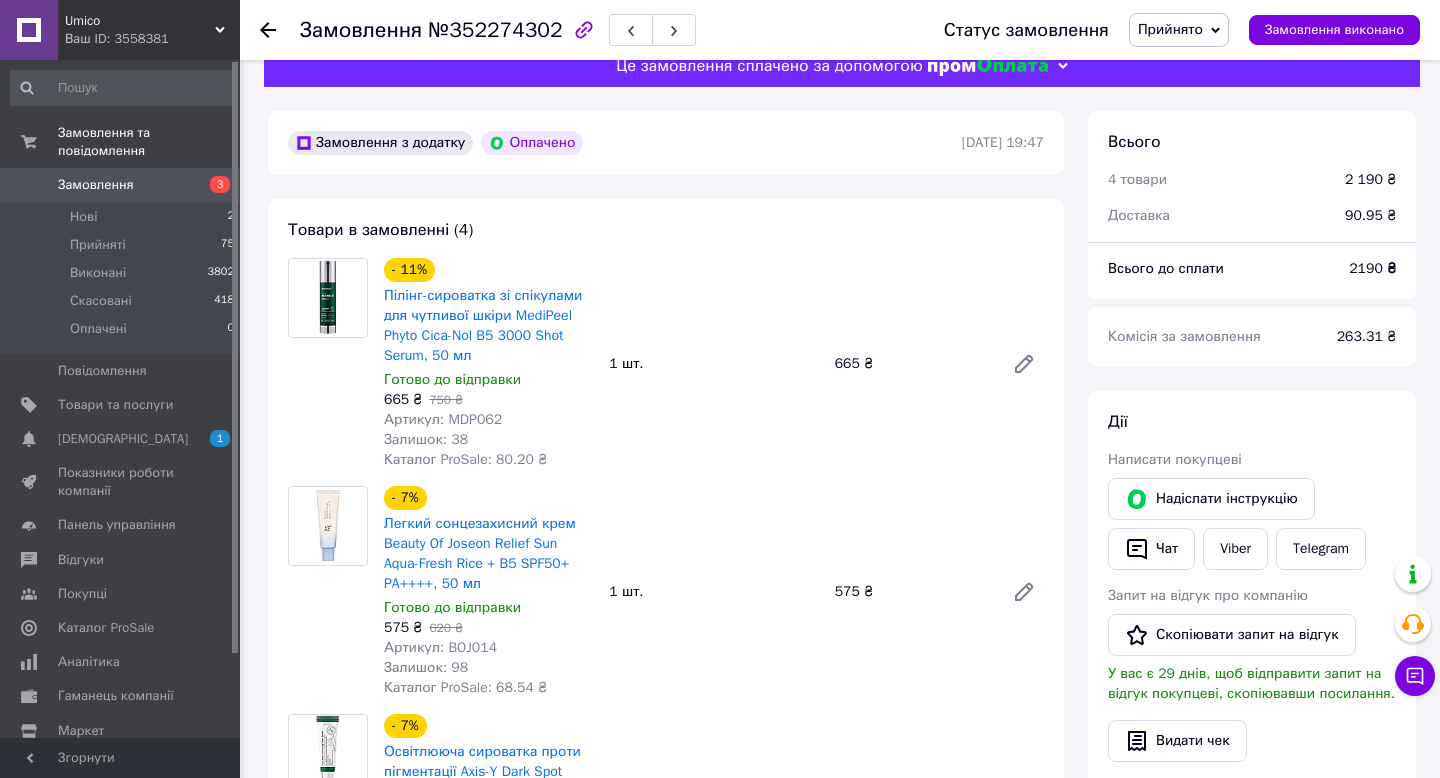 click on "Артикул: MDP062" at bounding box center [443, 419] 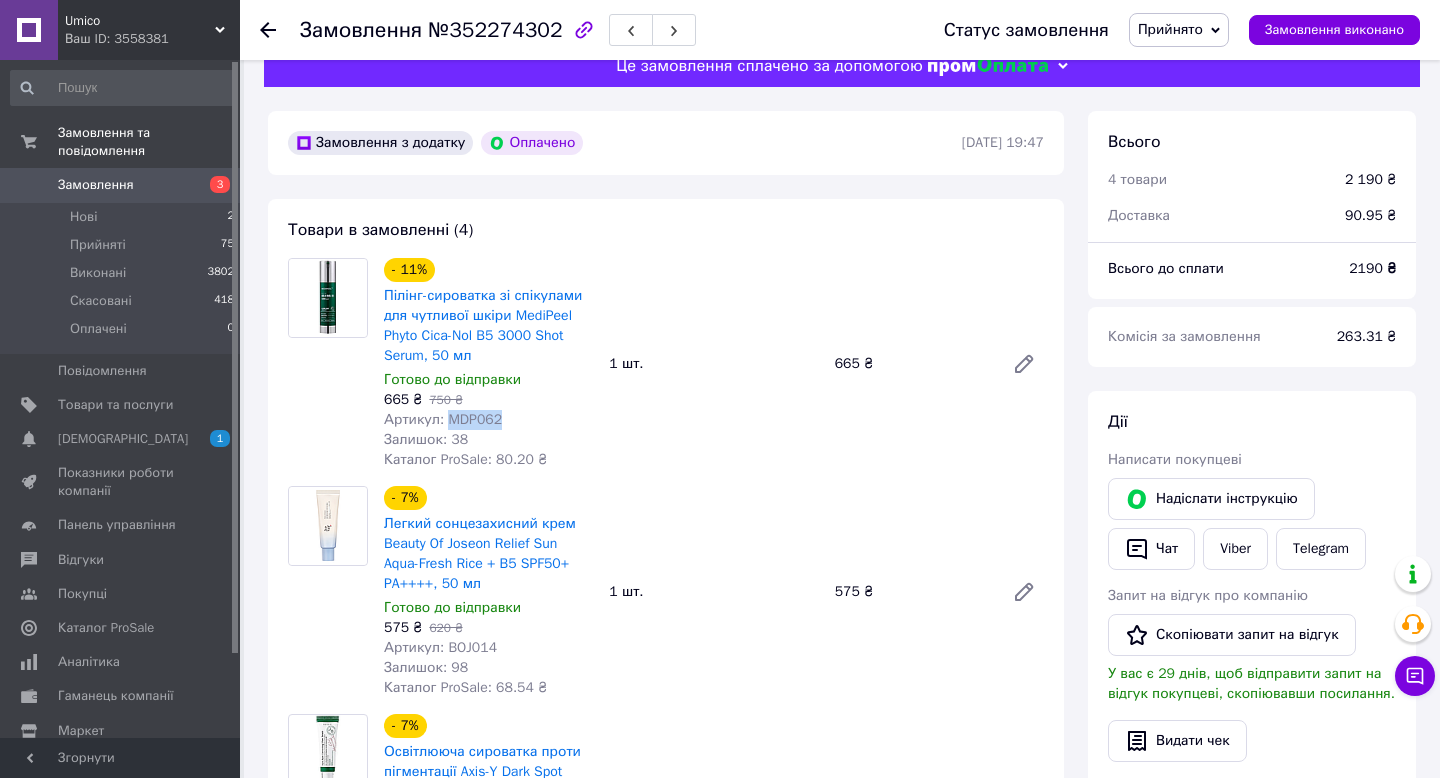 click on "Артикул: MDP062" at bounding box center [443, 419] 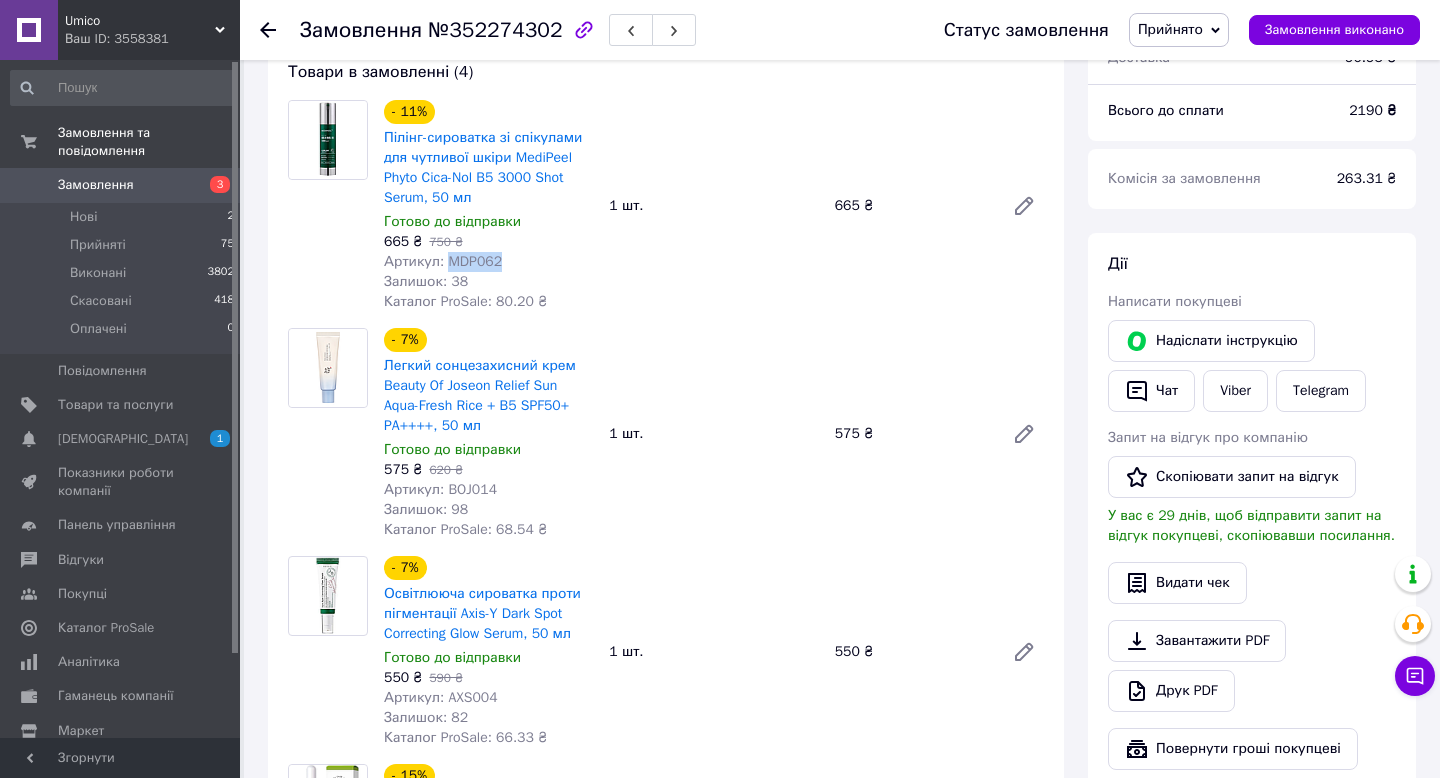 scroll, scrollTop: 217, scrollLeft: 0, axis: vertical 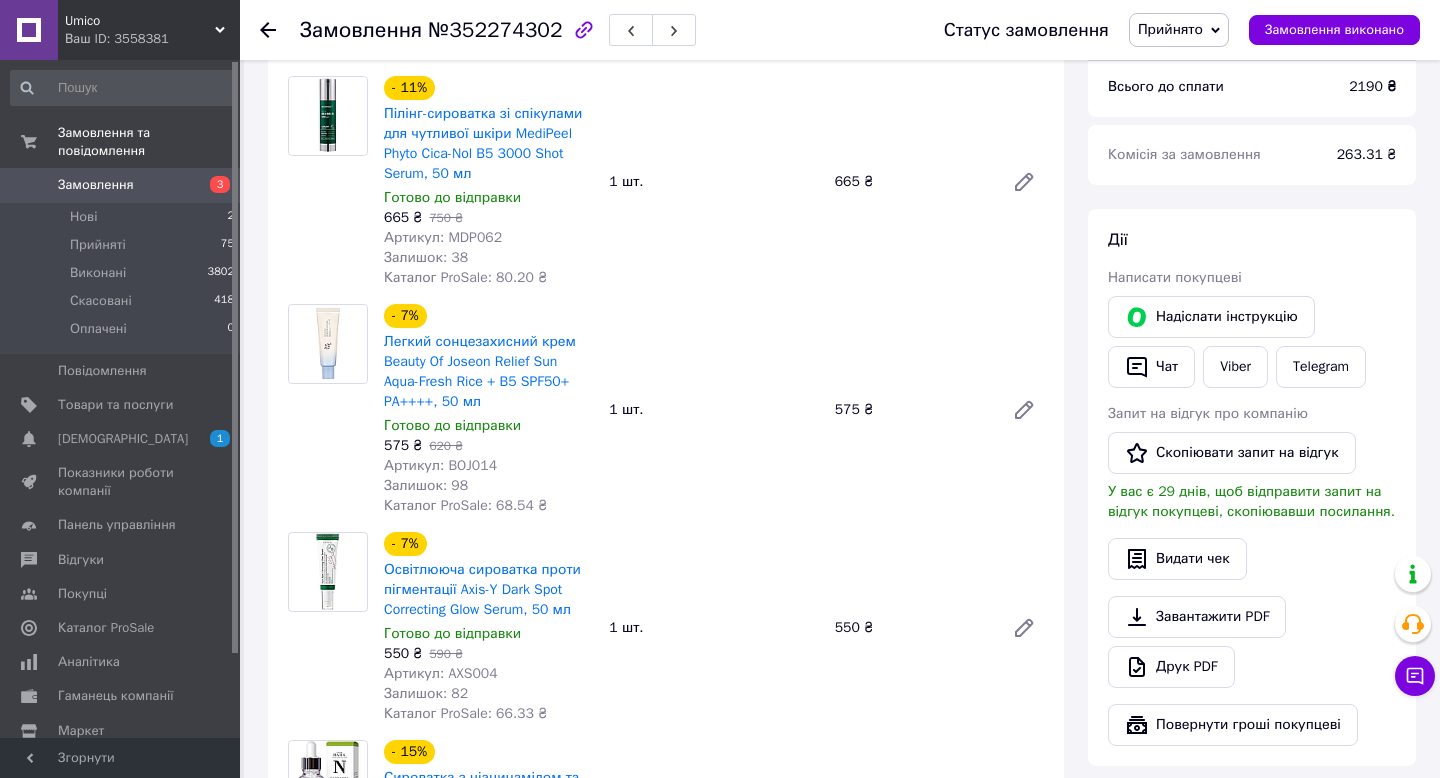 click on "Артикул: BOJ014" at bounding box center [440, 465] 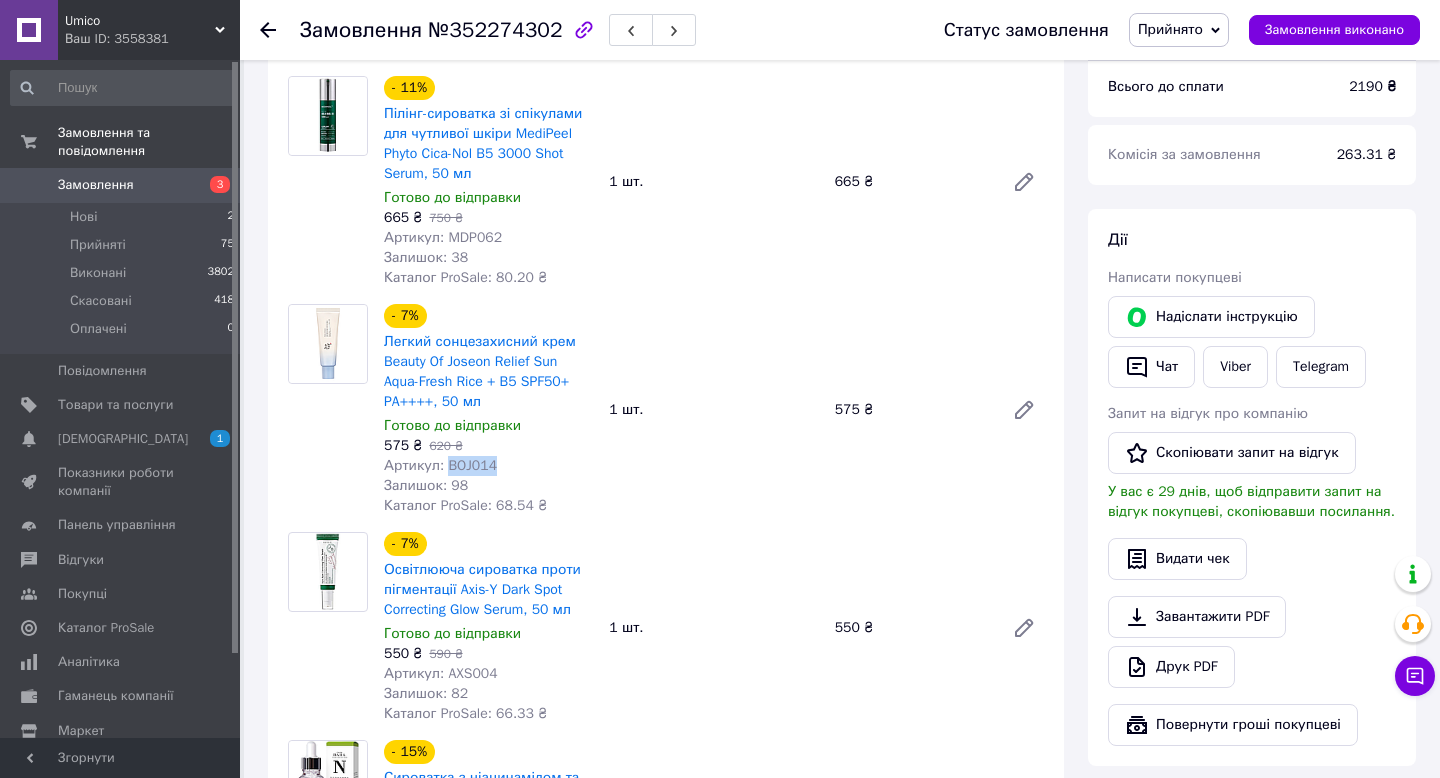 click on "Артикул: BOJ014" at bounding box center [440, 465] 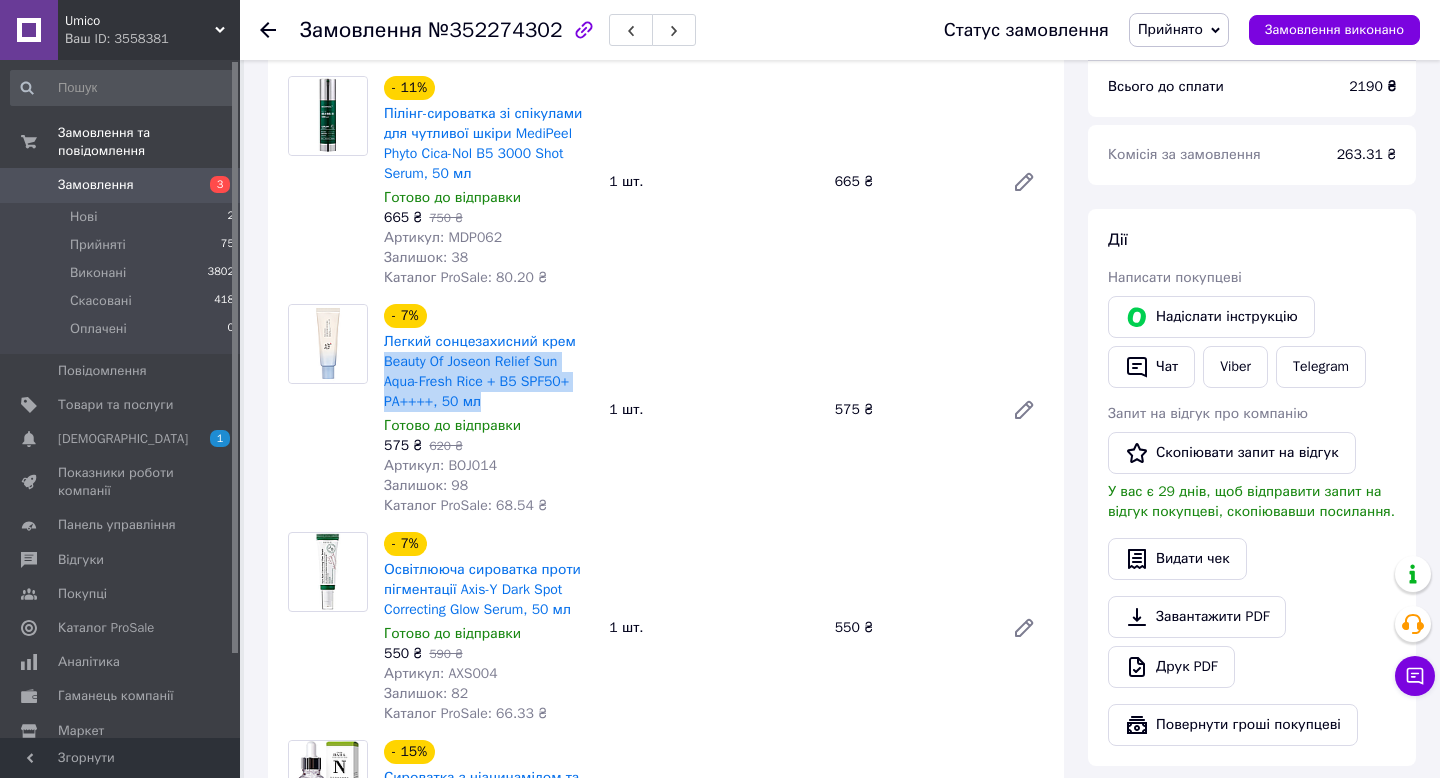 drag, startPoint x: 486, startPoint y: 409, endPoint x: 382, endPoint y: 360, distance: 114.96521 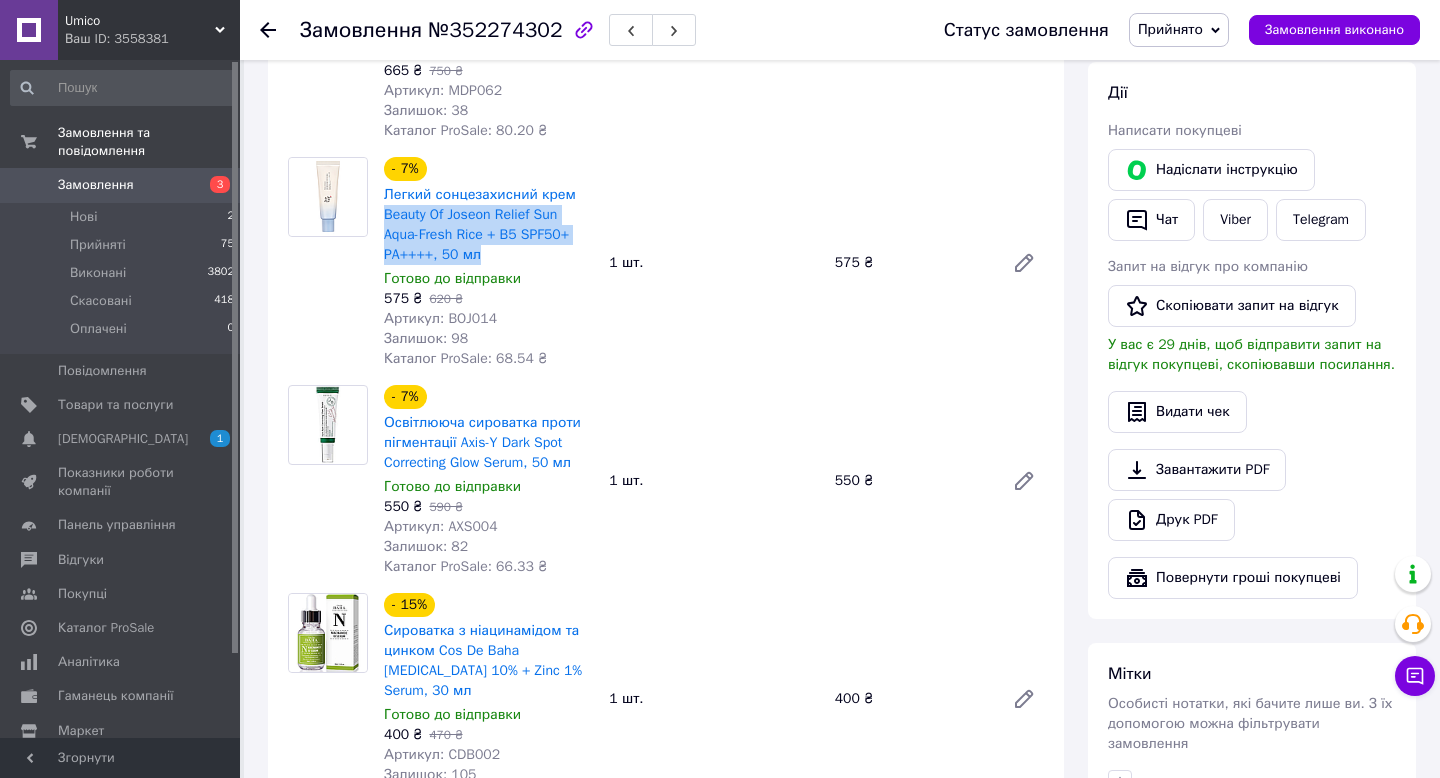 scroll, scrollTop: 388, scrollLeft: 0, axis: vertical 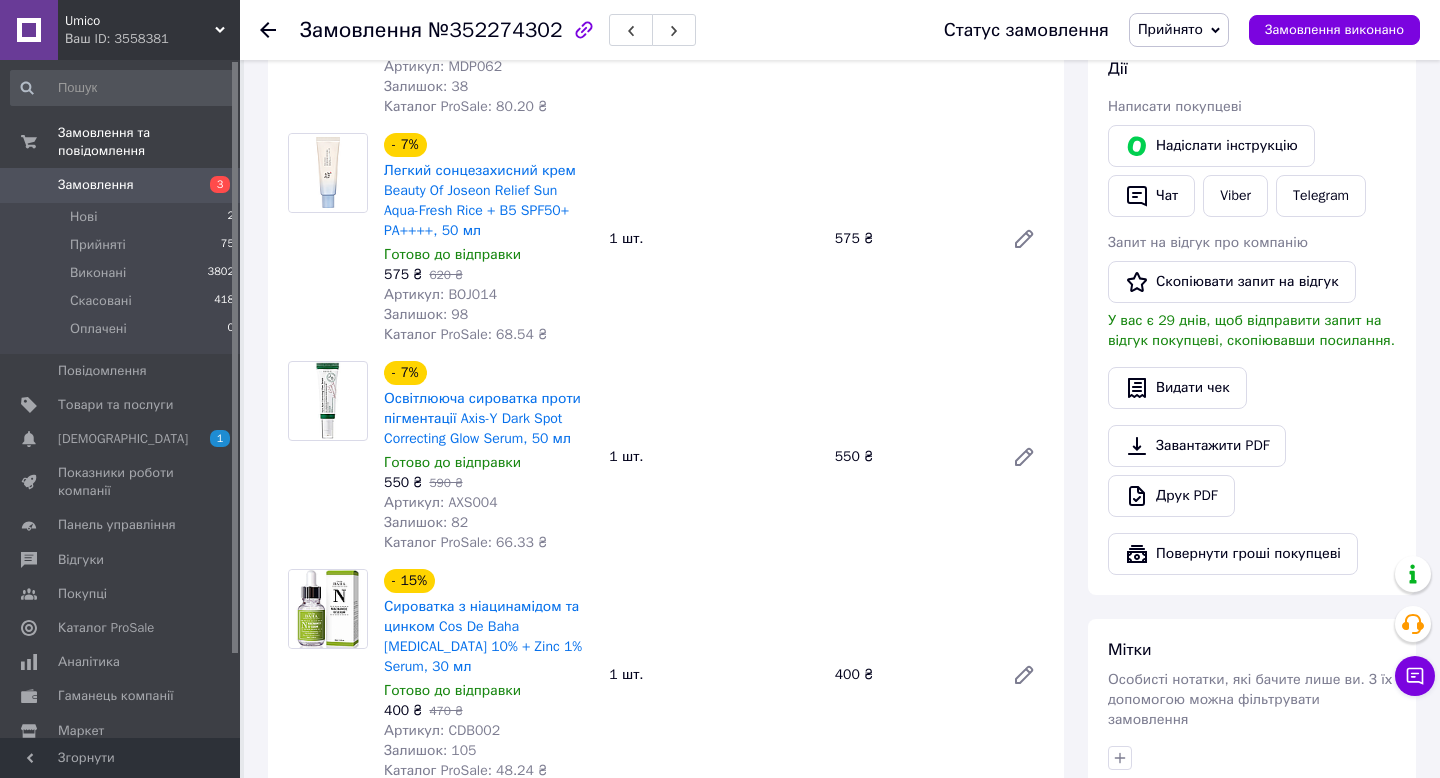 click on "Артикул: AXS004" at bounding box center (441, 502) 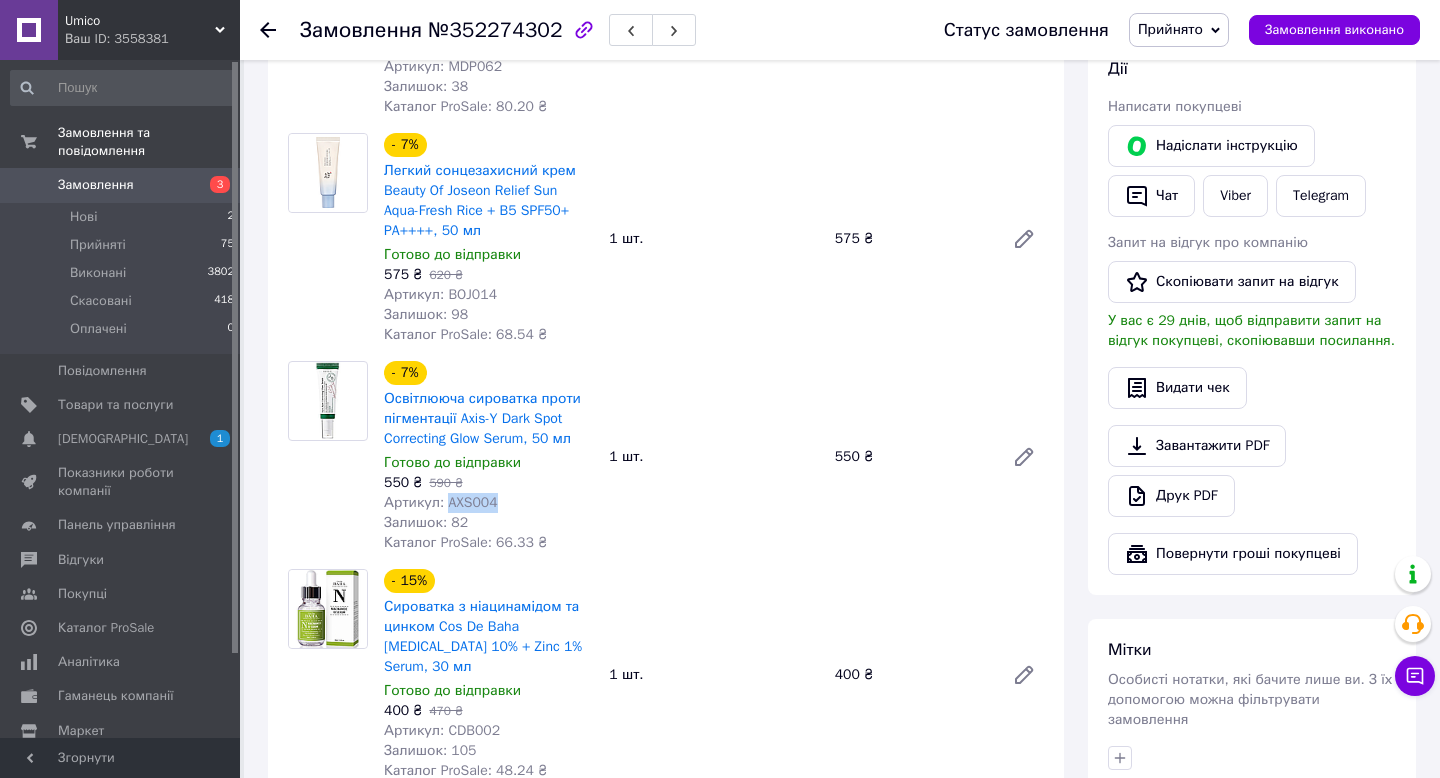 click on "Артикул: AXS004" at bounding box center (441, 502) 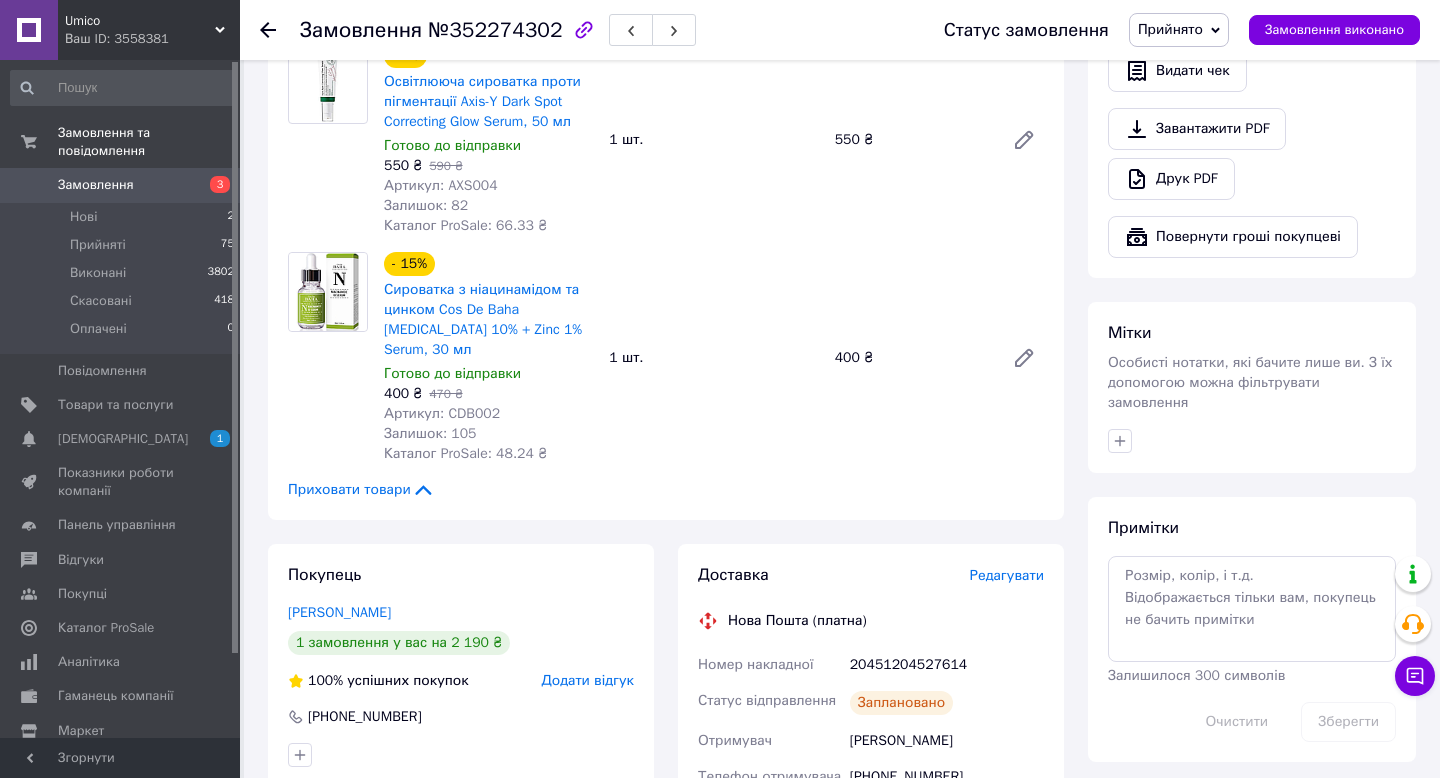 click on "Артикул: CDB002" at bounding box center [442, 413] 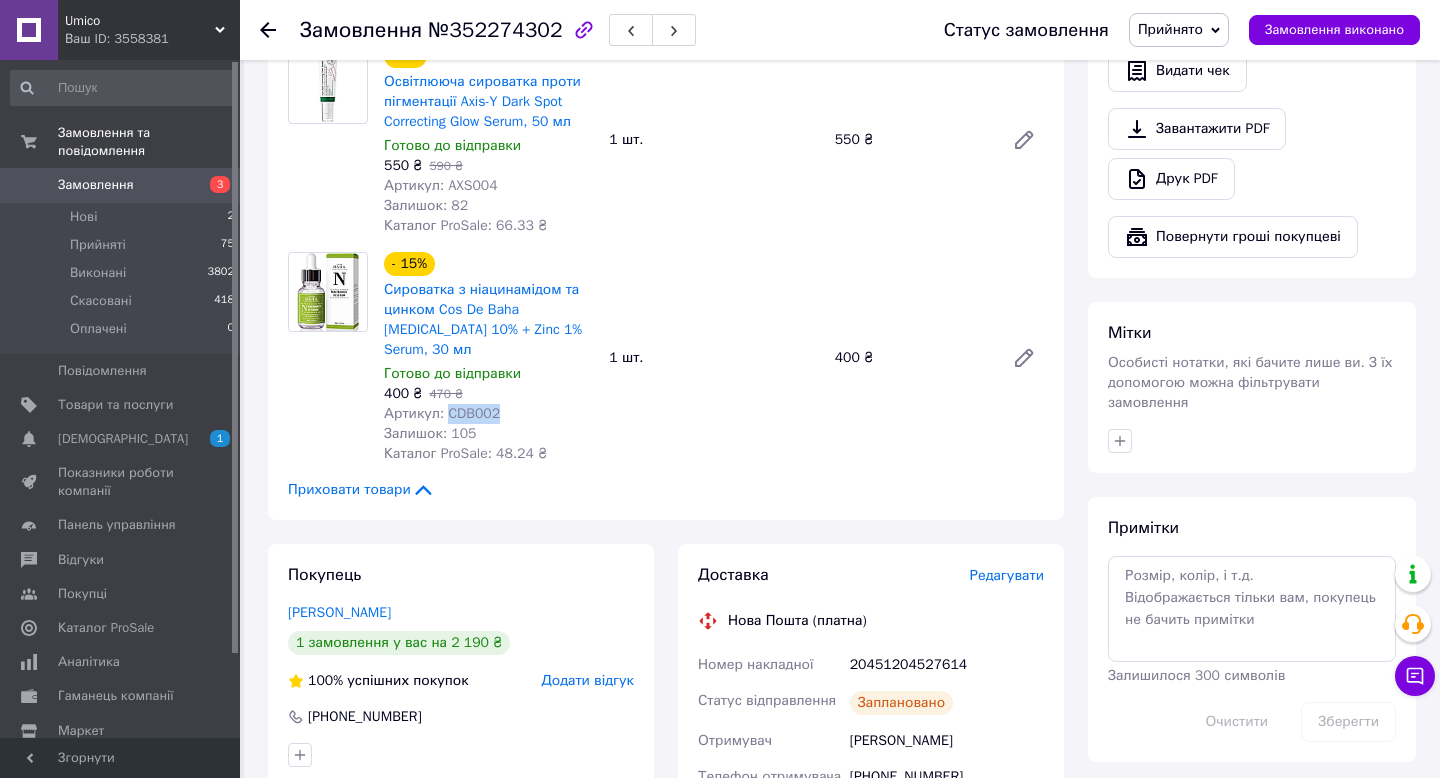 click on "Артикул: CDB002" at bounding box center (442, 413) 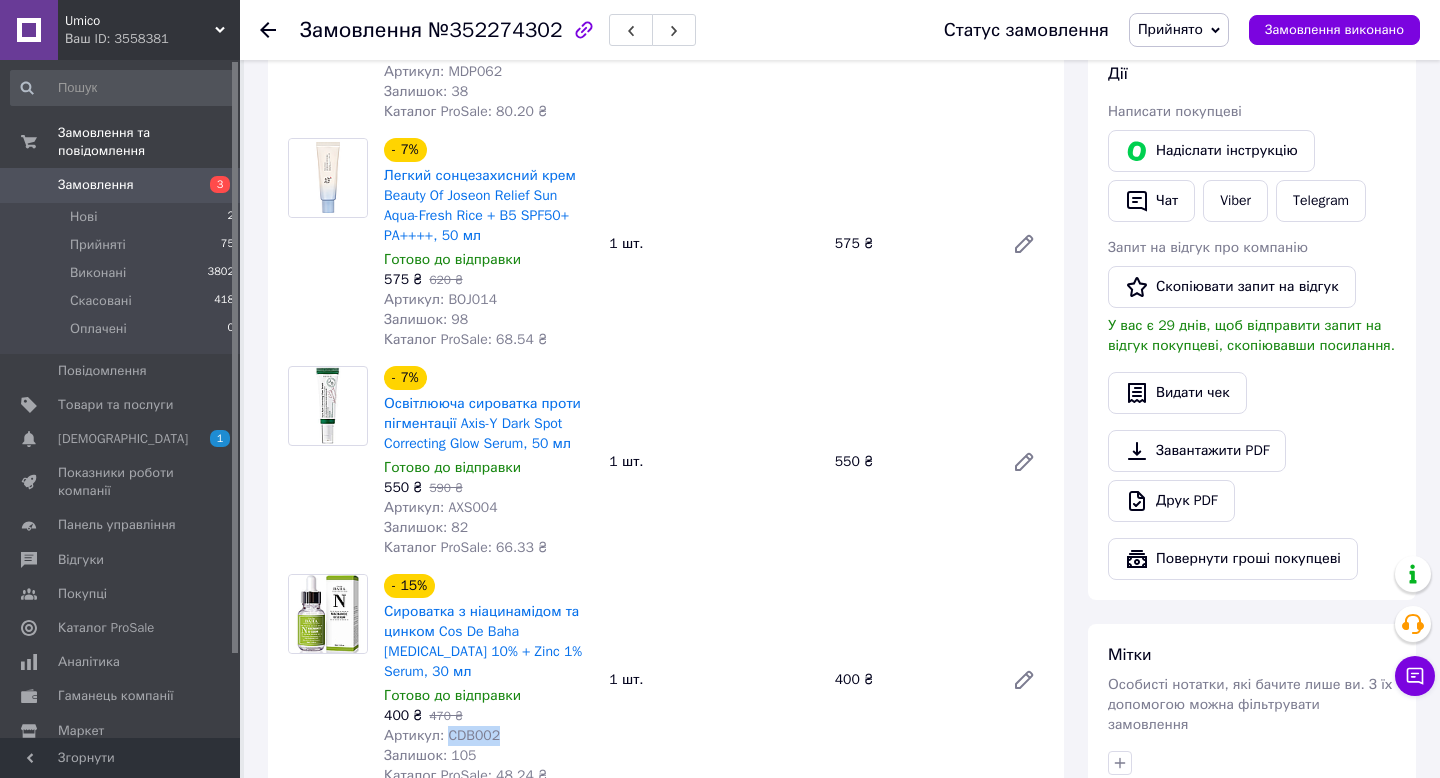 scroll, scrollTop: 365, scrollLeft: 0, axis: vertical 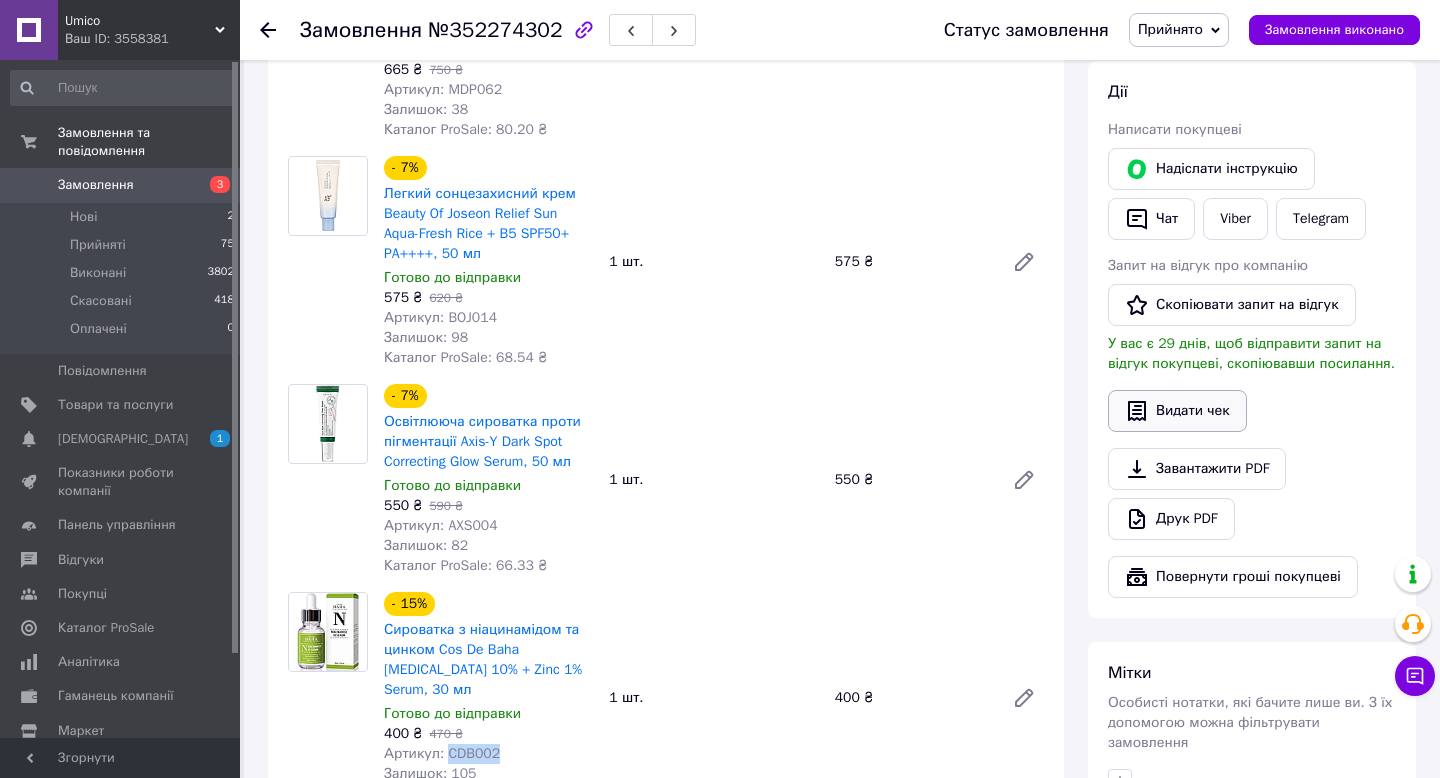 click on "Видати чек" at bounding box center (1177, 411) 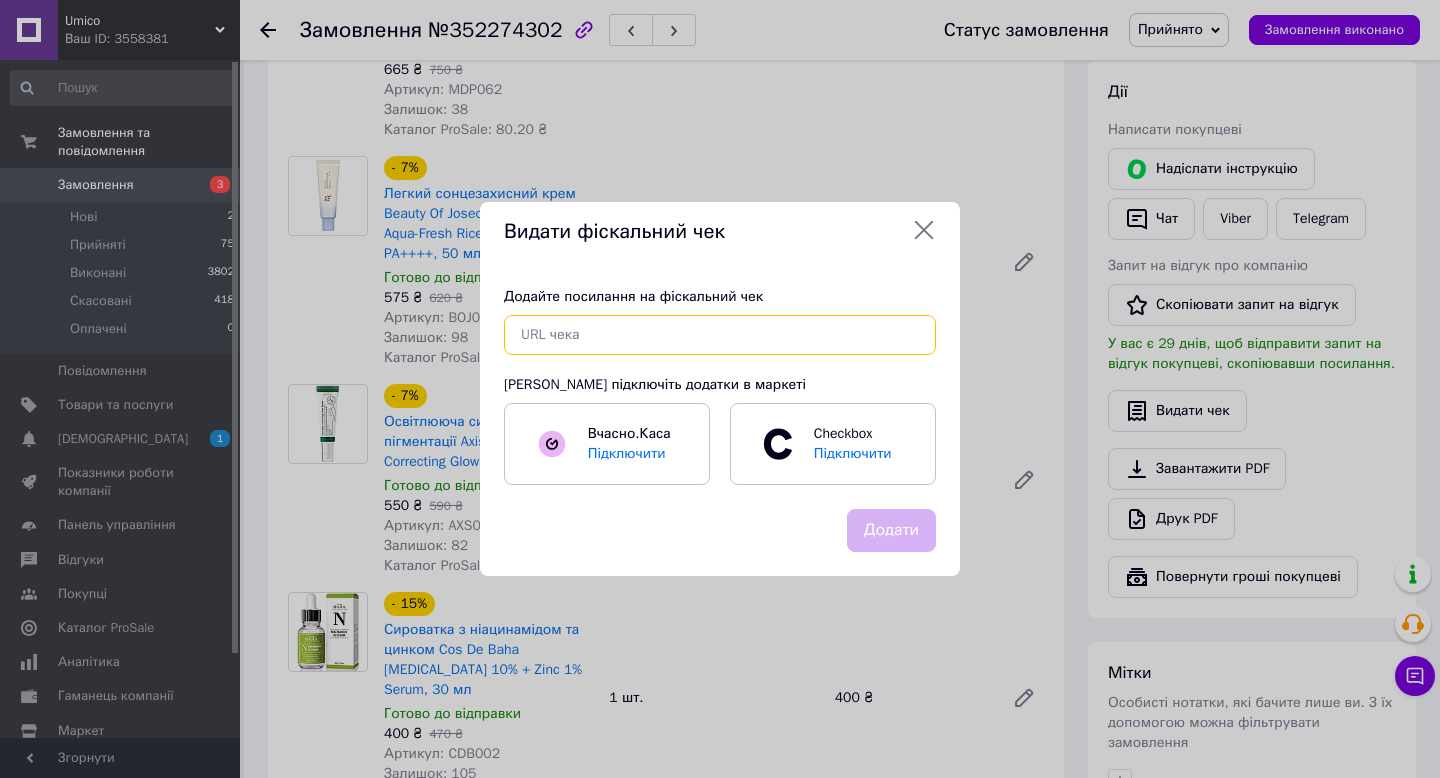 click at bounding box center [720, 335] 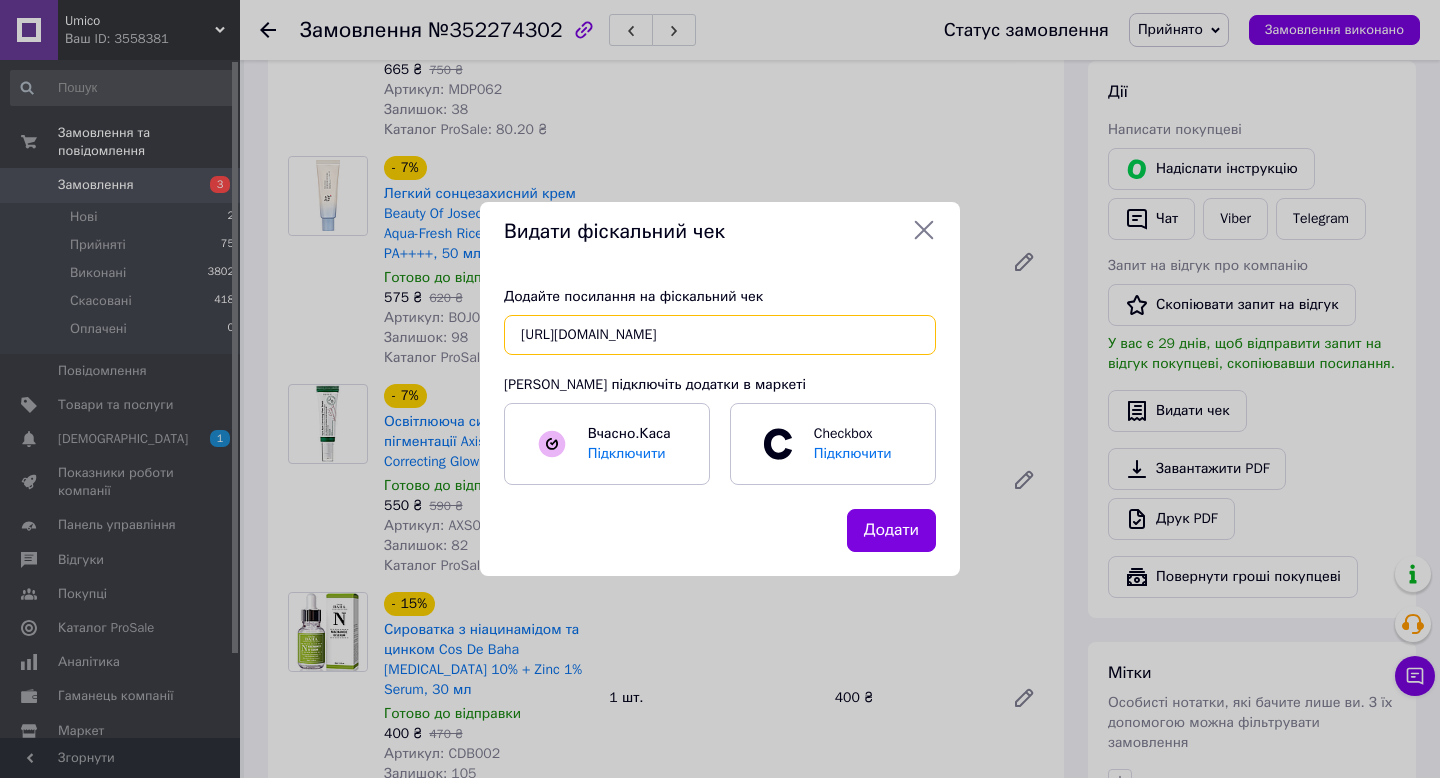 scroll, scrollTop: 0, scrollLeft: 67, axis: horizontal 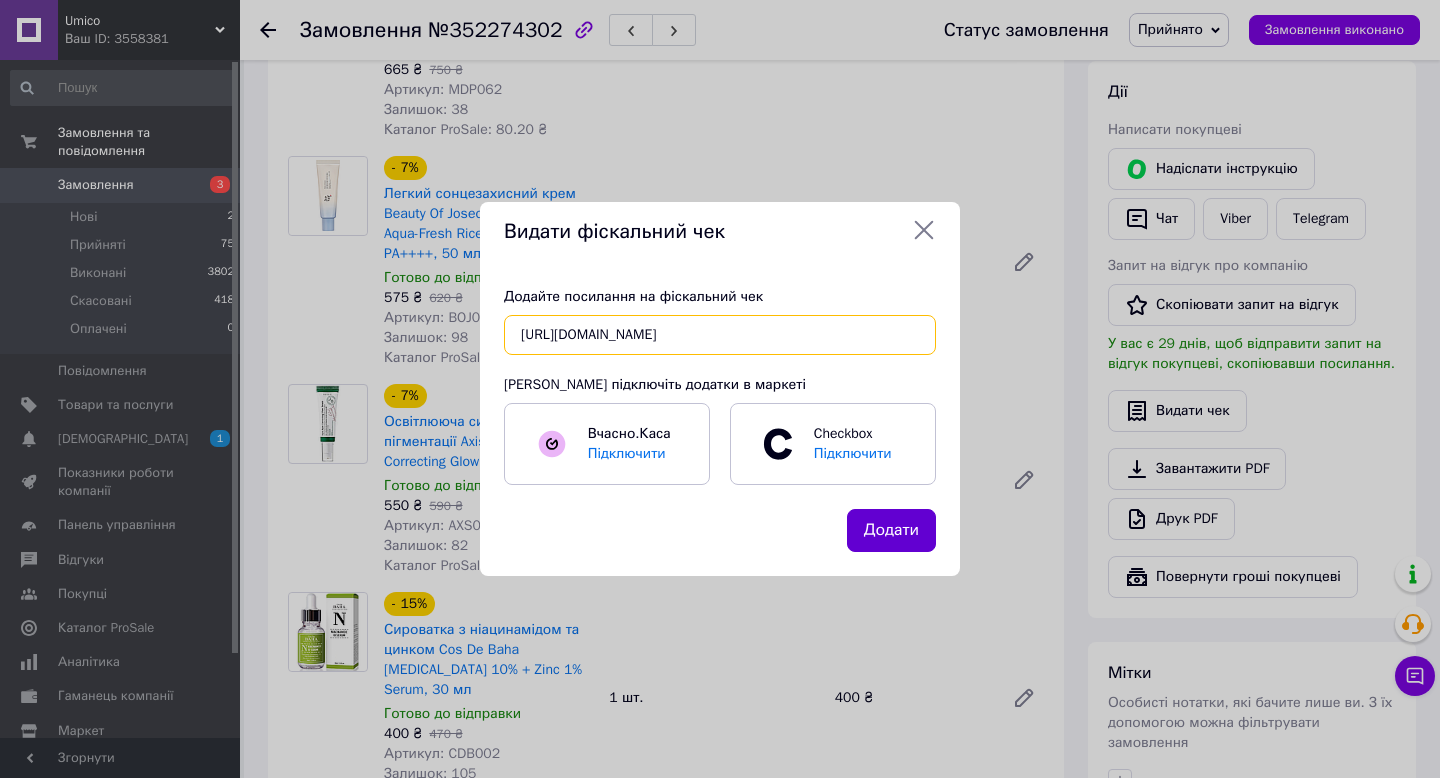 type on "https://check.checkbox.ua/84acab3c-685b-42e4-b441-e4a3ce348b27" 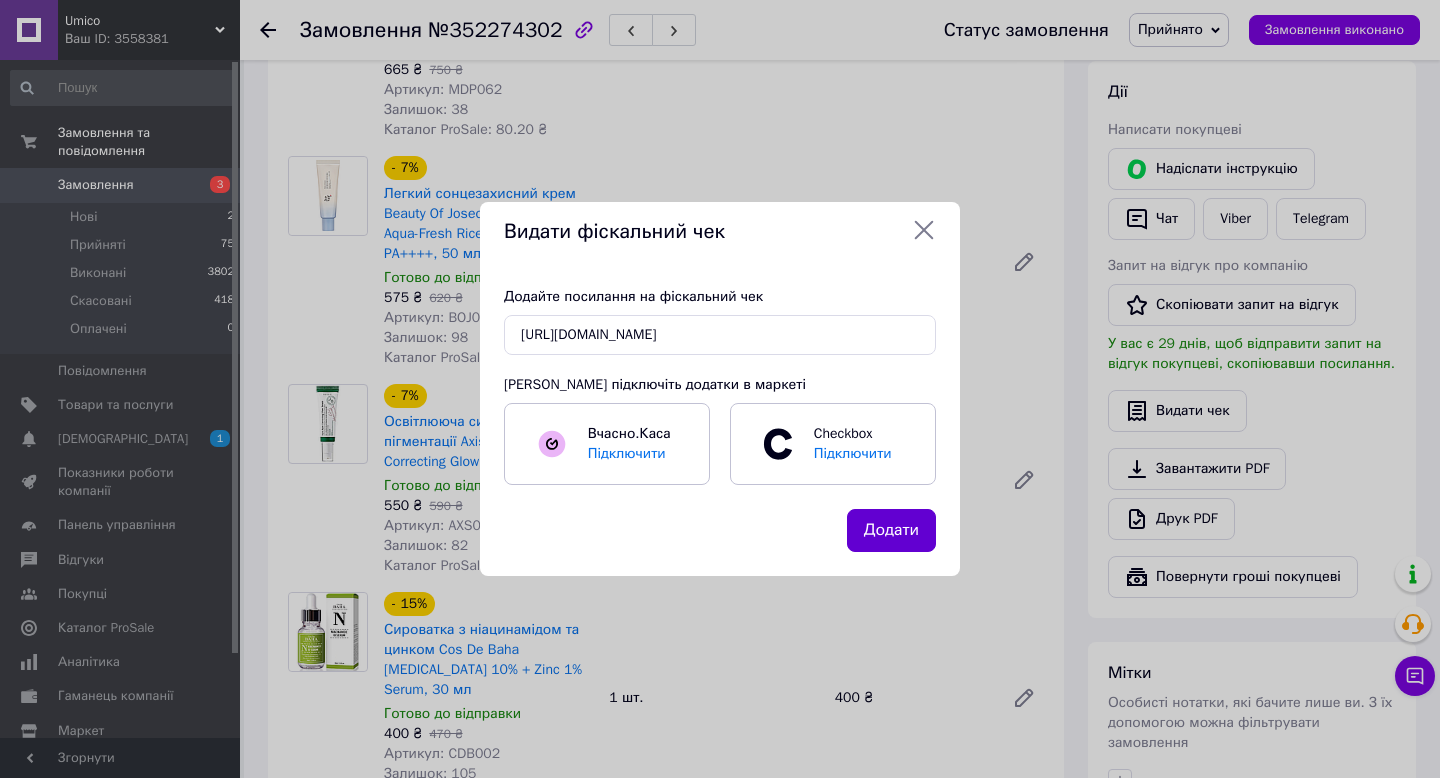 click on "Додати" at bounding box center [891, 530] 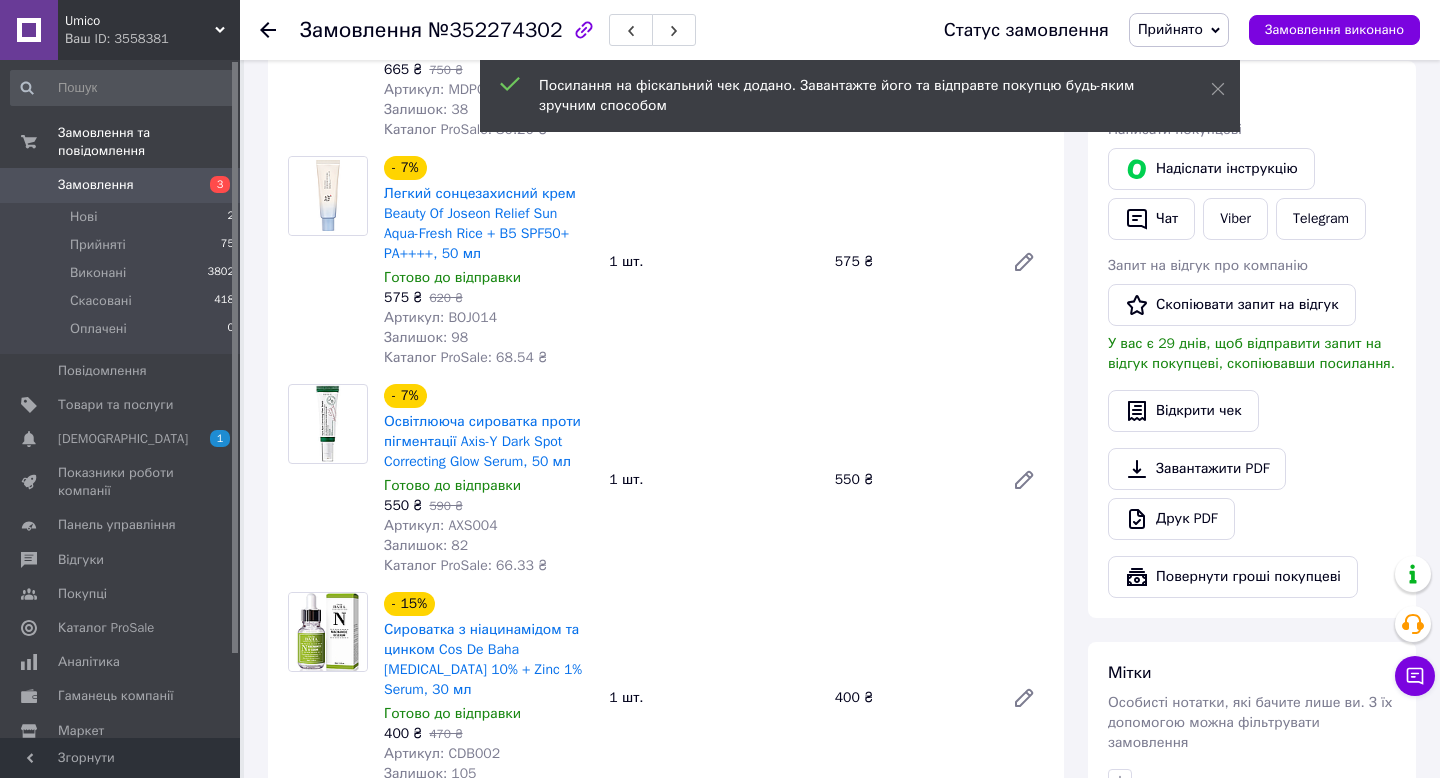 click 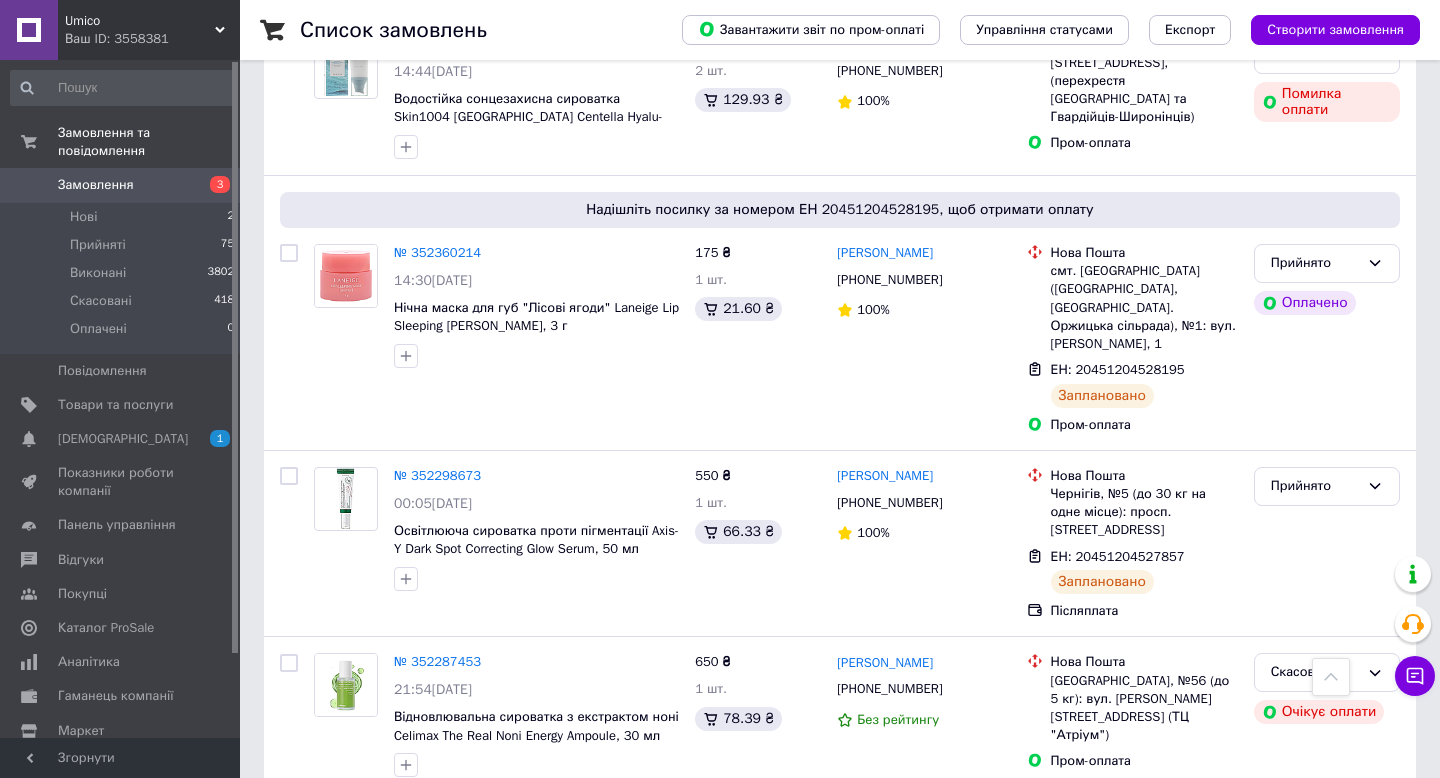 scroll, scrollTop: 745, scrollLeft: 0, axis: vertical 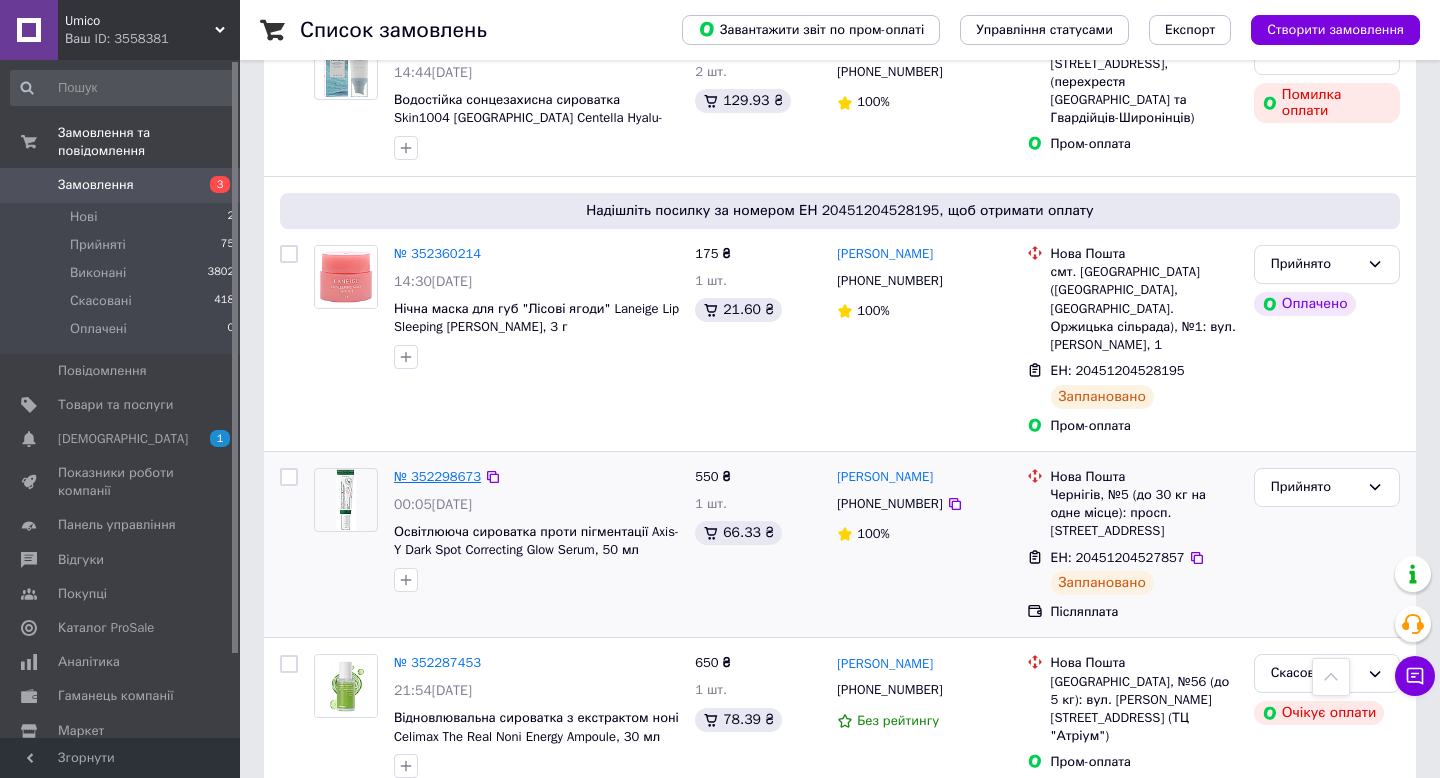 click on "№ 352298673" at bounding box center (437, 476) 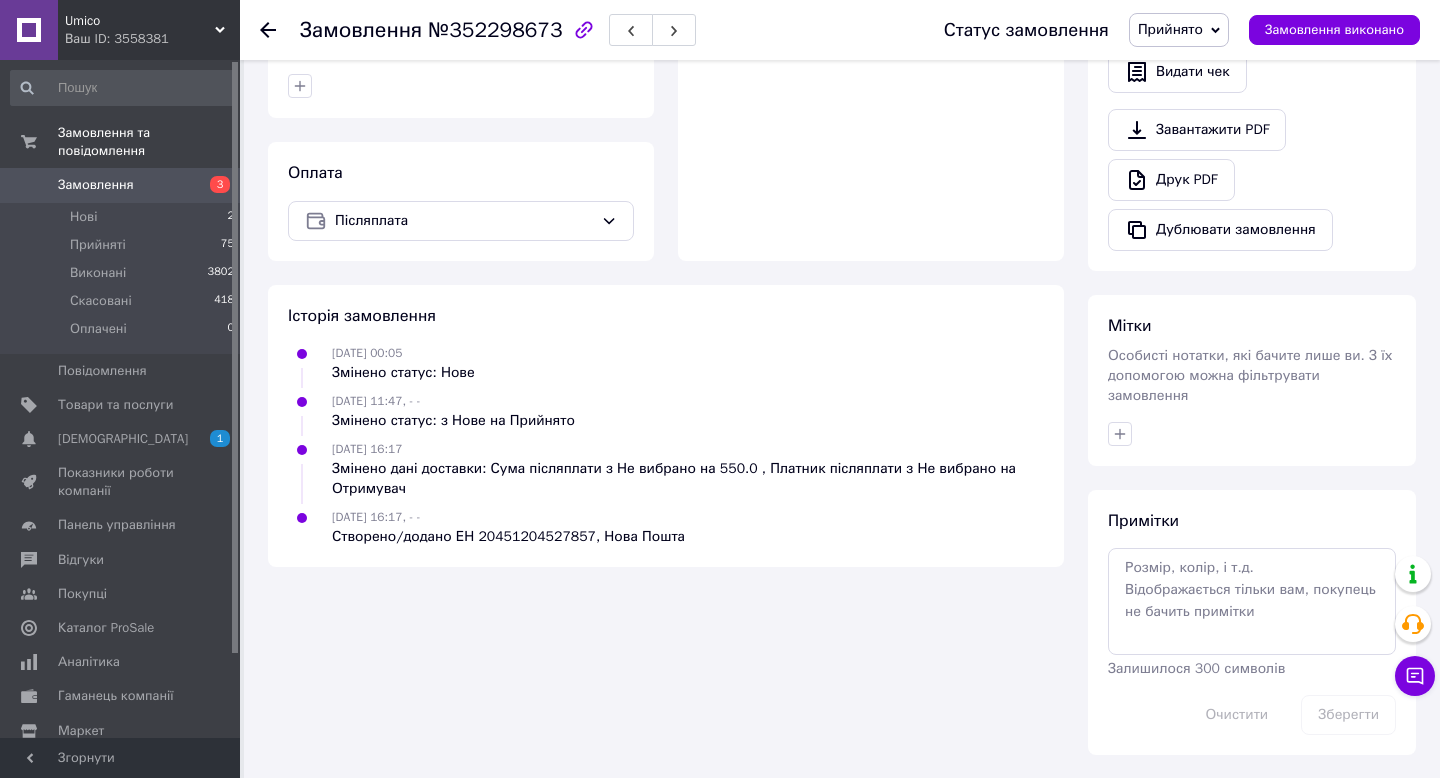scroll, scrollTop: 312, scrollLeft: 0, axis: vertical 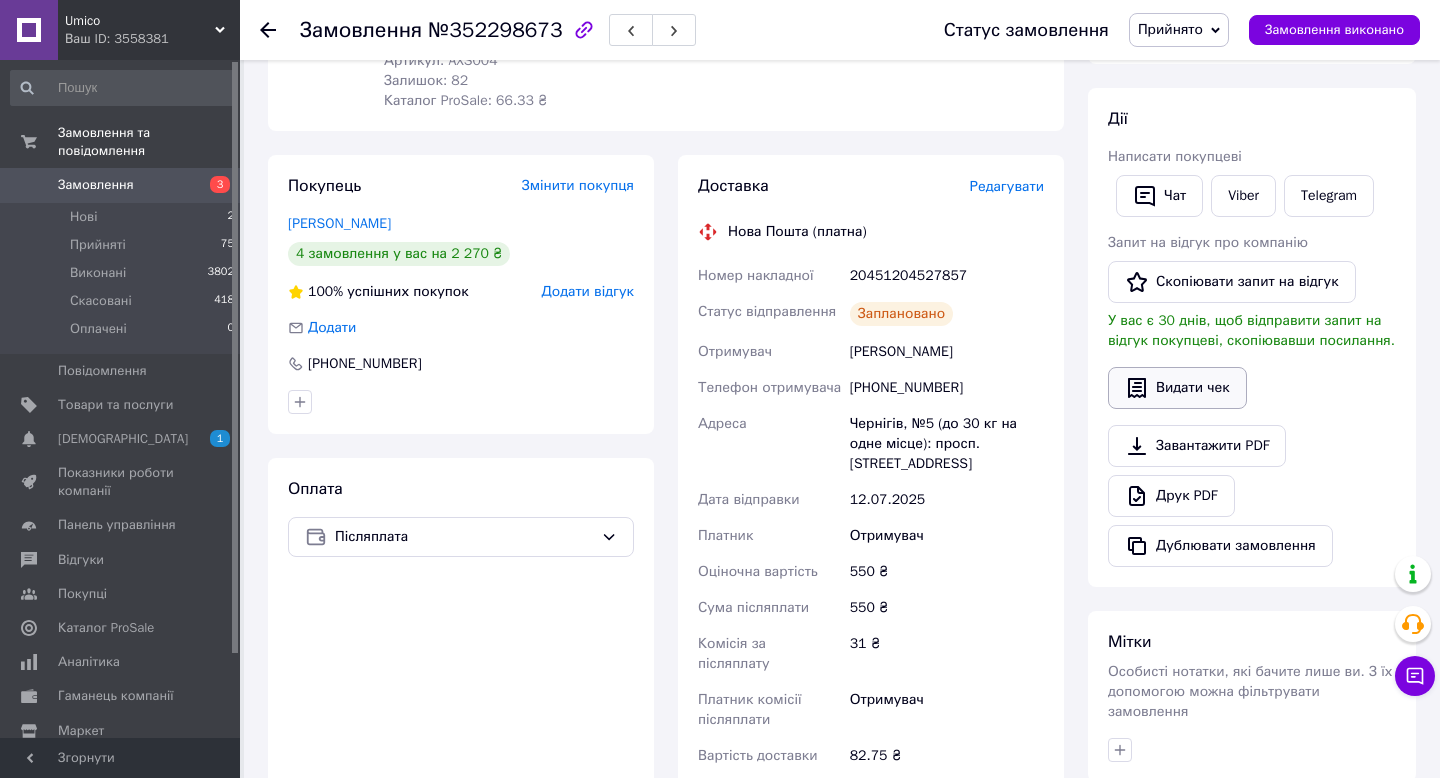 click on "Видати чек" at bounding box center [1177, 388] 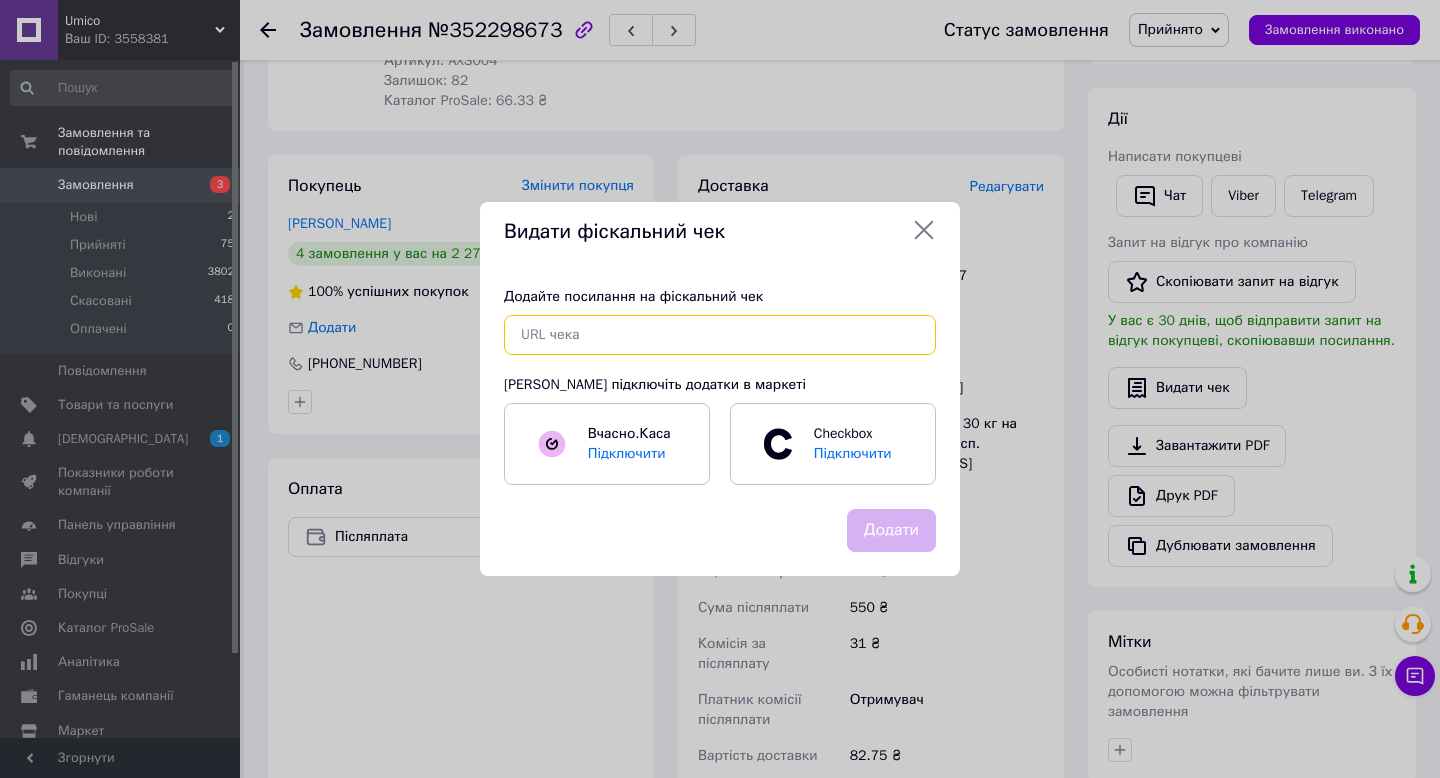 click at bounding box center [720, 335] 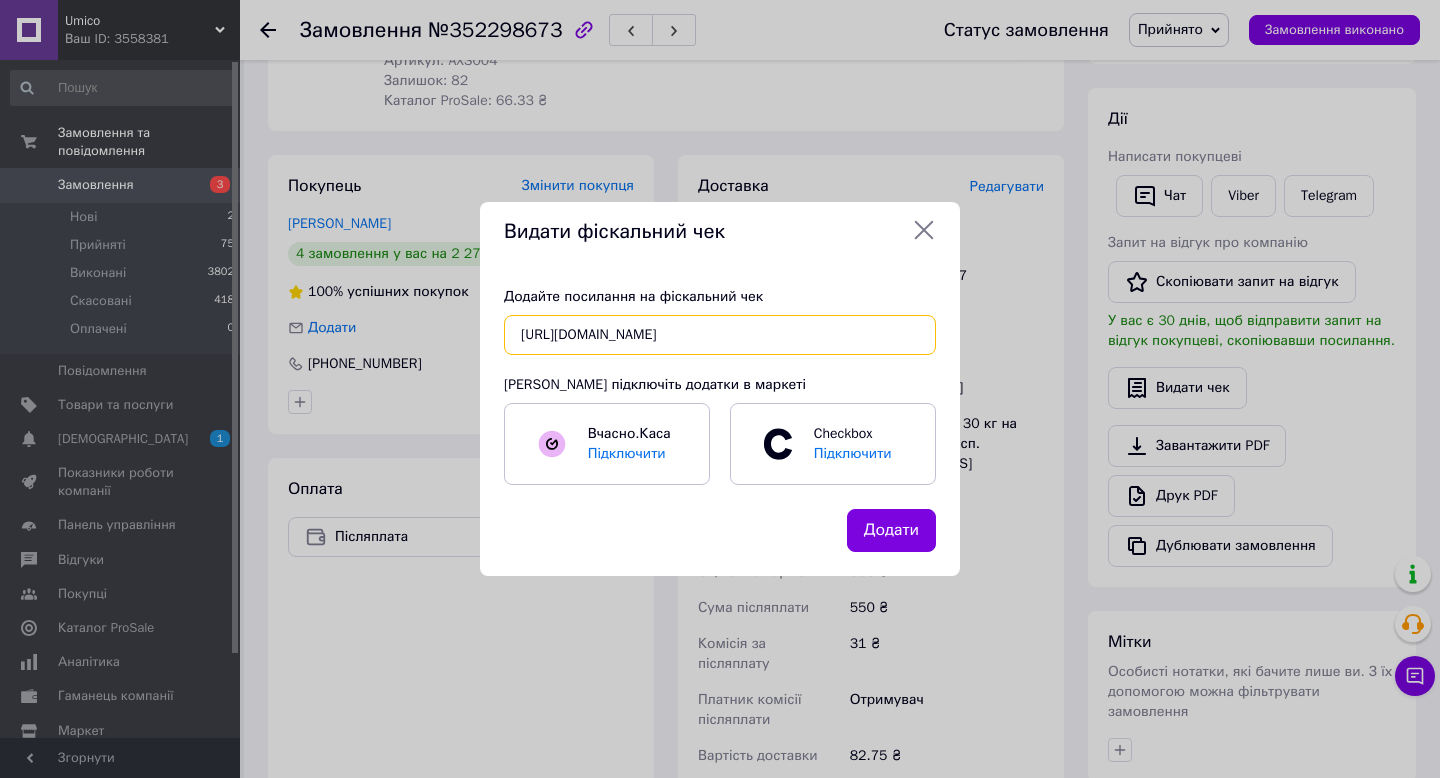 scroll, scrollTop: 0, scrollLeft: 63, axis: horizontal 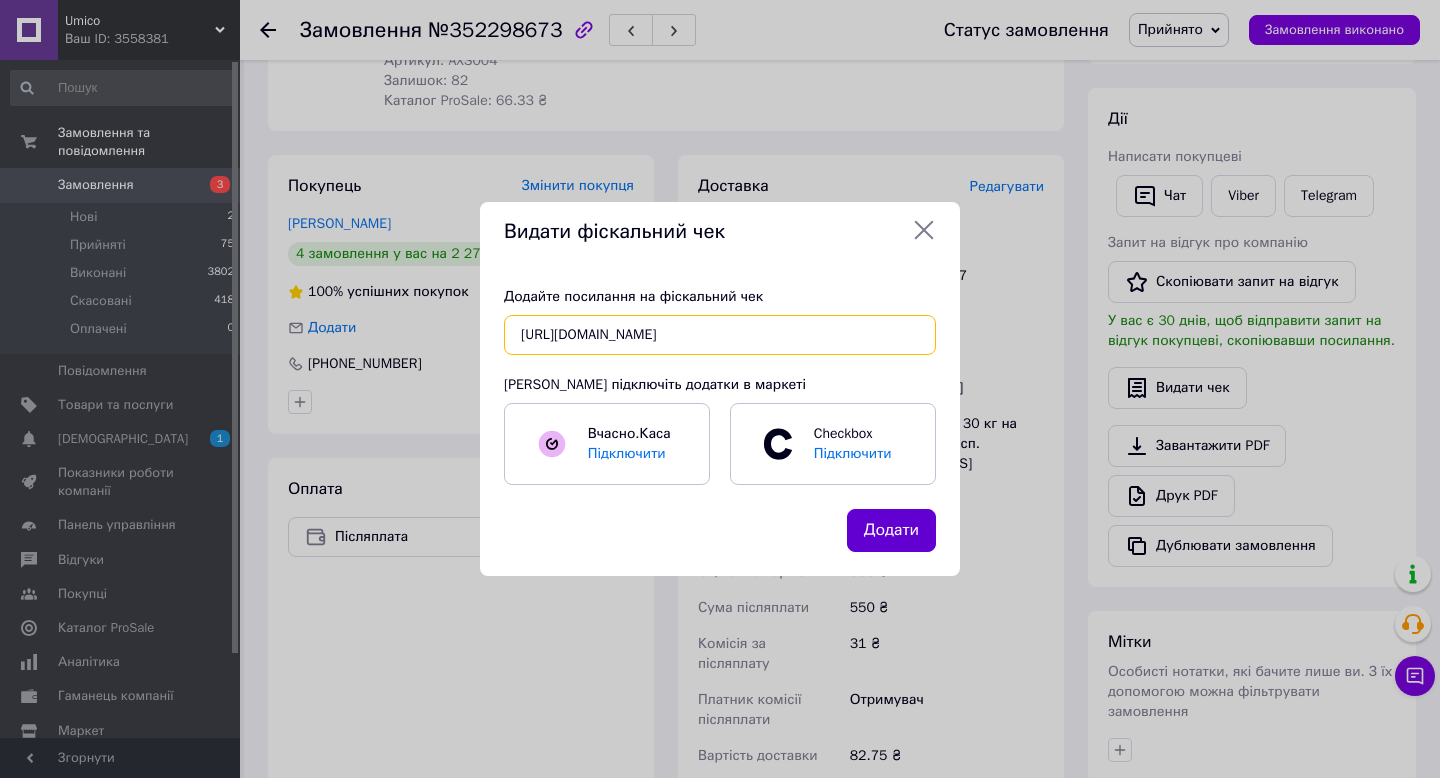 type on "https://check.checkbox.ua/afd8e65b-3298-4b07-89c2-6ecc44f488c0" 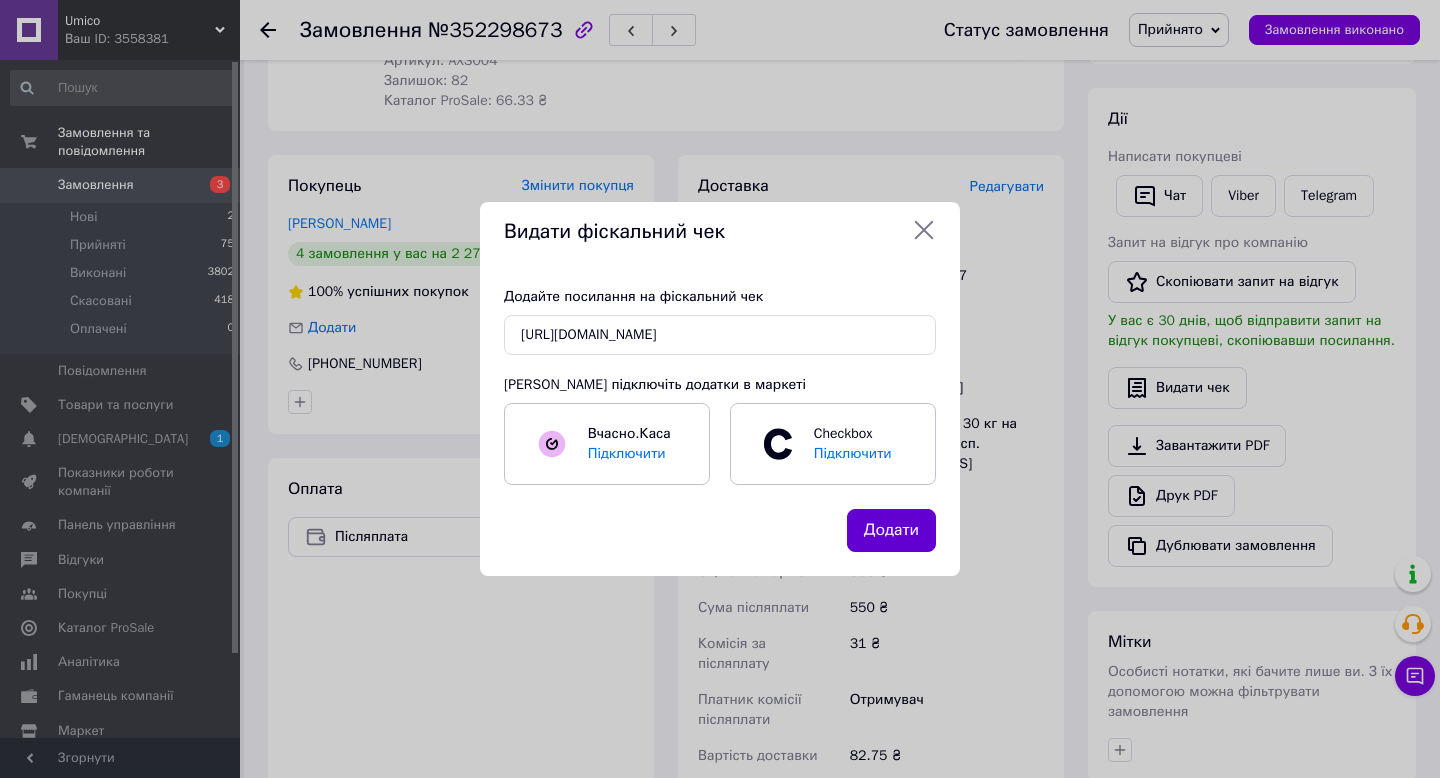 click on "Додати" at bounding box center (891, 530) 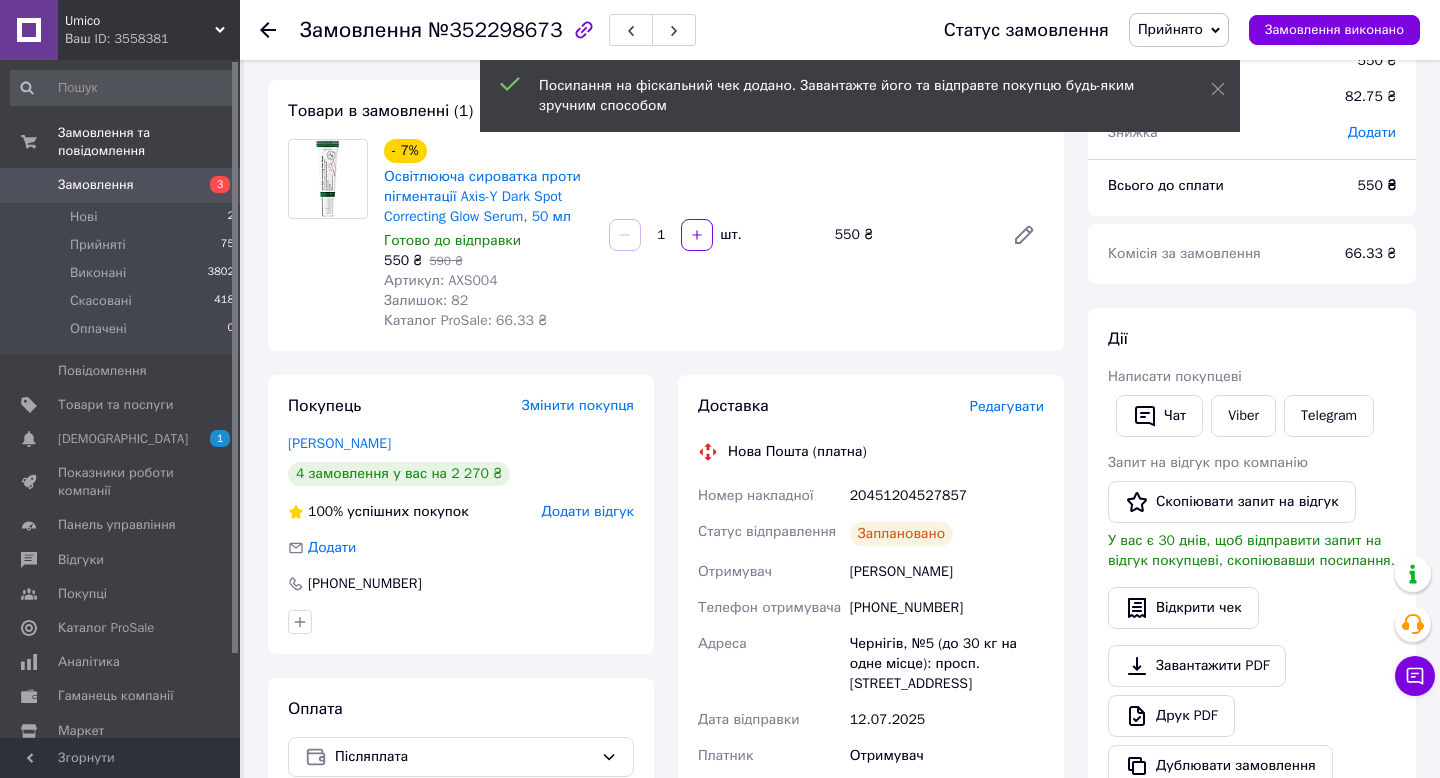 scroll, scrollTop: 0, scrollLeft: 0, axis: both 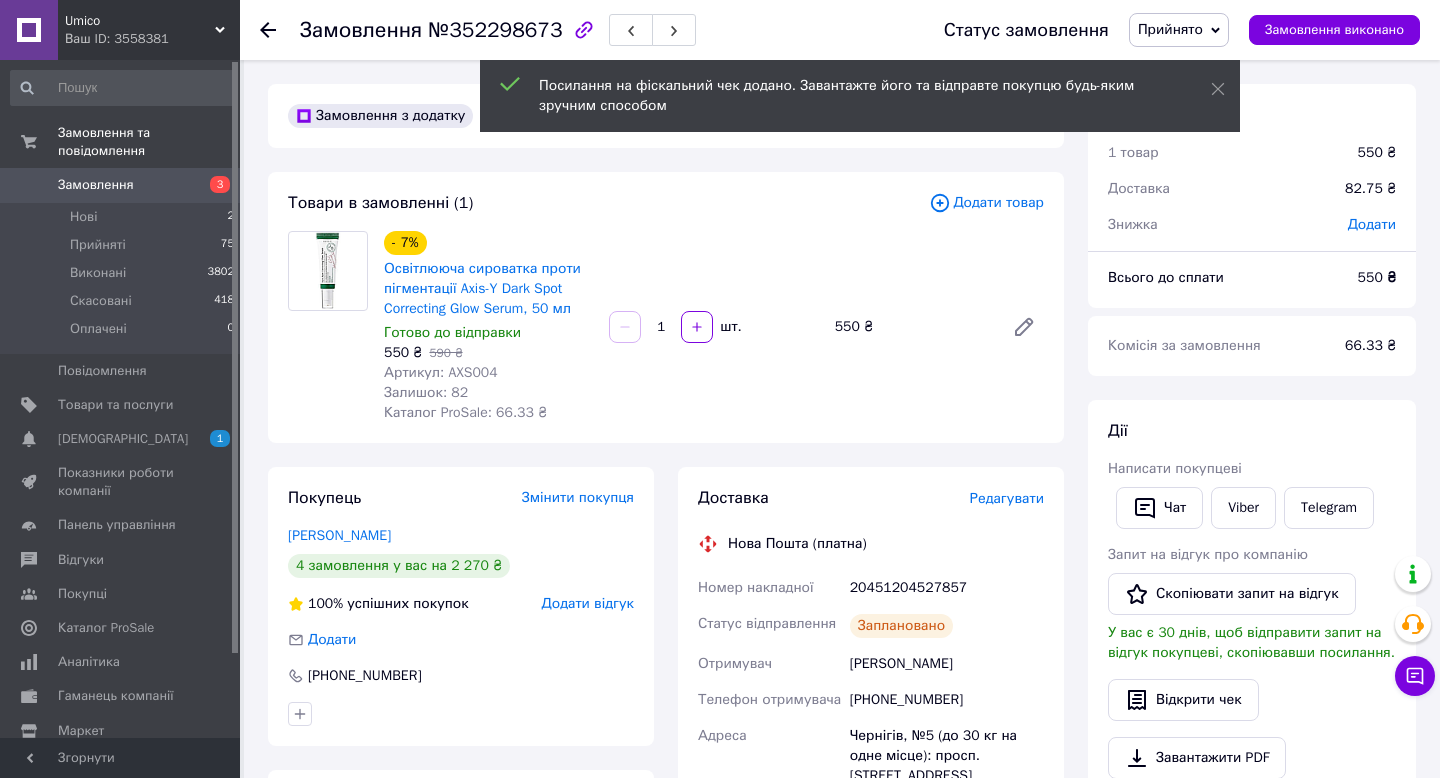 click 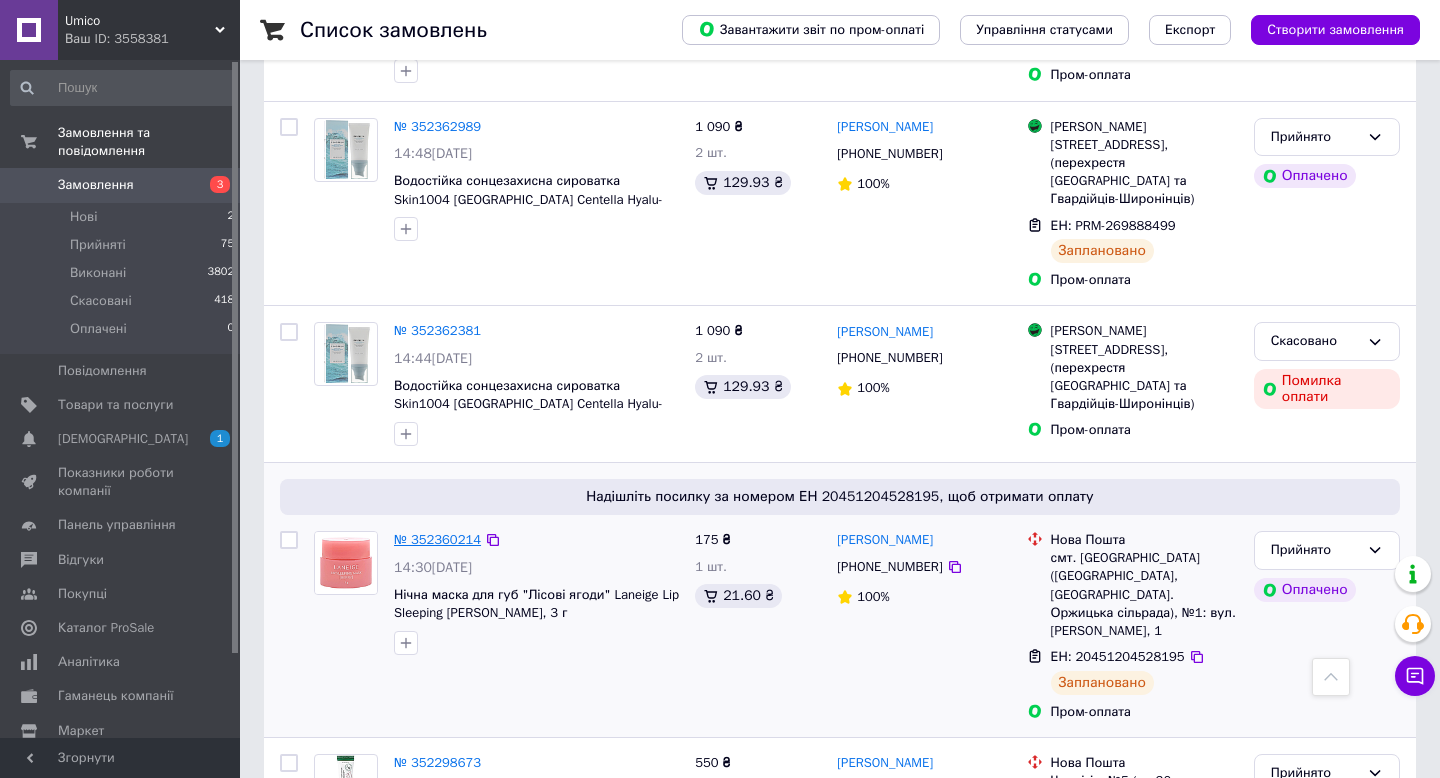 click on "№ 352360214" at bounding box center [437, 539] 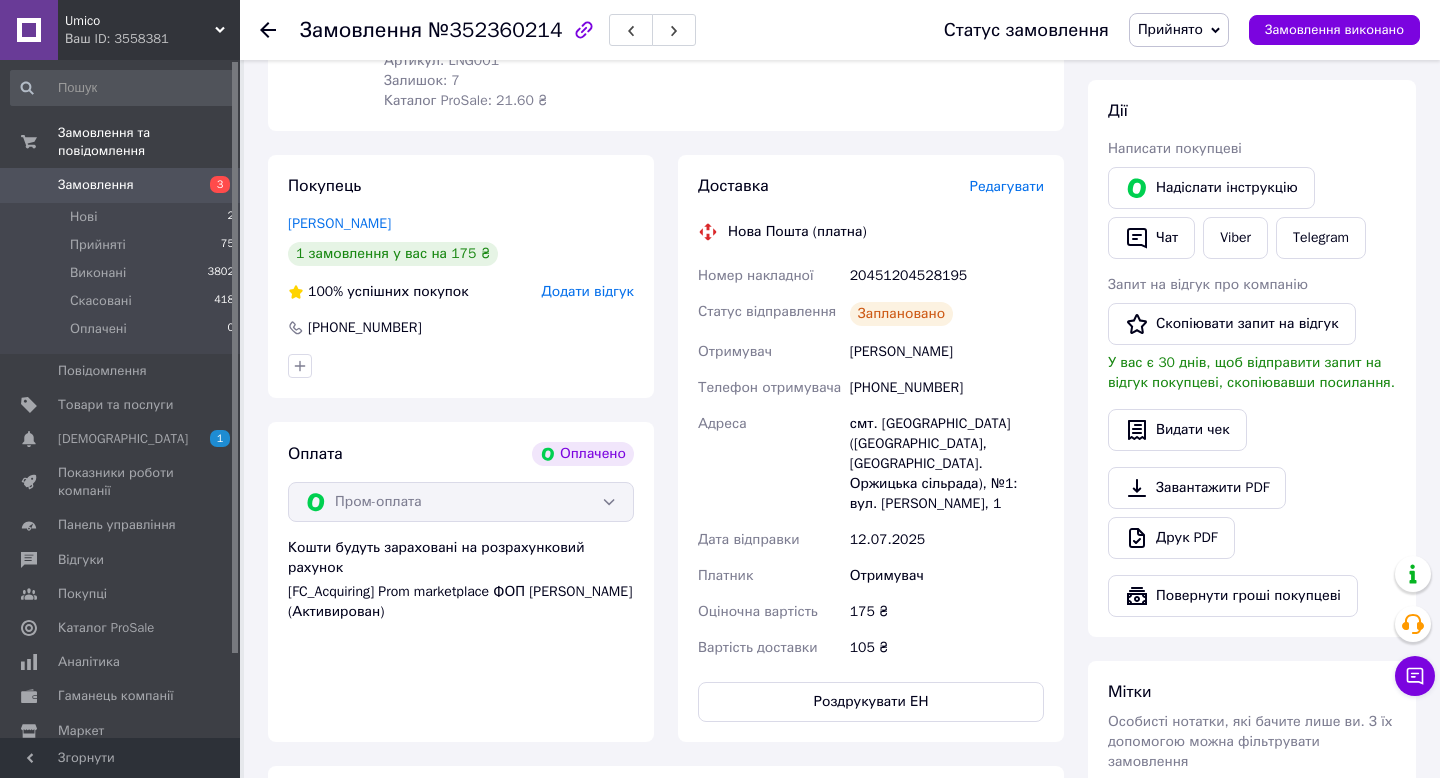 scroll, scrollTop: 167, scrollLeft: 0, axis: vertical 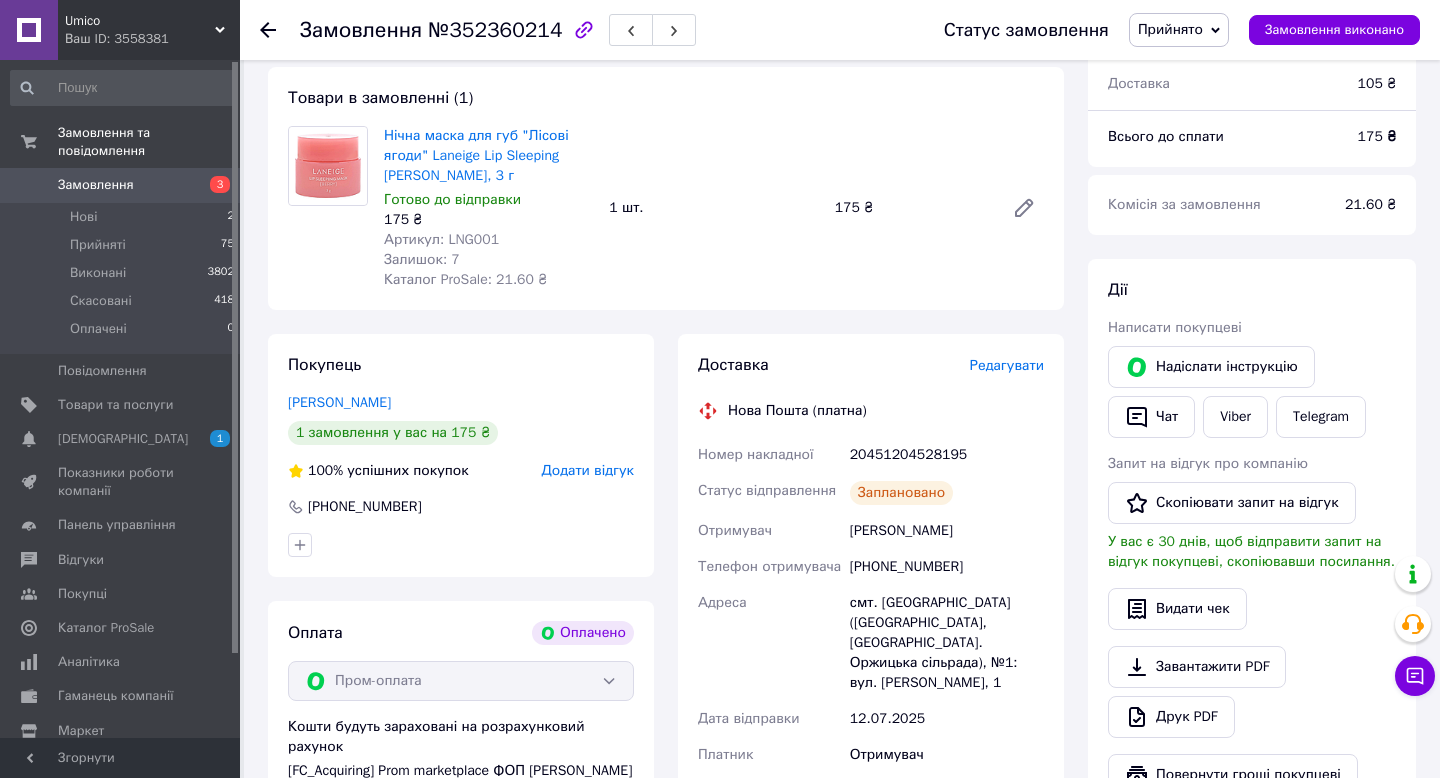 click on "Артикул: LNG001" at bounding box center (441, 239) 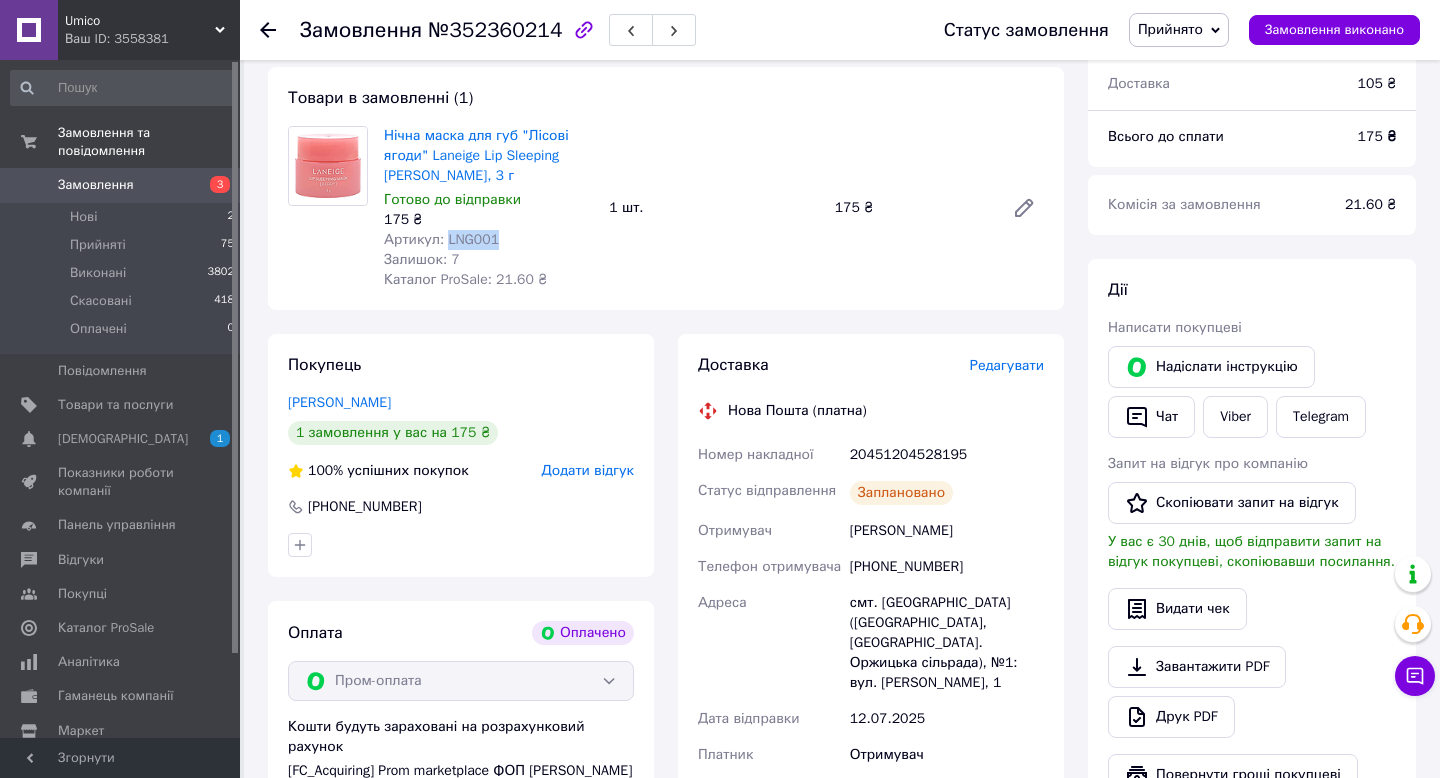 click on "Артикул: LNG001" at bounding box center (441, 239) 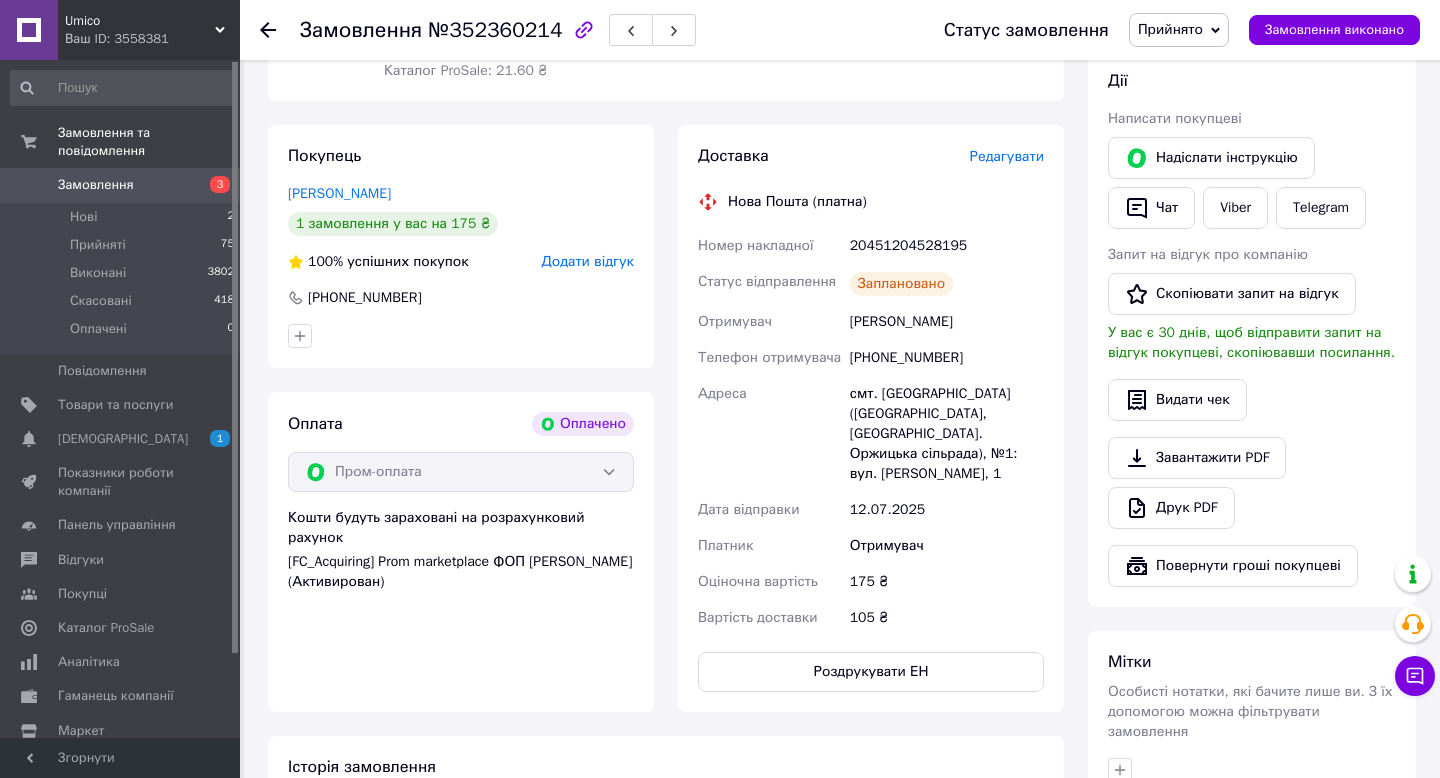 scroll, scrollTop: 375, scrollLeft: 0, axis: vertical 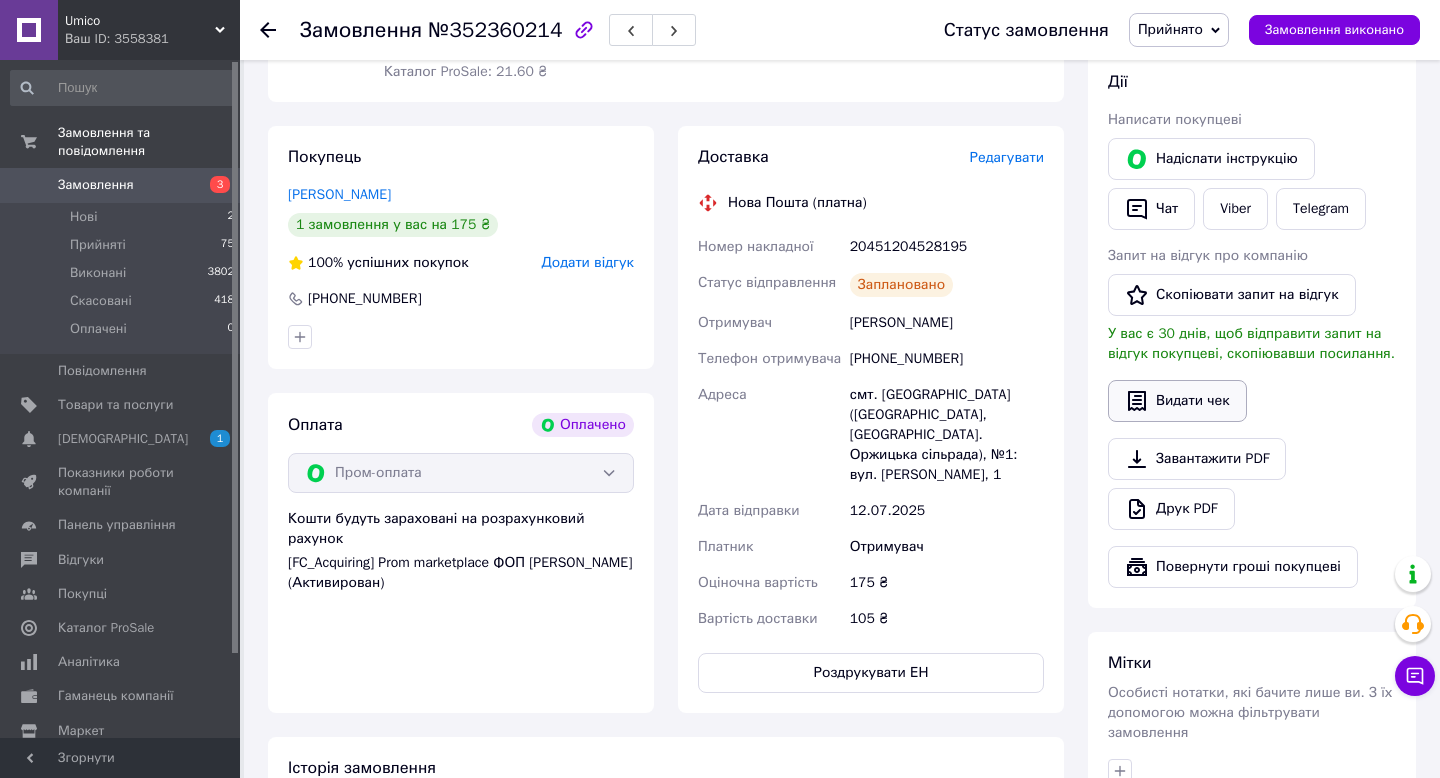 click on "Видати чек" at bounding box center [1177, 401] 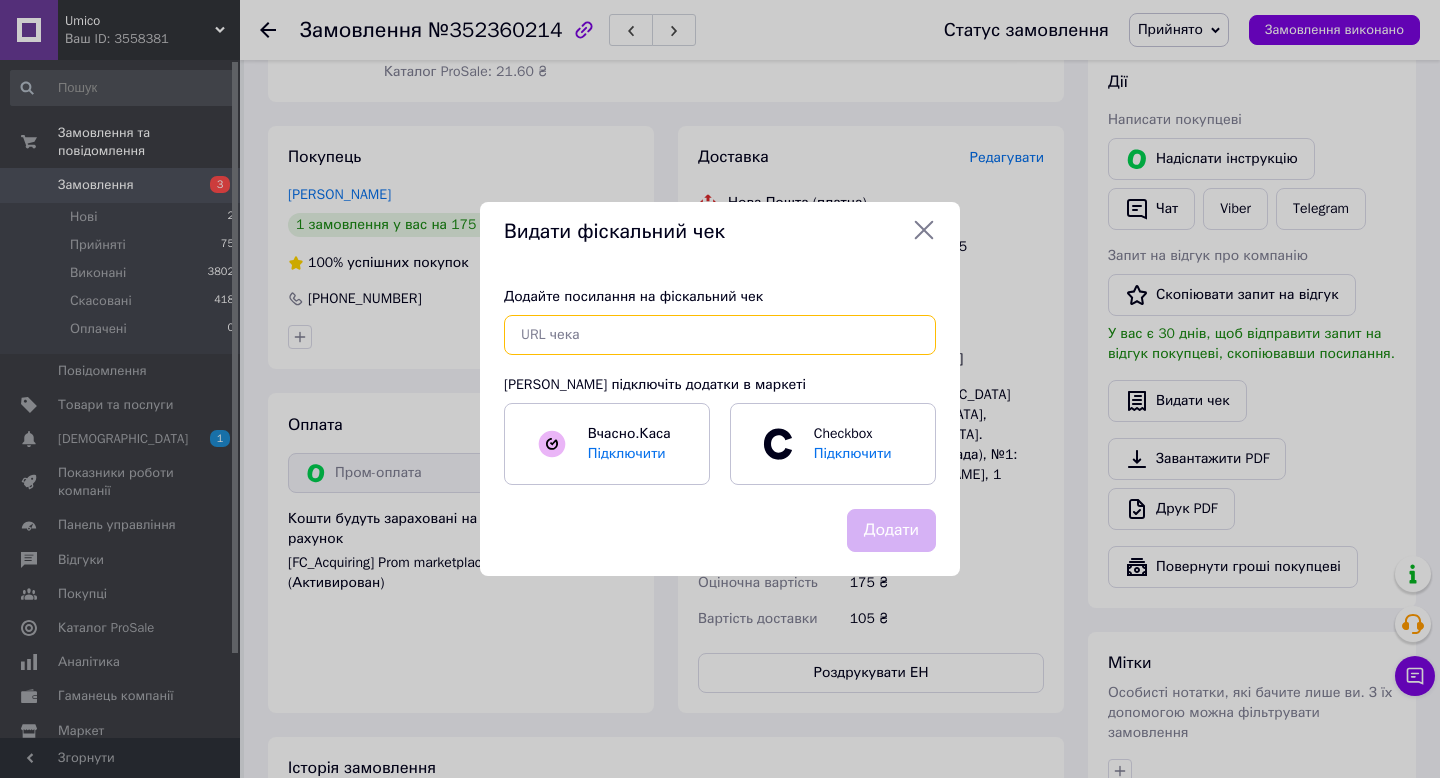 click at bounding box center [720, 335] 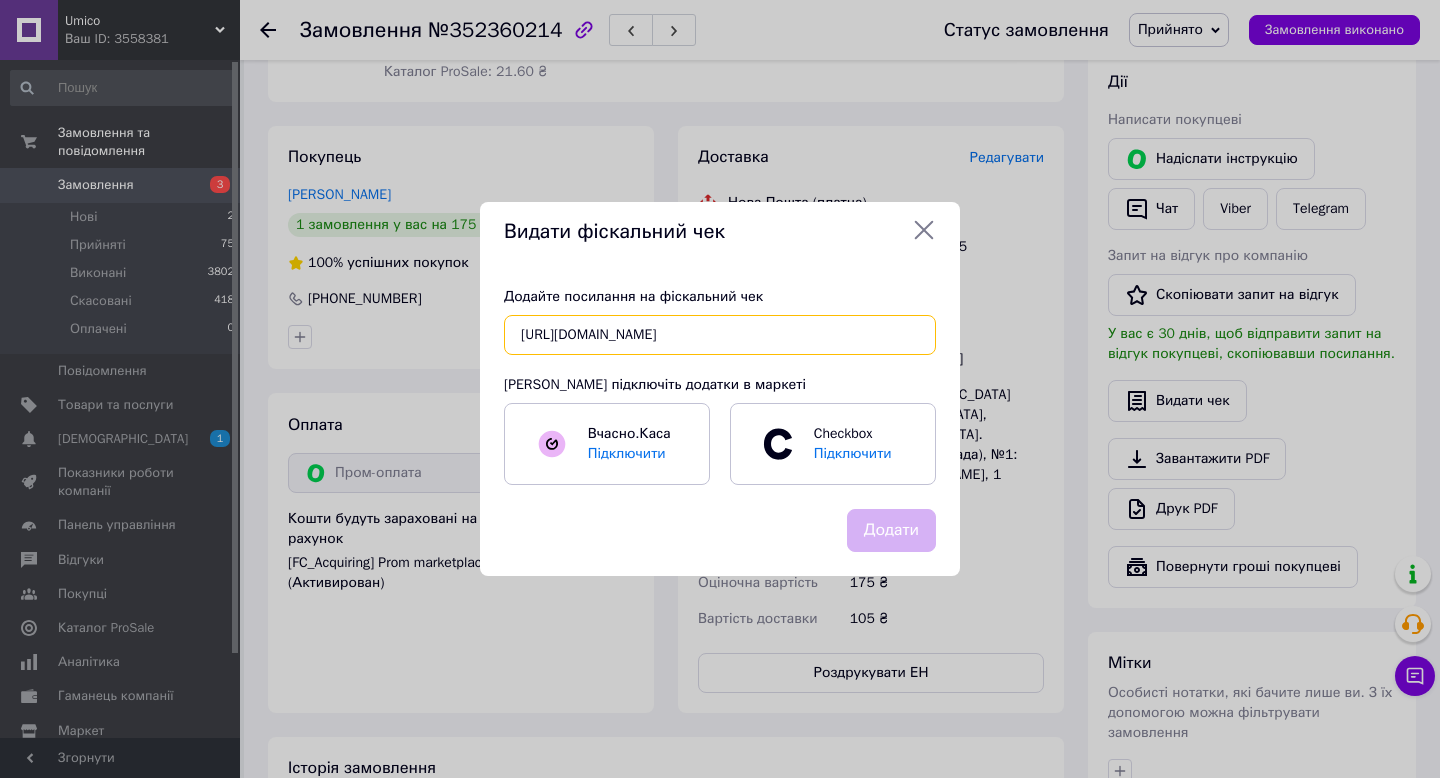 scroll, scrollTop: 0, scrollLeft: 66, axis: horizontal 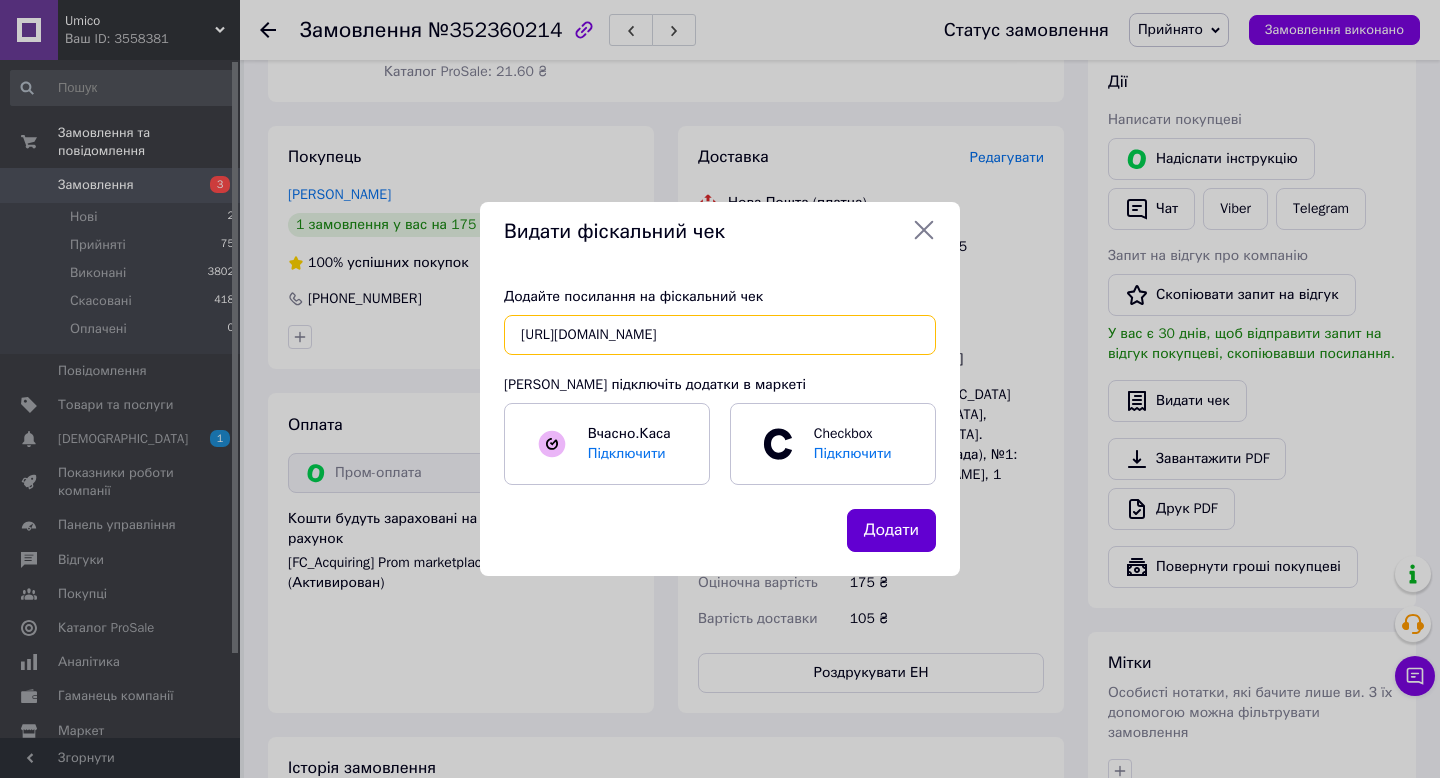 type on "https://check.checkbox.ua/e907d9aa-7087-40c3-8cdb-be36c7b88076" 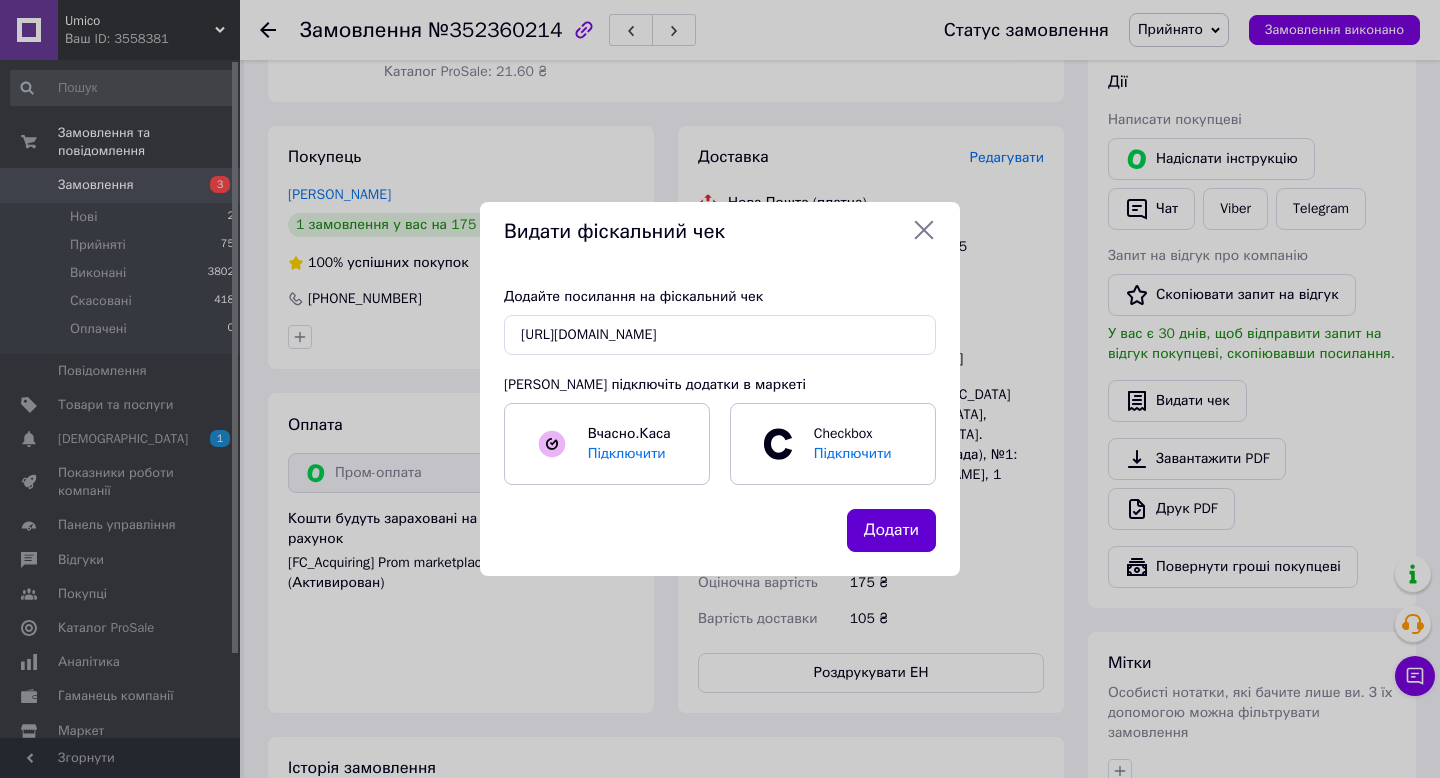 click on "Додати" at bounding box center [891, 530] 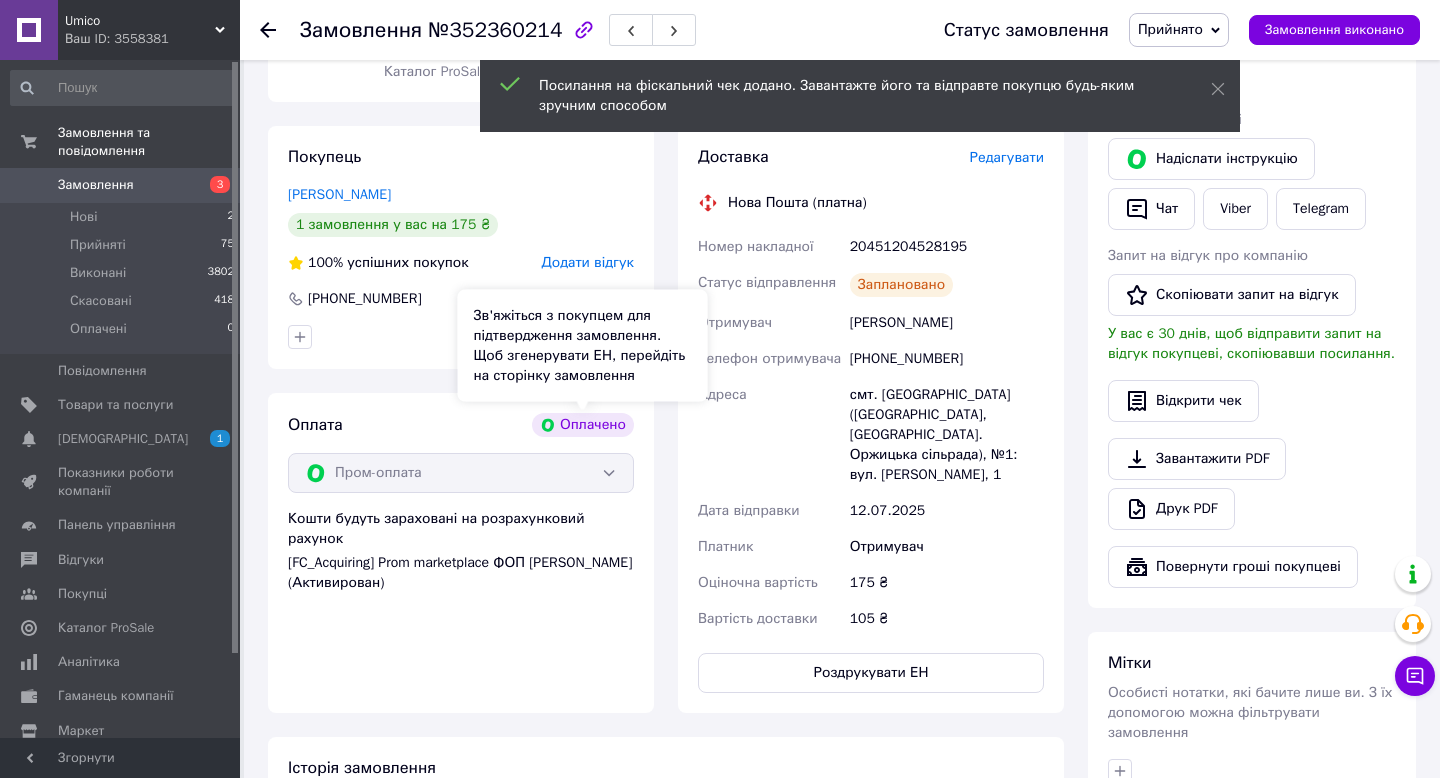 scroll, scrollTop: 0, scrollLeft: 0, axis: both 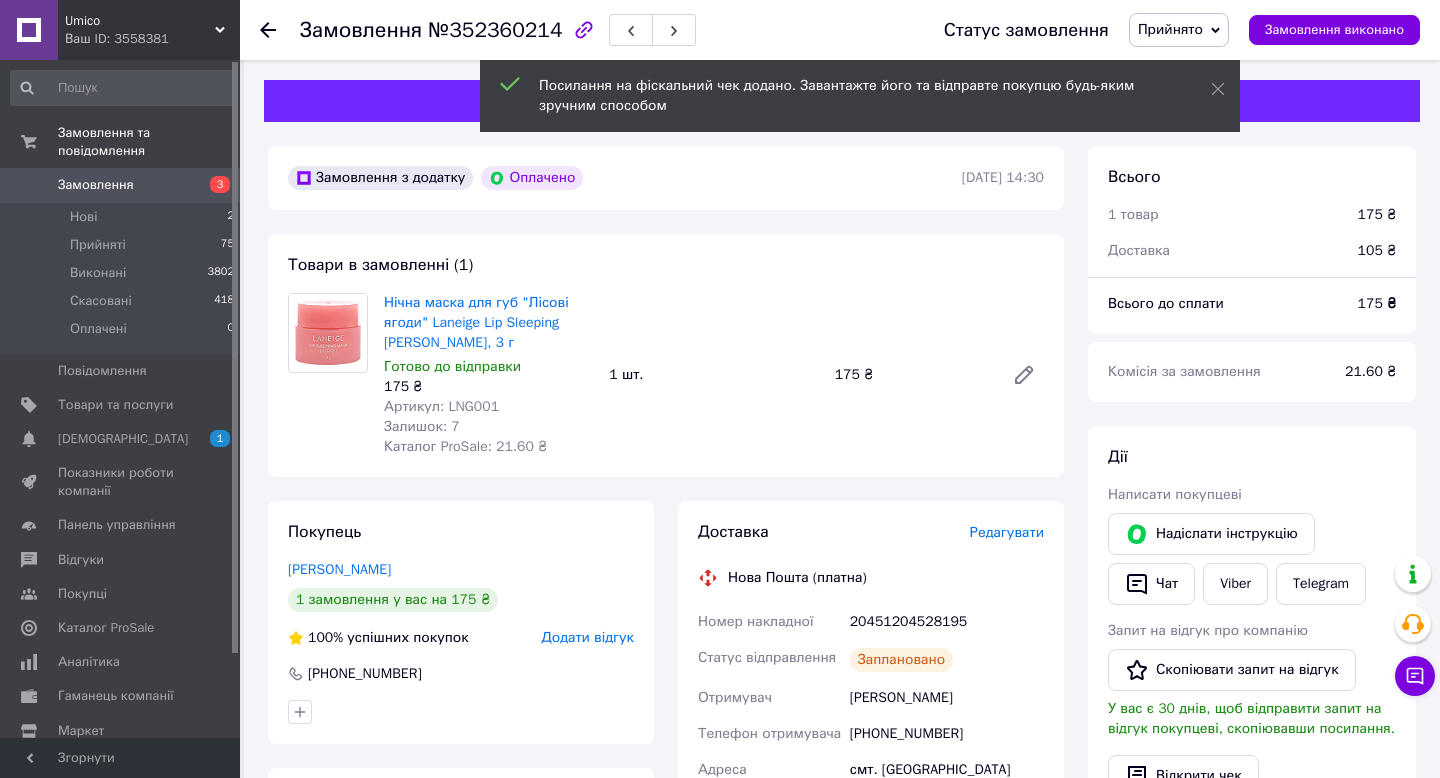 click 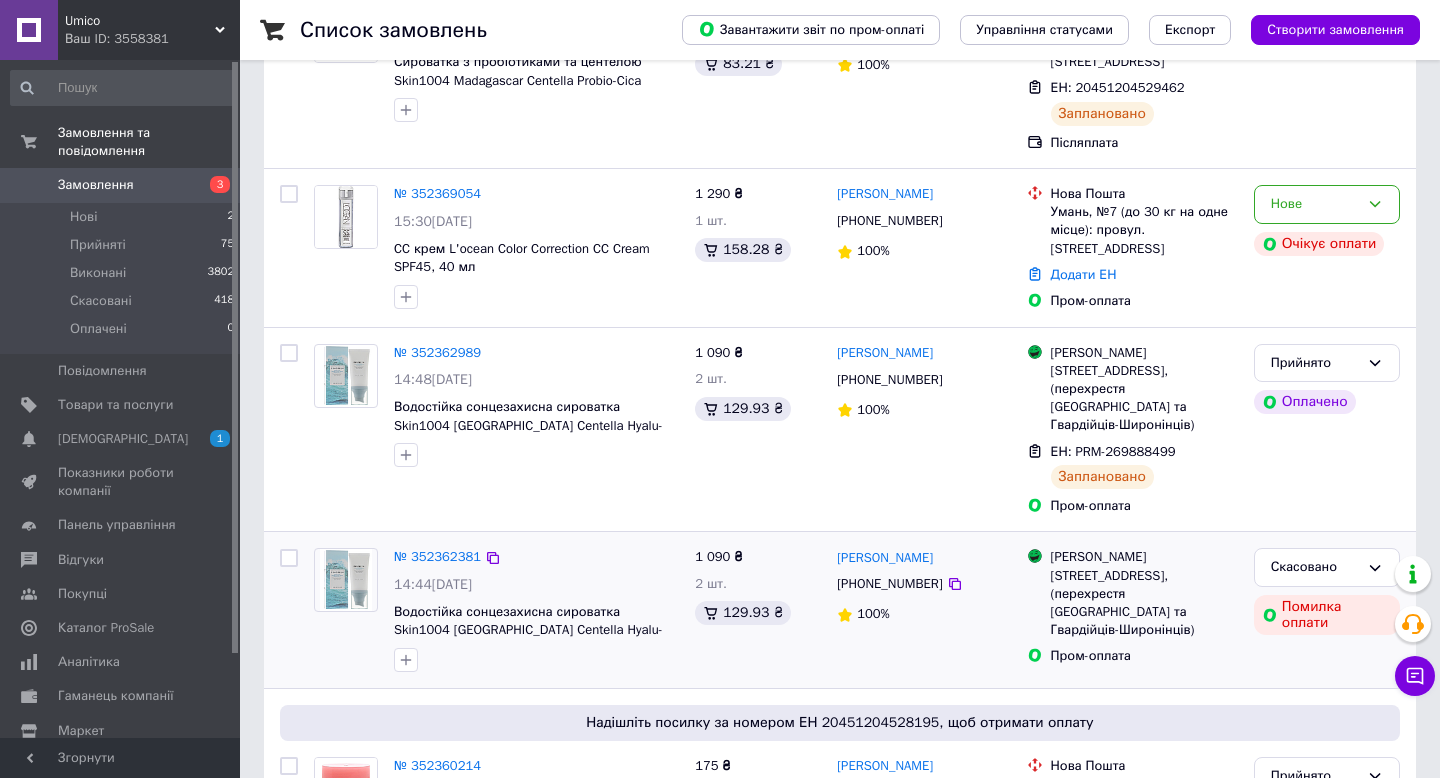 scroll, scrollTop: 149, scrollLeft: 0, axis: vertical 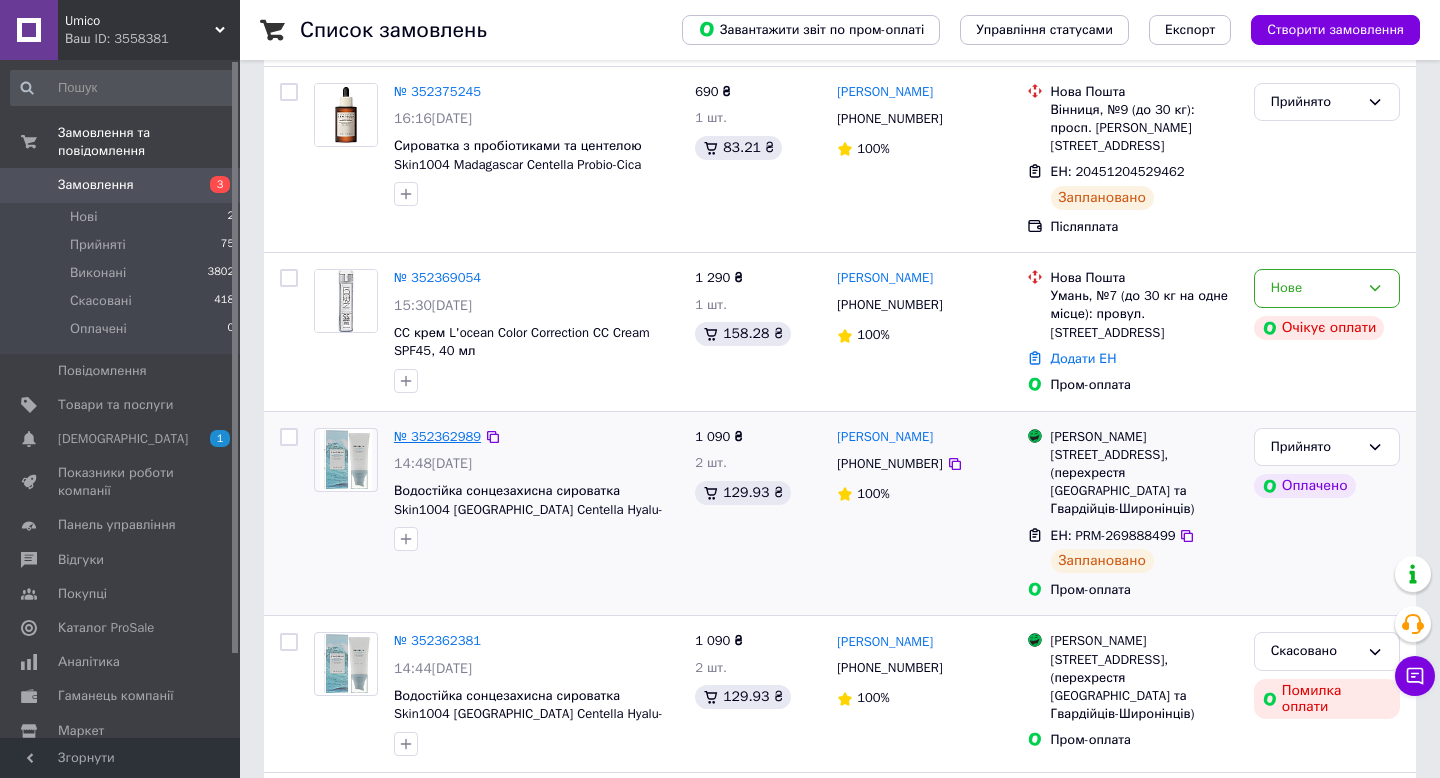 click on "№ 352362989" at bounding box center (437, 436) 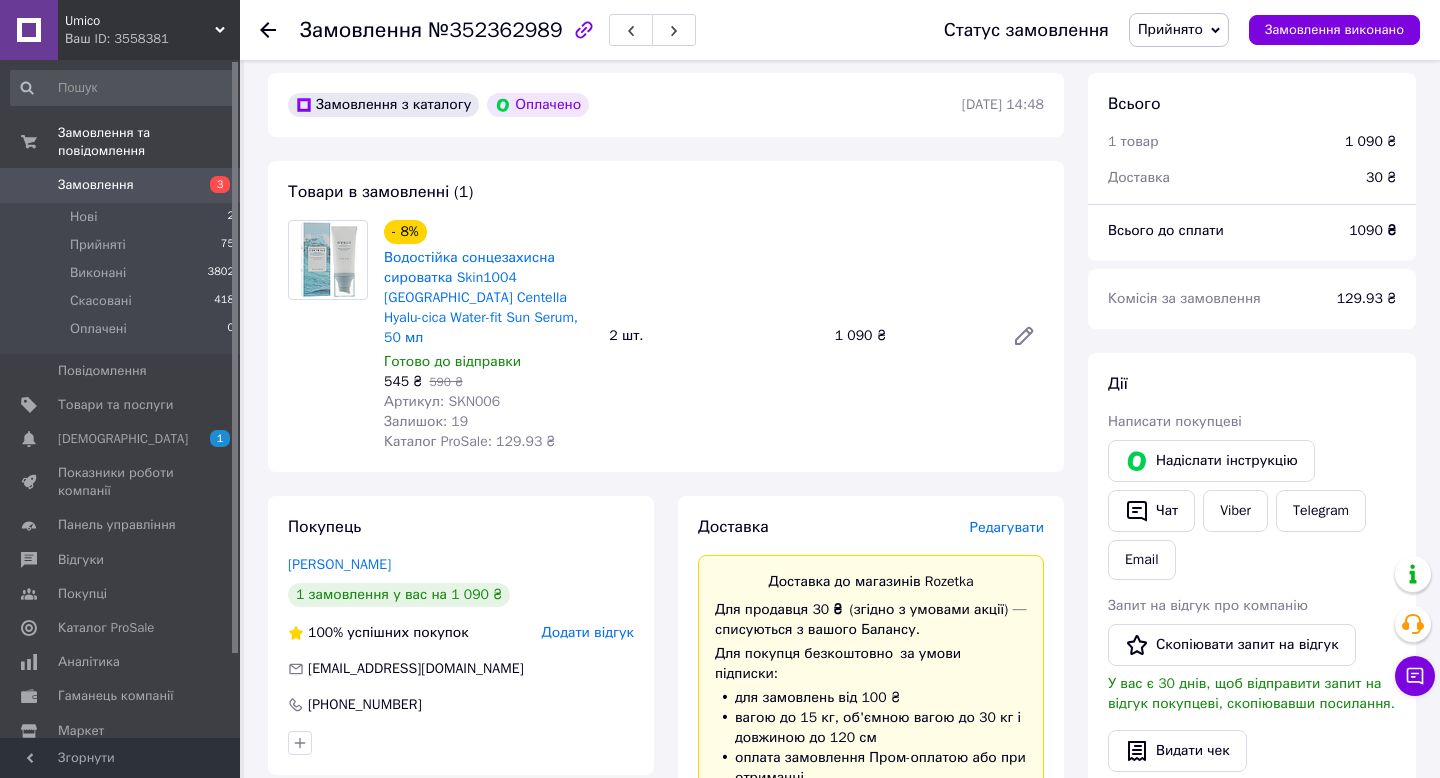 scroll, scrollTop: 76, scrollLeft: 0, axis: vertical 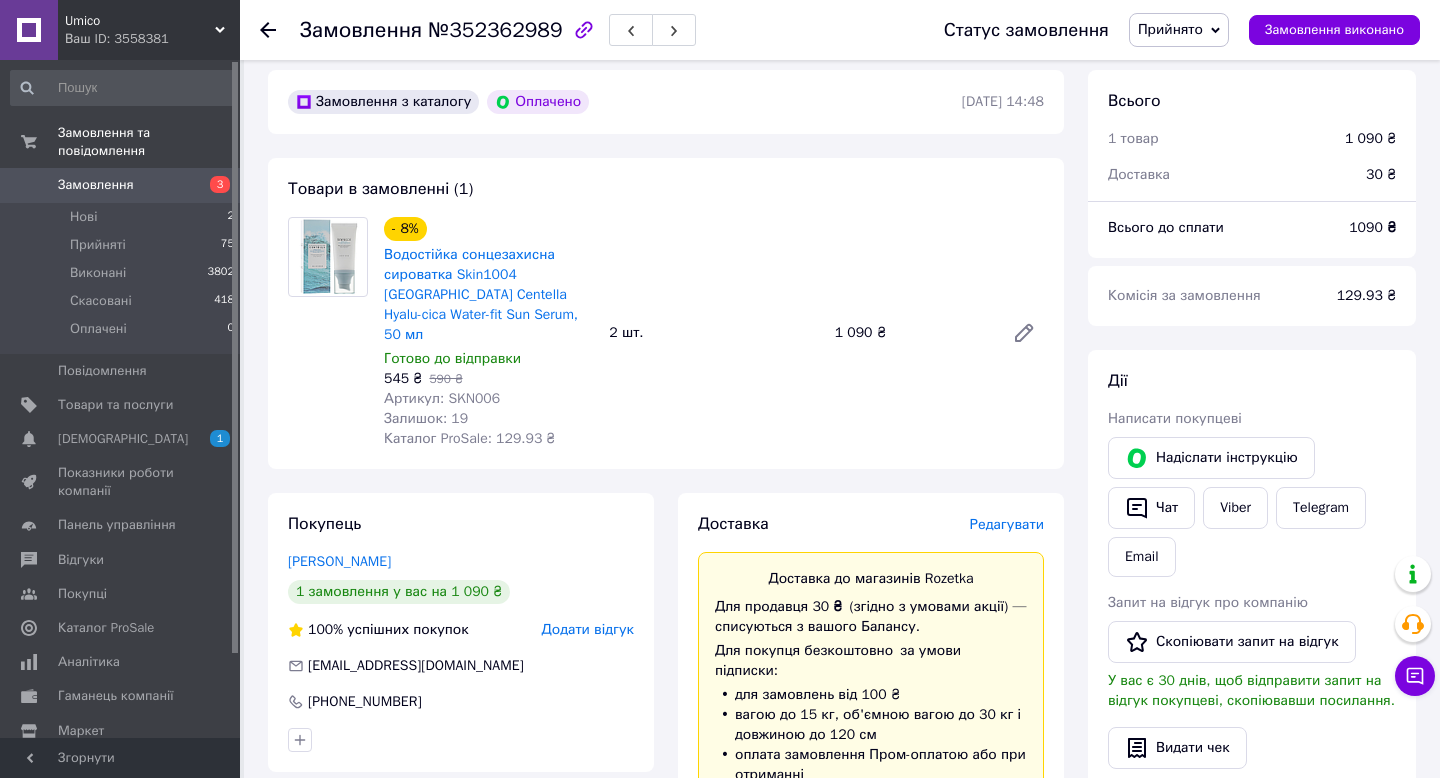 click on "Артикул: SKN006" at bounding box center (442, 398) 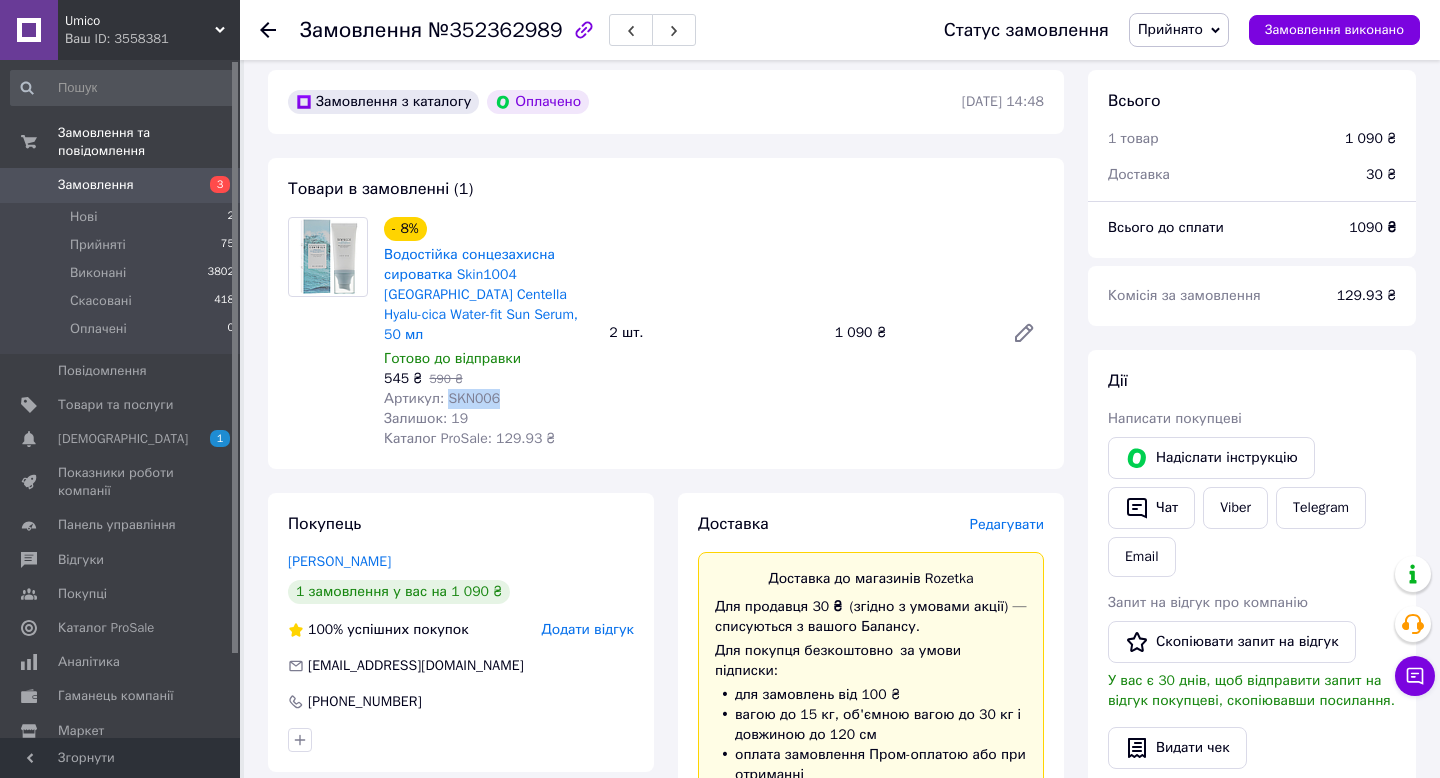 click on "Артикул: SKN006" at bounding box center (442, 398) 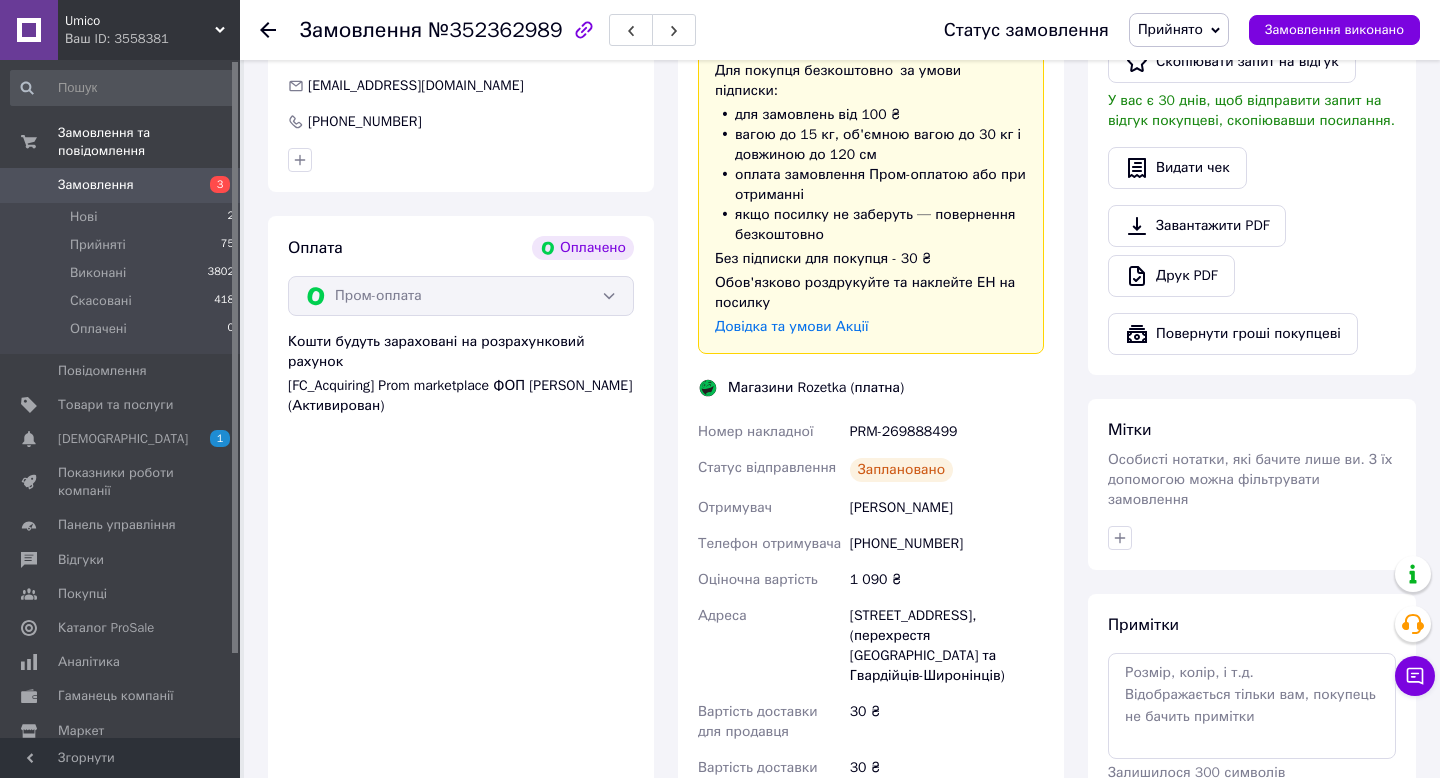scroll, scrollTop: 649, scrollLeft: 0, axis: vertical 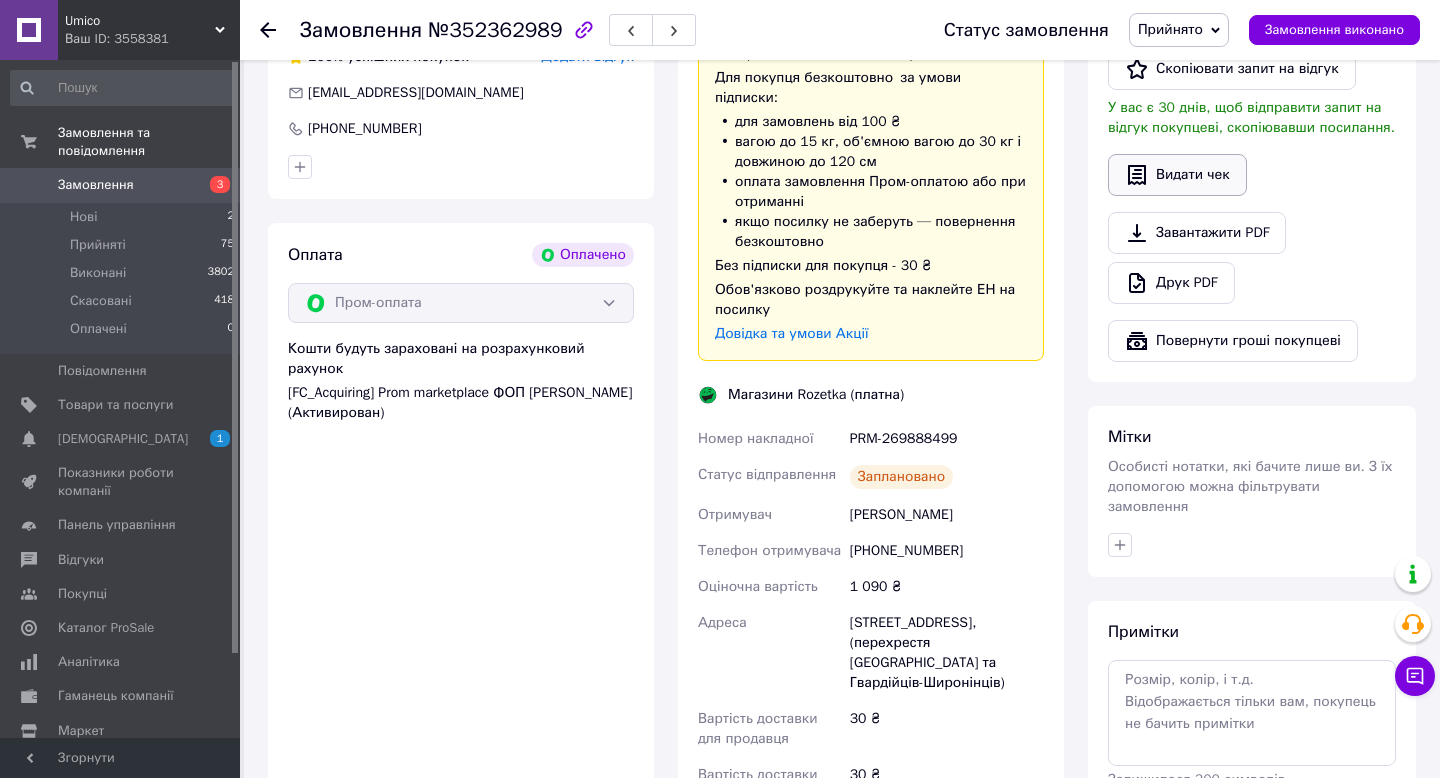 click on "Видати чек" at bounding box center [1177, 175] 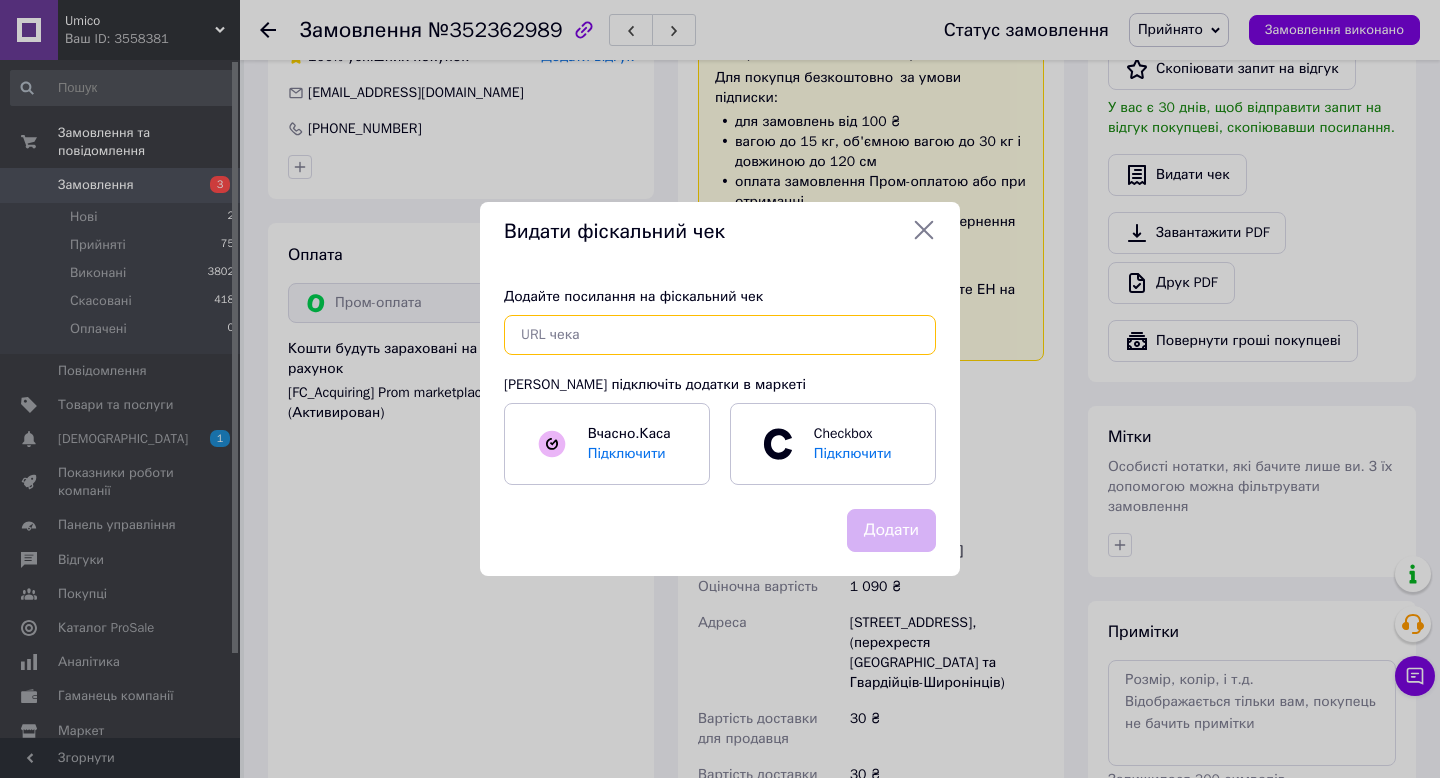 click at bounding box center [720, 335] 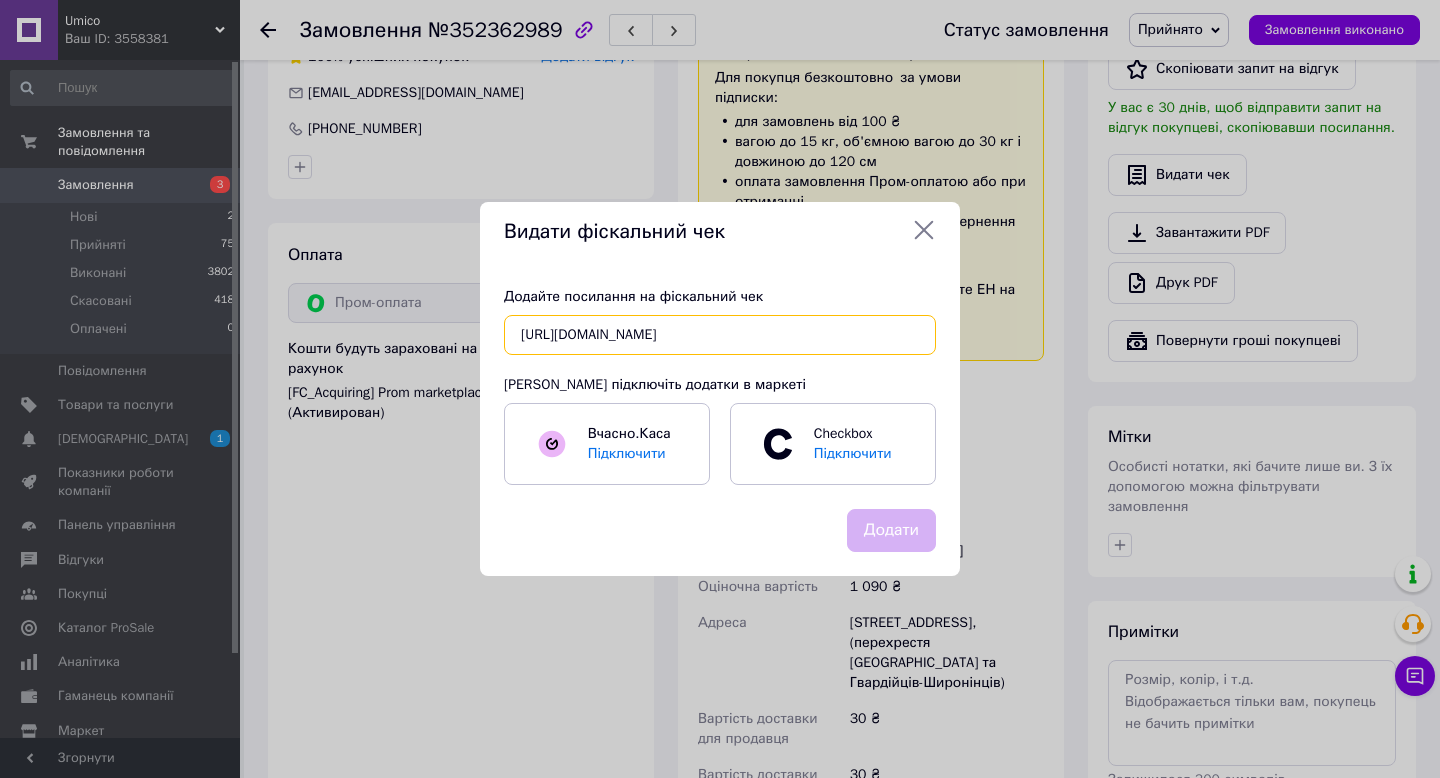 scroll, scrollTop: 0, scrollLeft: 69, axis: horizontal 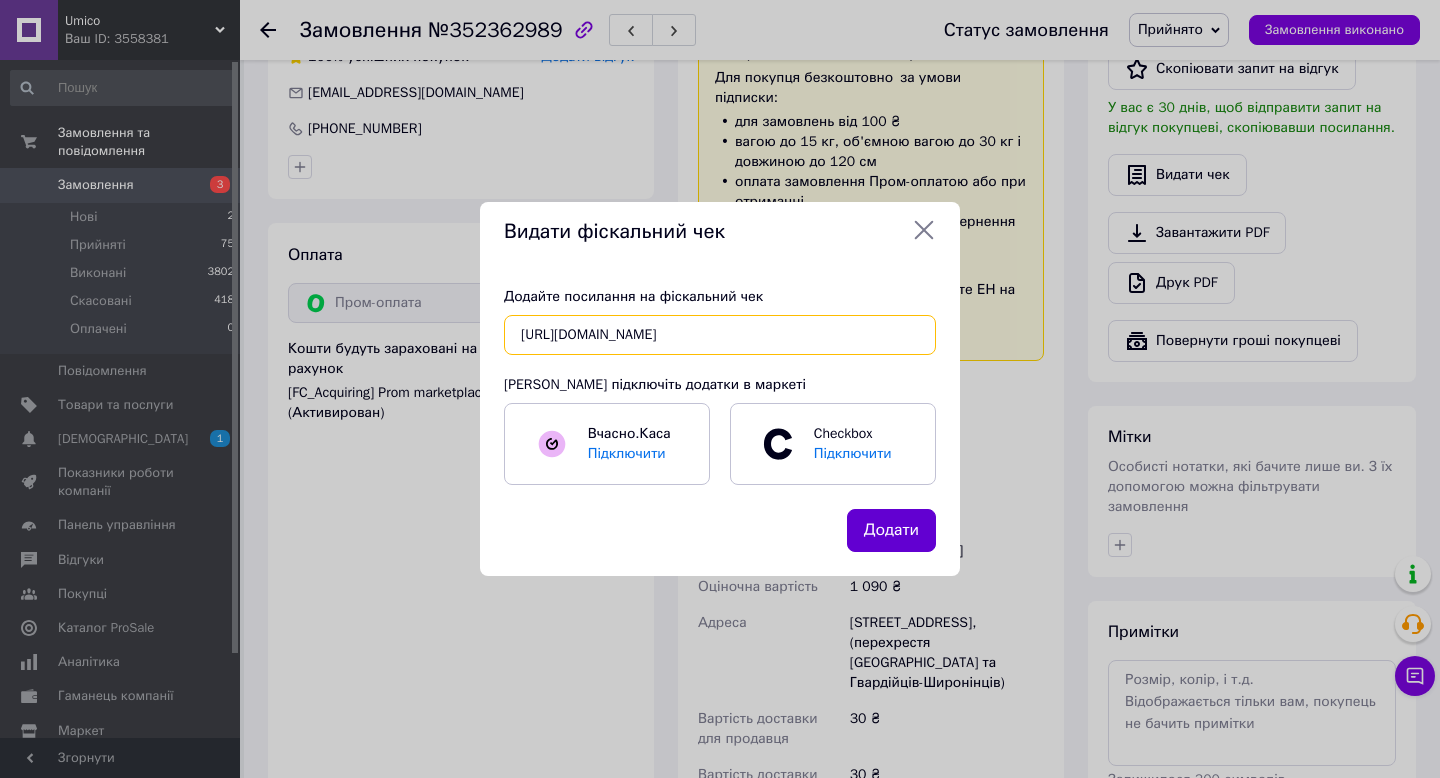 type on "https://check.checkbox.ua/edeb34a2-98b5-4745-8633-5a9b5d41704d" 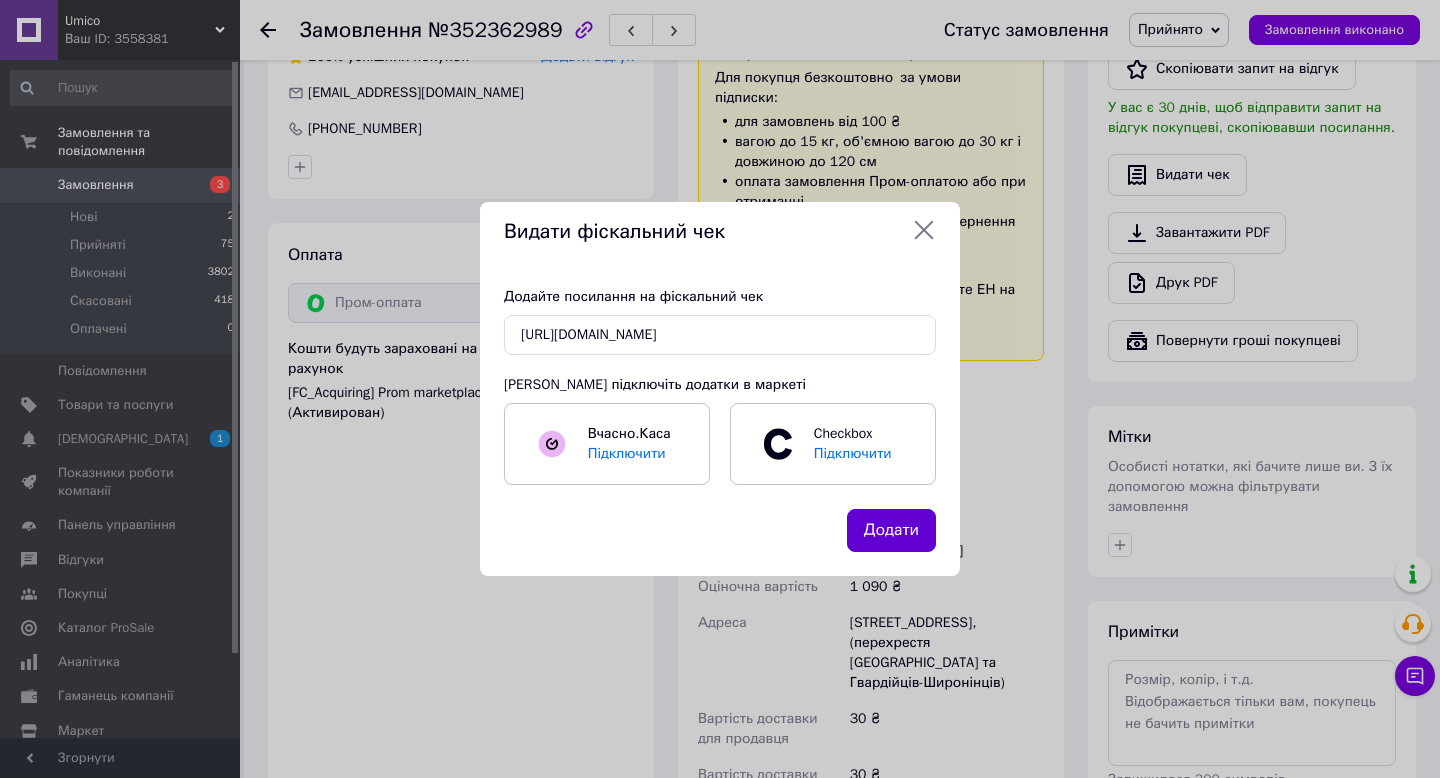 click on "Додати" at bounding box center [891, 530] 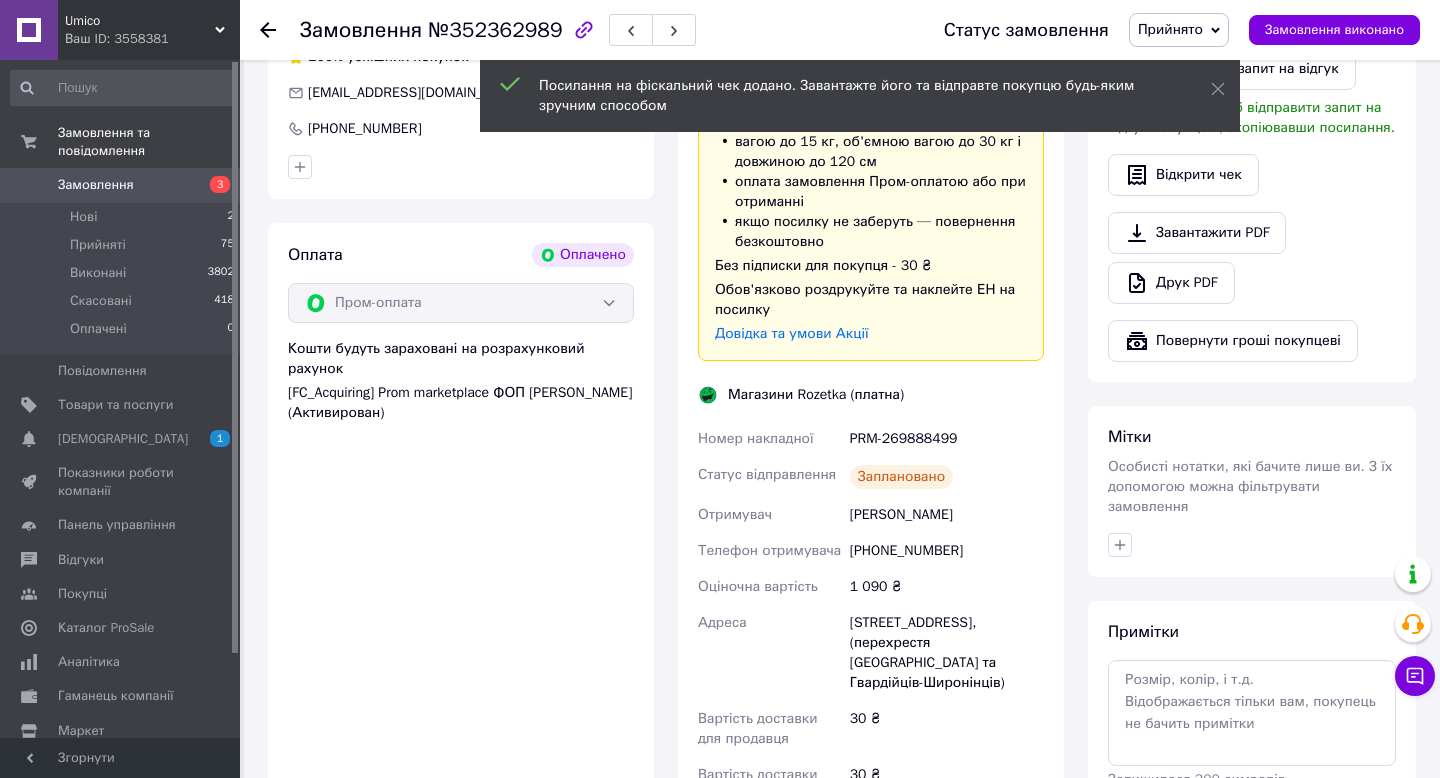 click 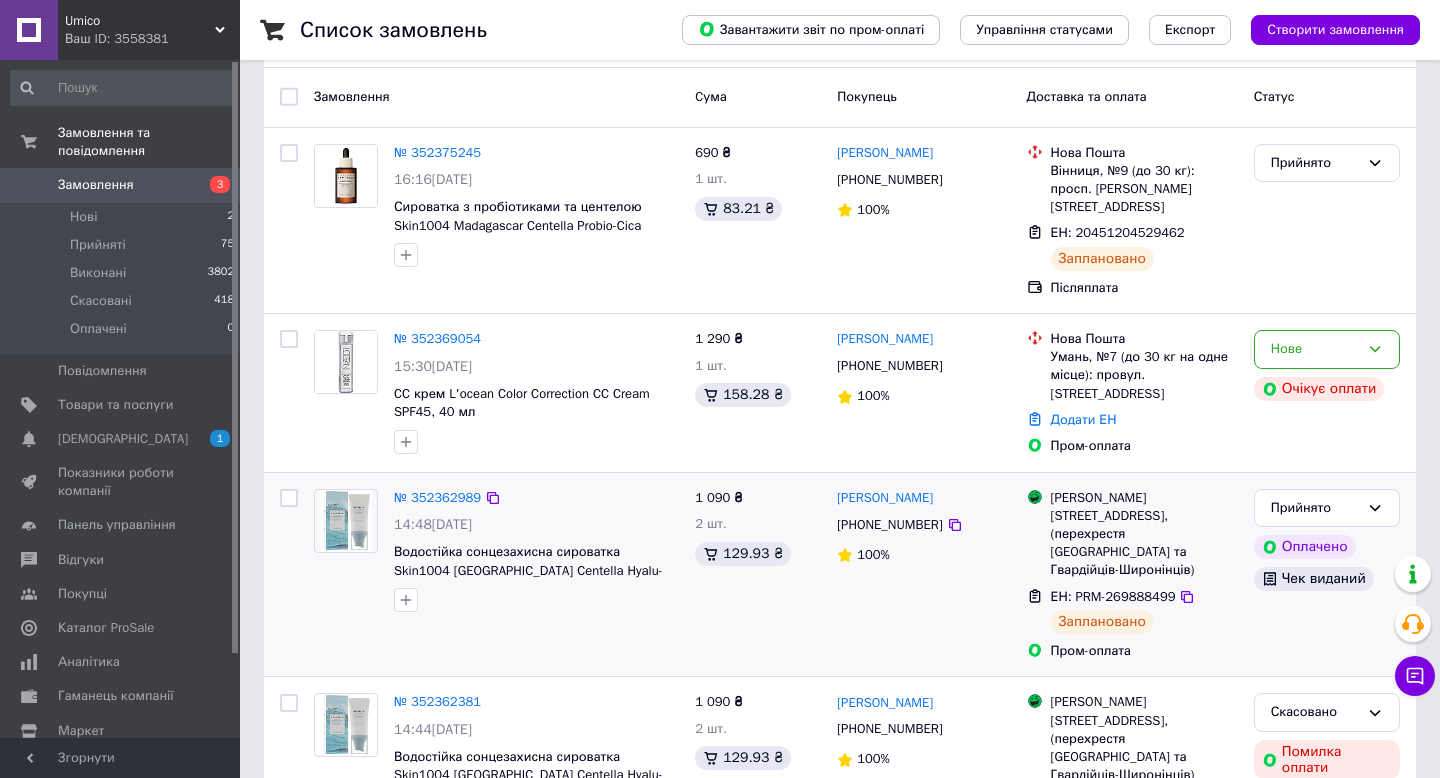scroll, scrollTop: 0, scrollLeft: 0, axis: both 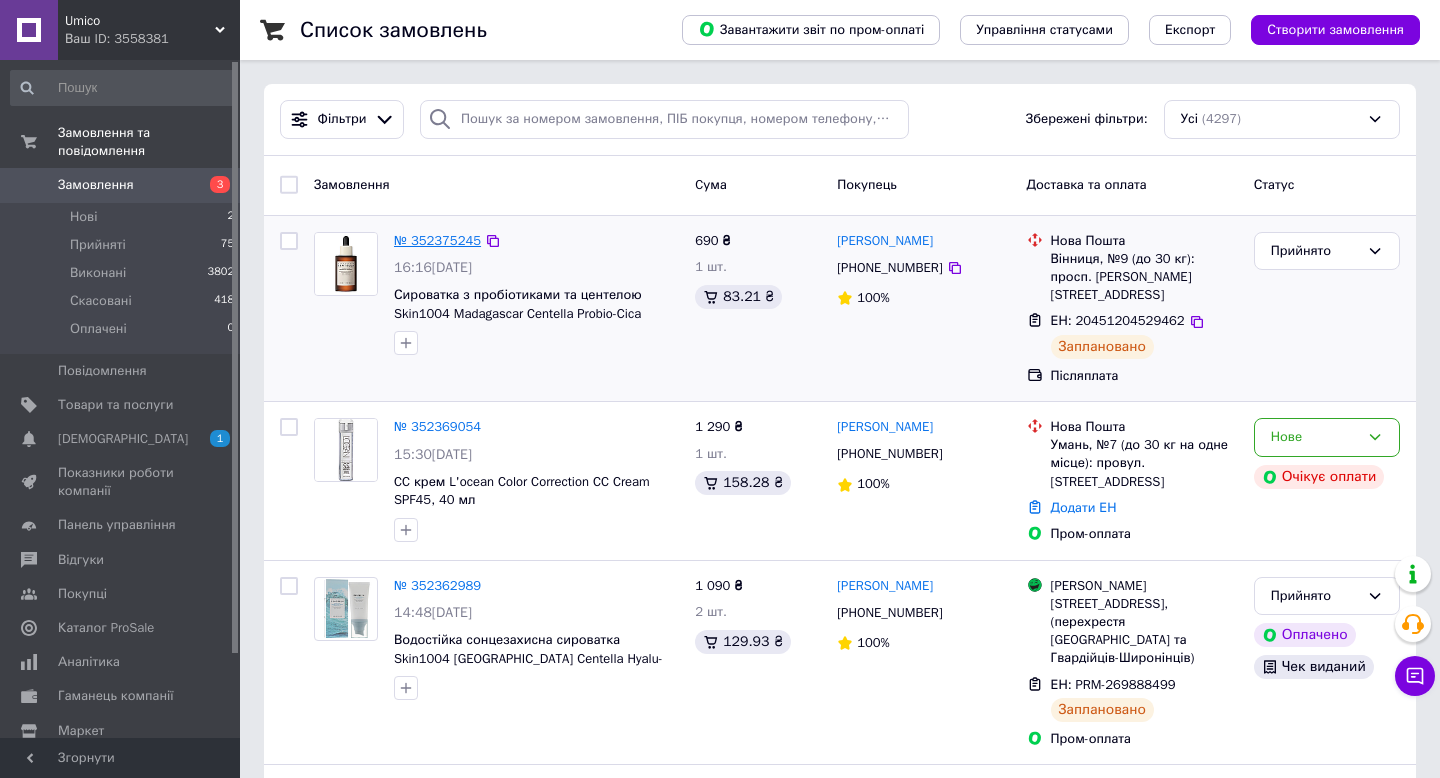 click on "№ 352375245" at bounding box center [437, 240] 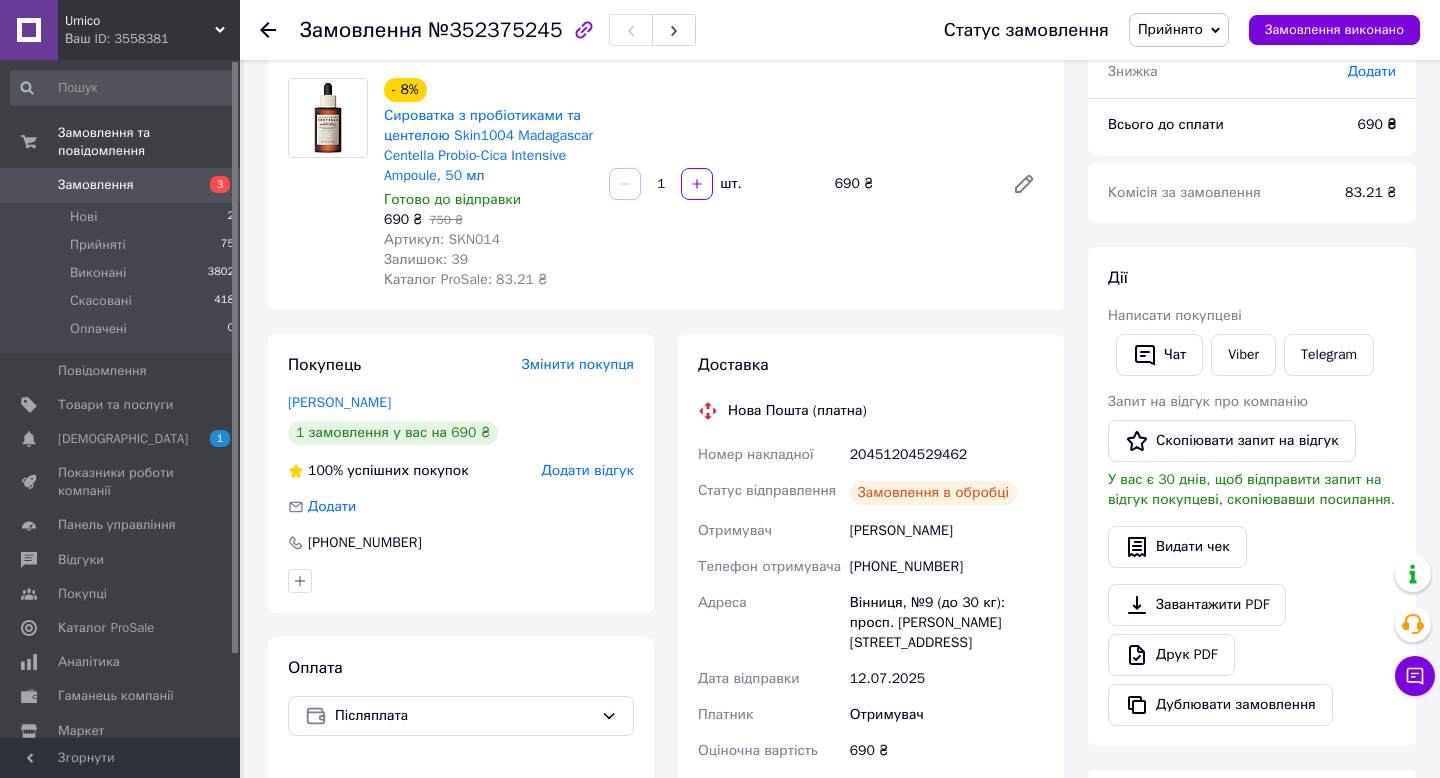scroll, scrollTop: 214, scrollLeft: 0, axis: vertical 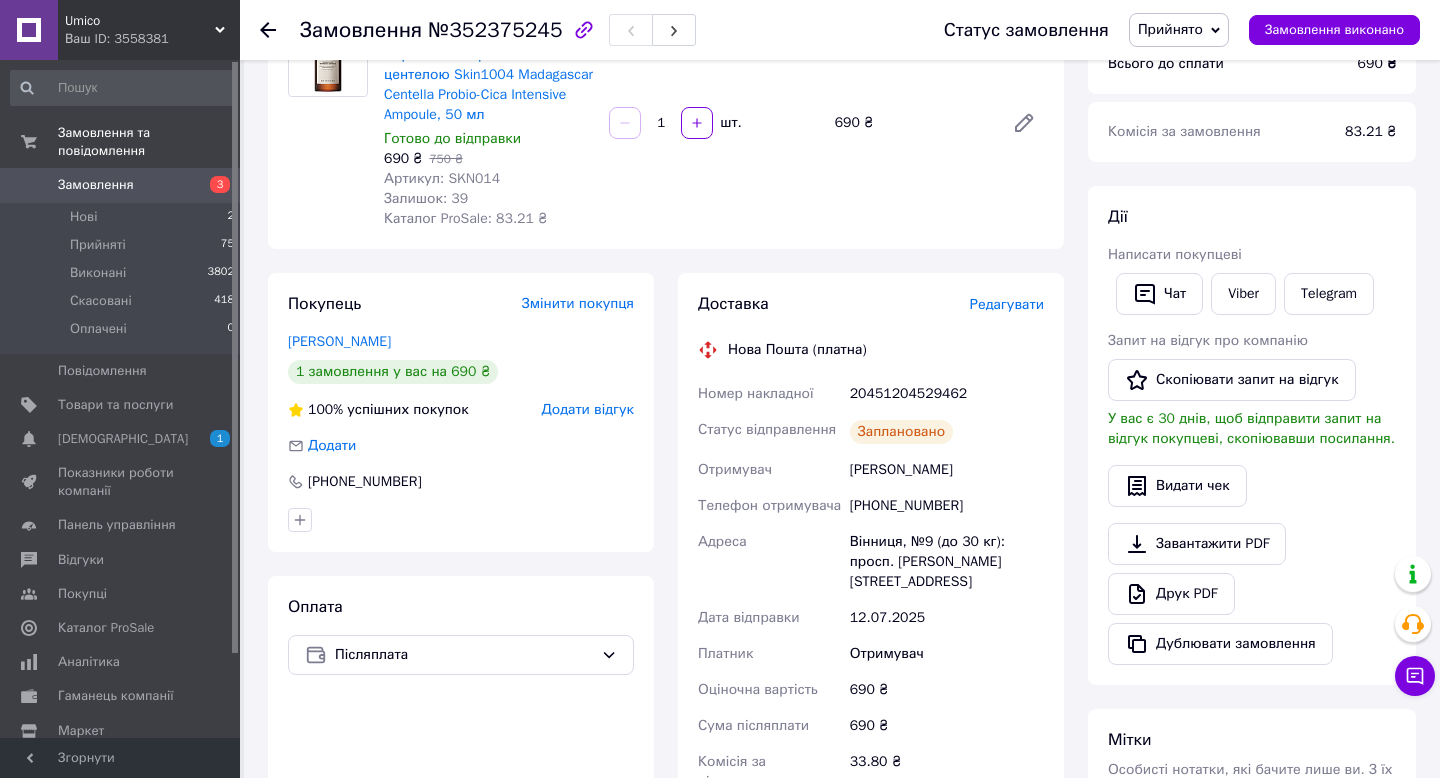 click on "Артикул: SKN014" at bounding box center [442, 178] 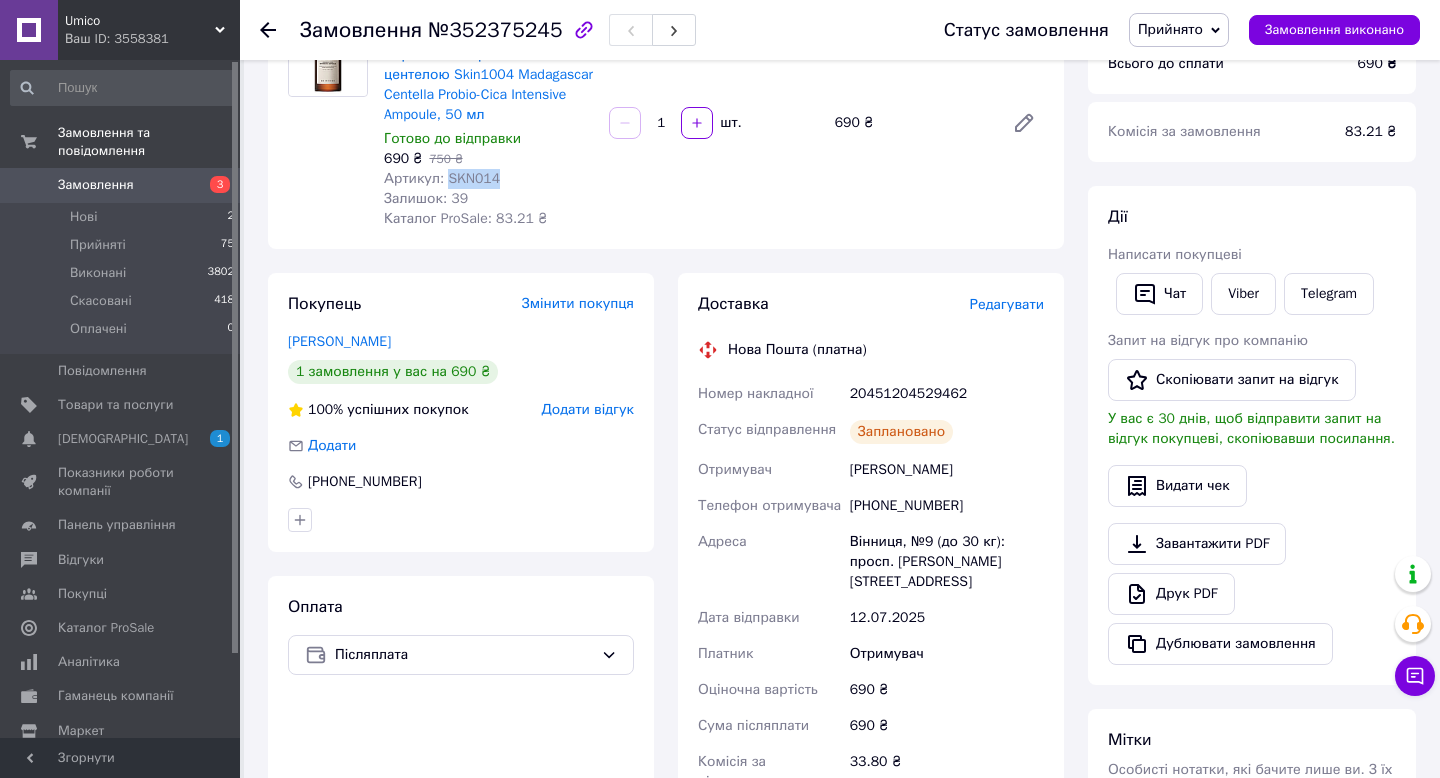click on "Артикул: SKN014" at bounding box center [442, 178] 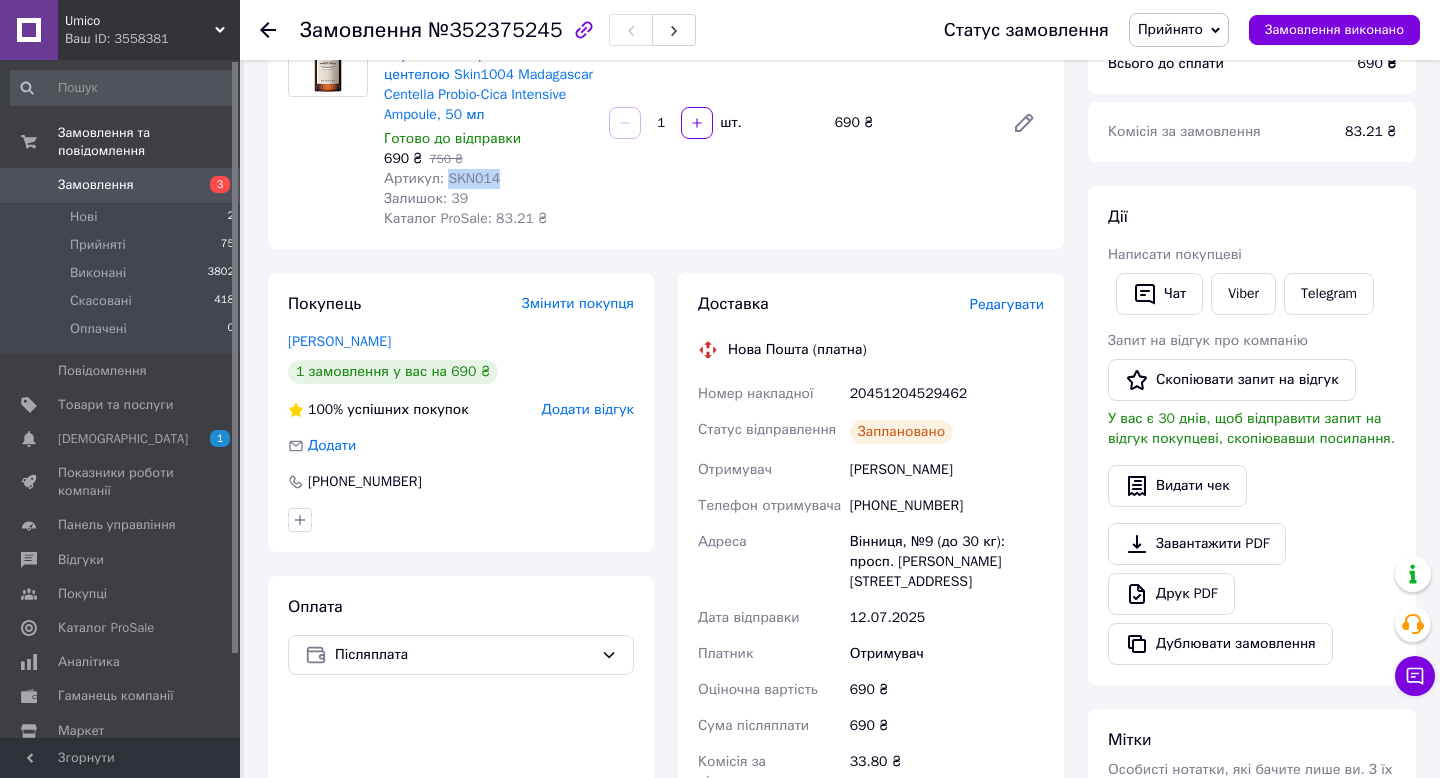 scroll, scrollTop: 29, scrollLeft: 0, axis: vertical 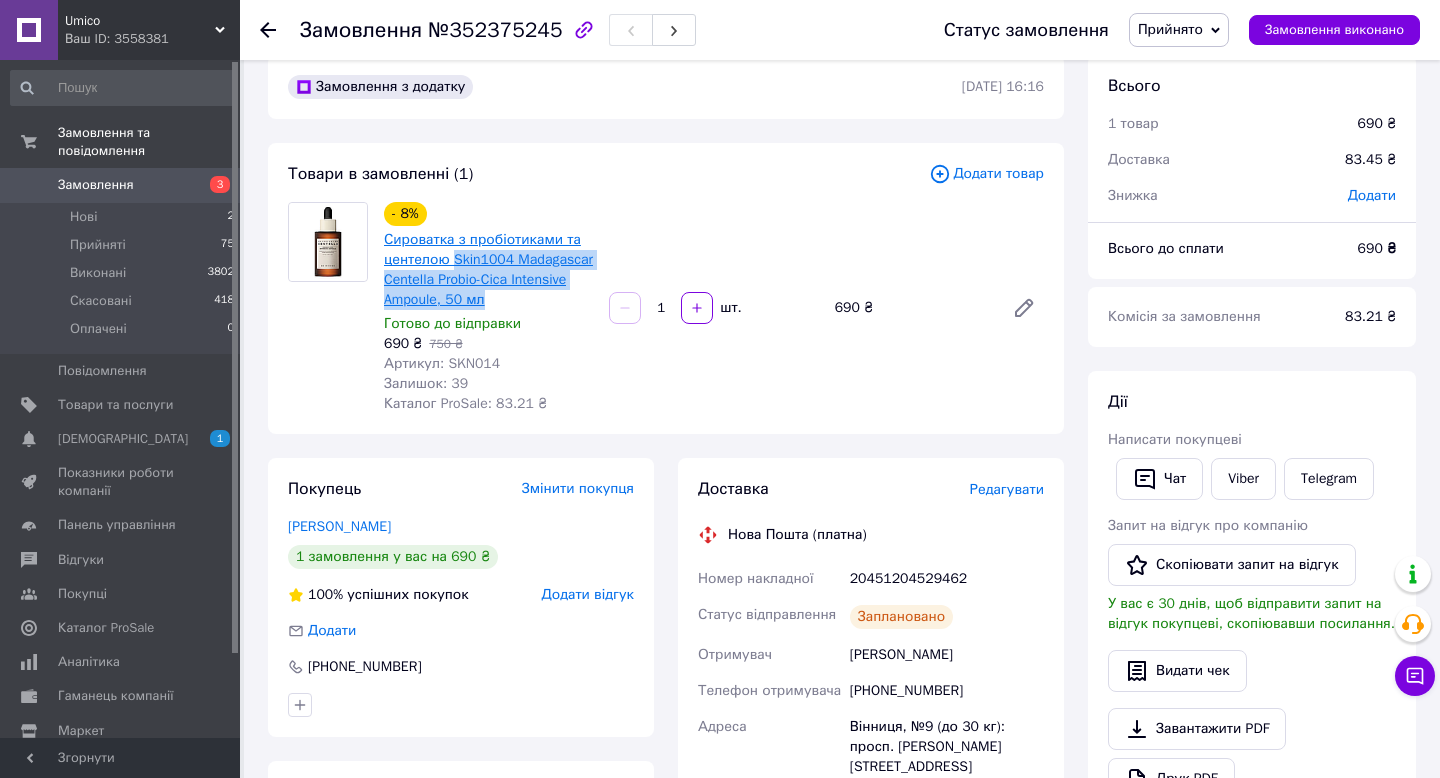 drag, startPoint x: 587, startPoint y: 305, endPoint x: 455, endPoint y: 253, distance: 141.87318 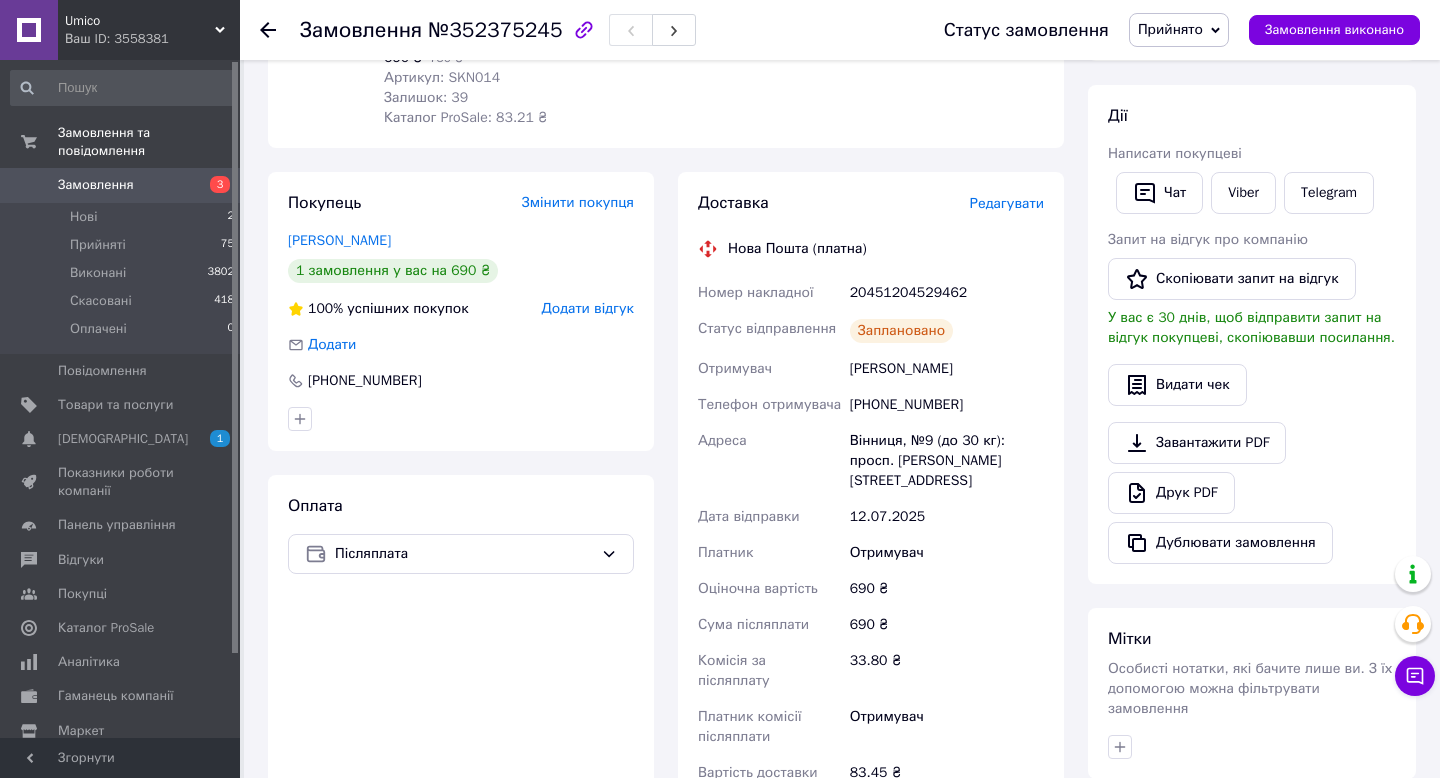 scroll, scrollTop: 314, scrollLeft: 0, axis: vertical 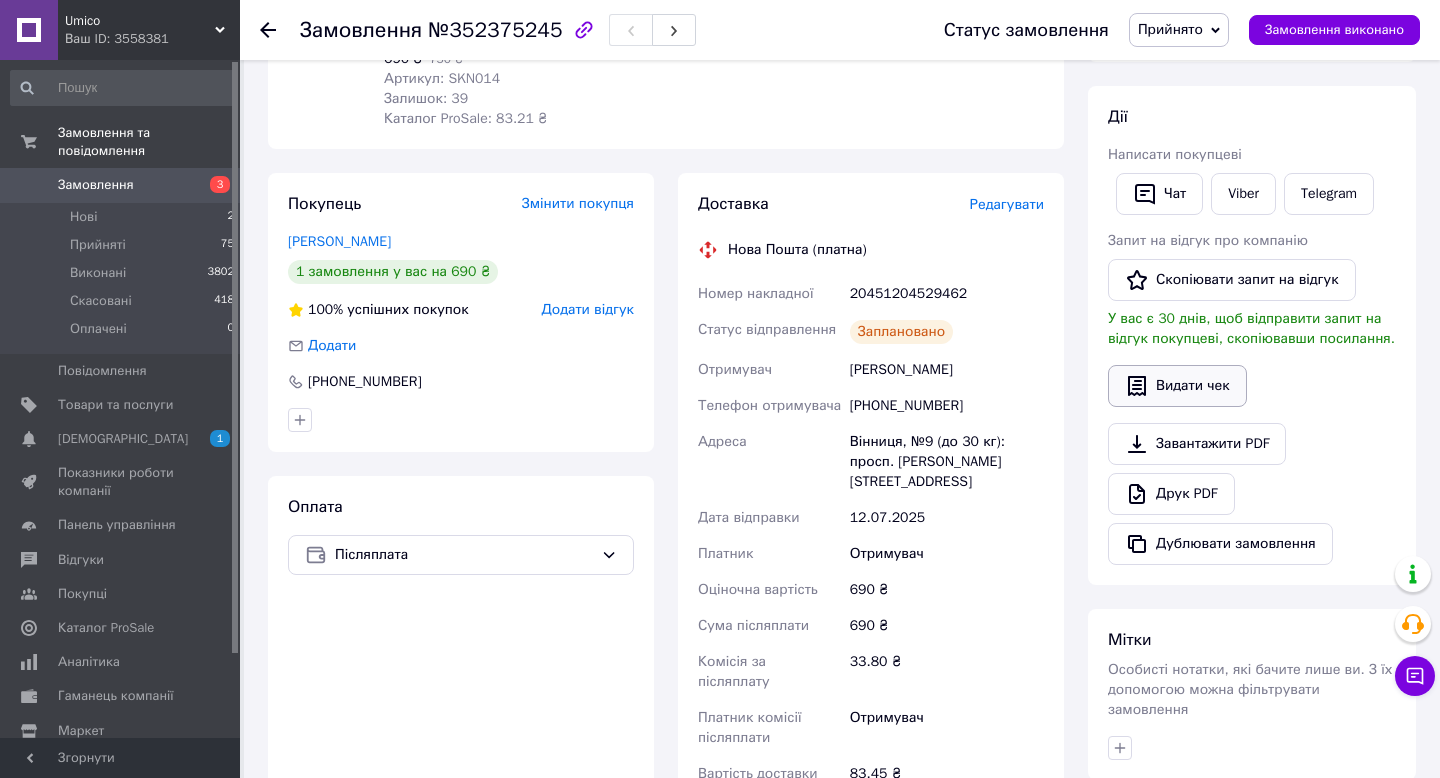 click on "Видати чек" at bounding box center [1177, 386] 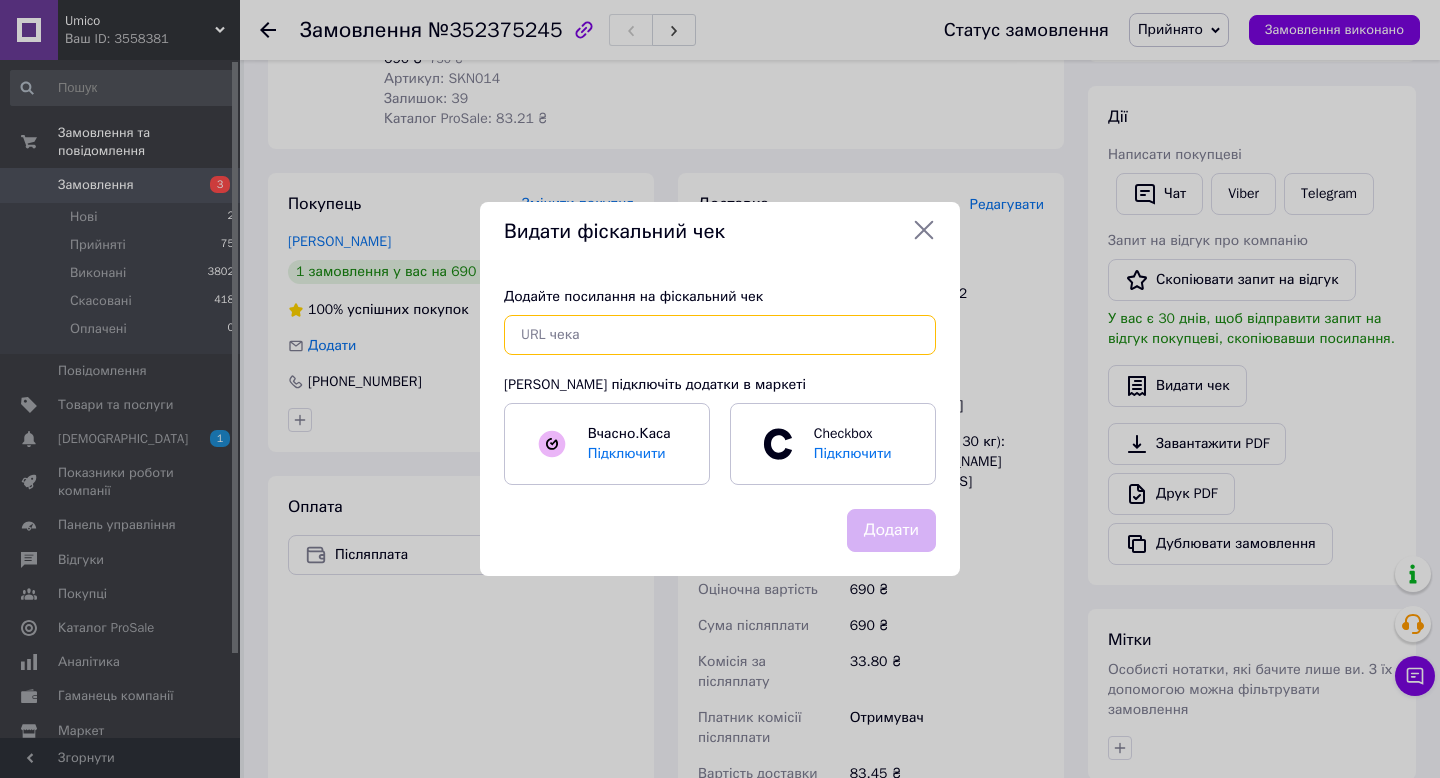 click at bounding box center (720, 335) 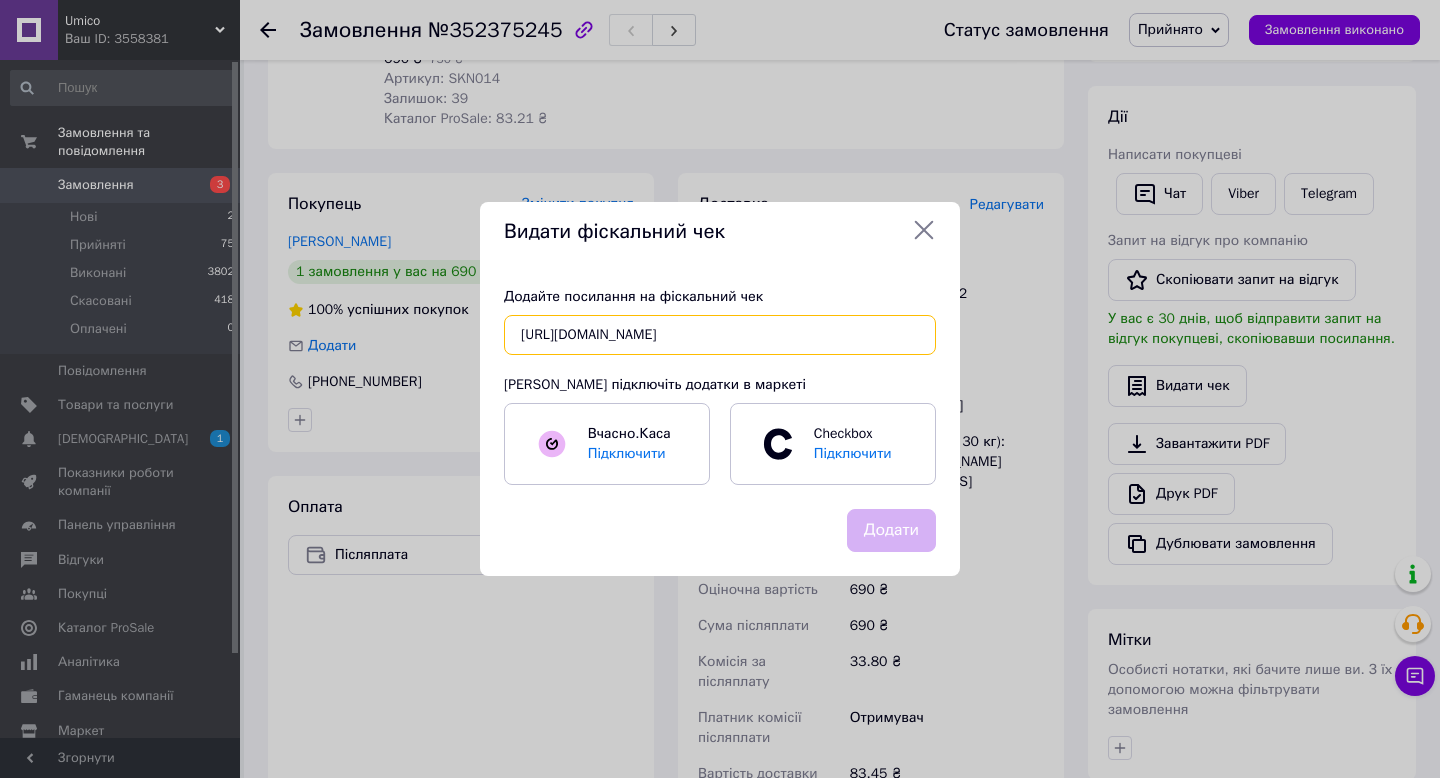 scroll, scrollTop: 0, scrollLeft: 55, axis: horizontal 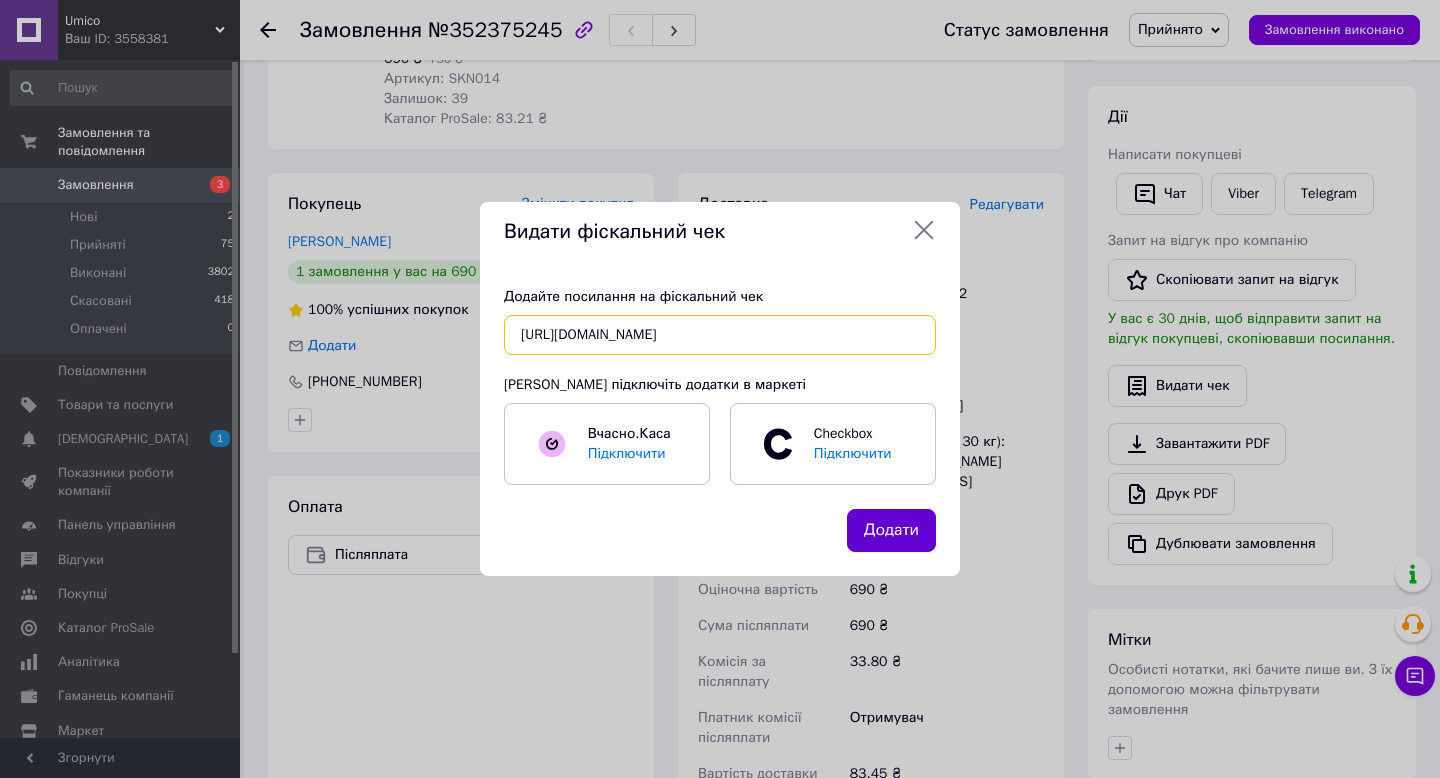 type on "https://check.checkbox.ua/afda7b02-3aba-4c64-90f6-9f105d657baa" 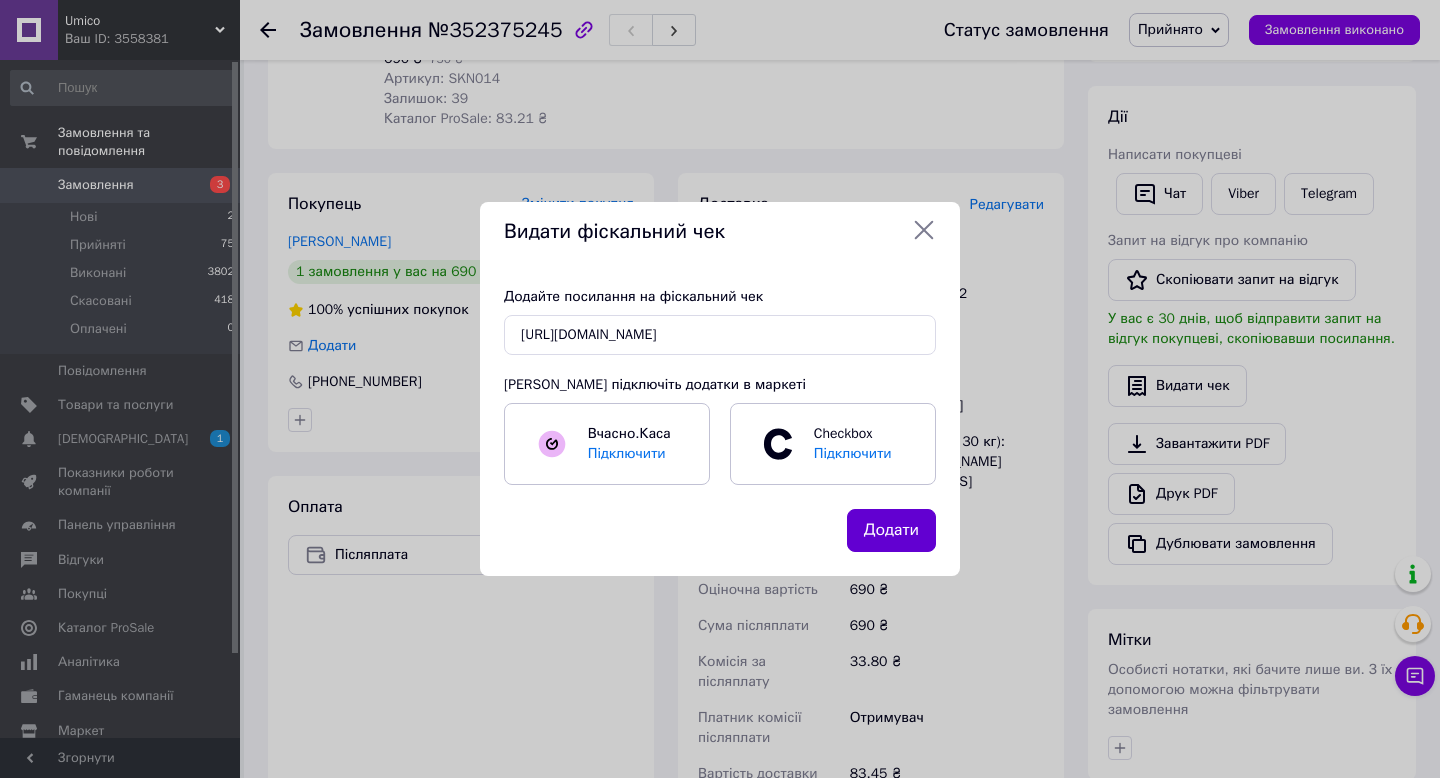 click on "Додати" at bounding box center [891, 530] 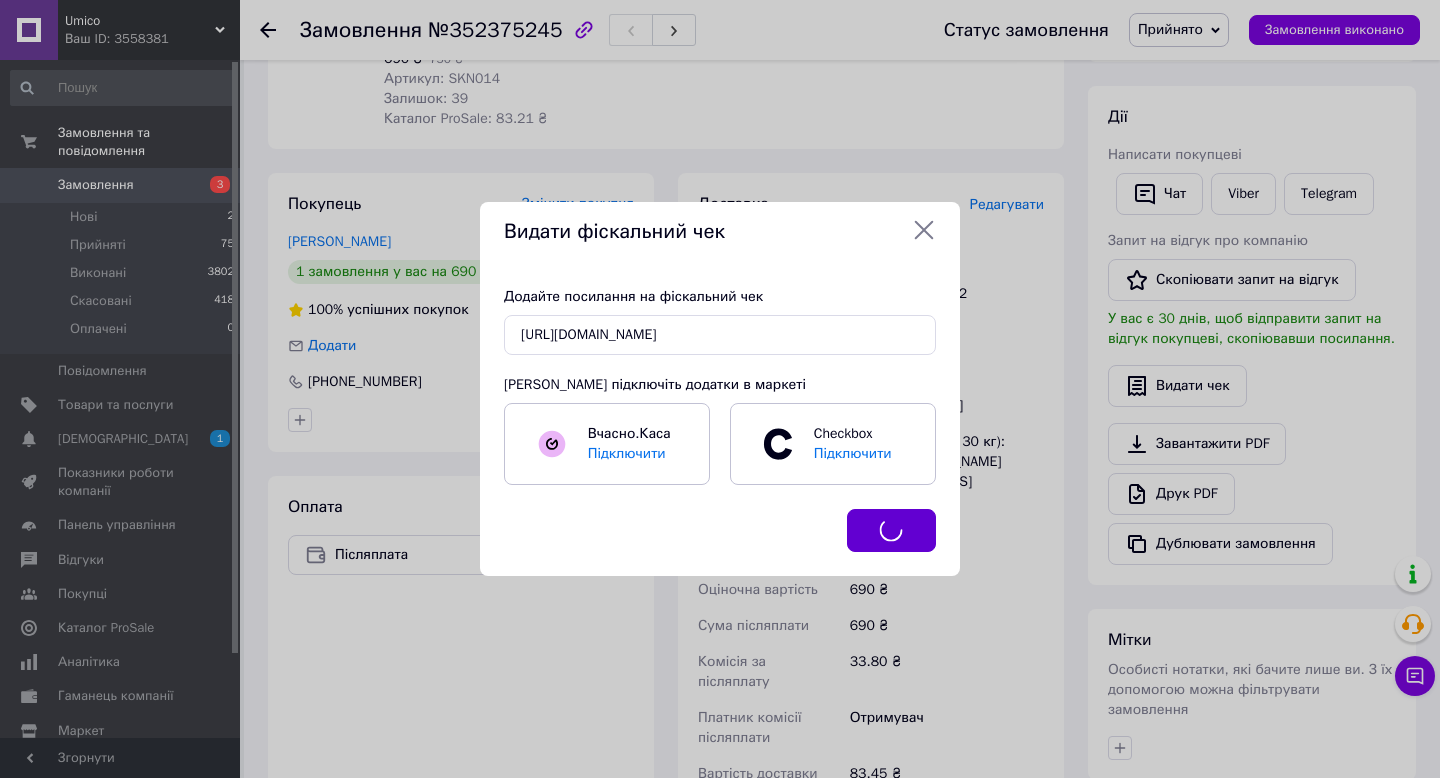scroll, scrollTop: 0, scrollLeft: 0, axis: both 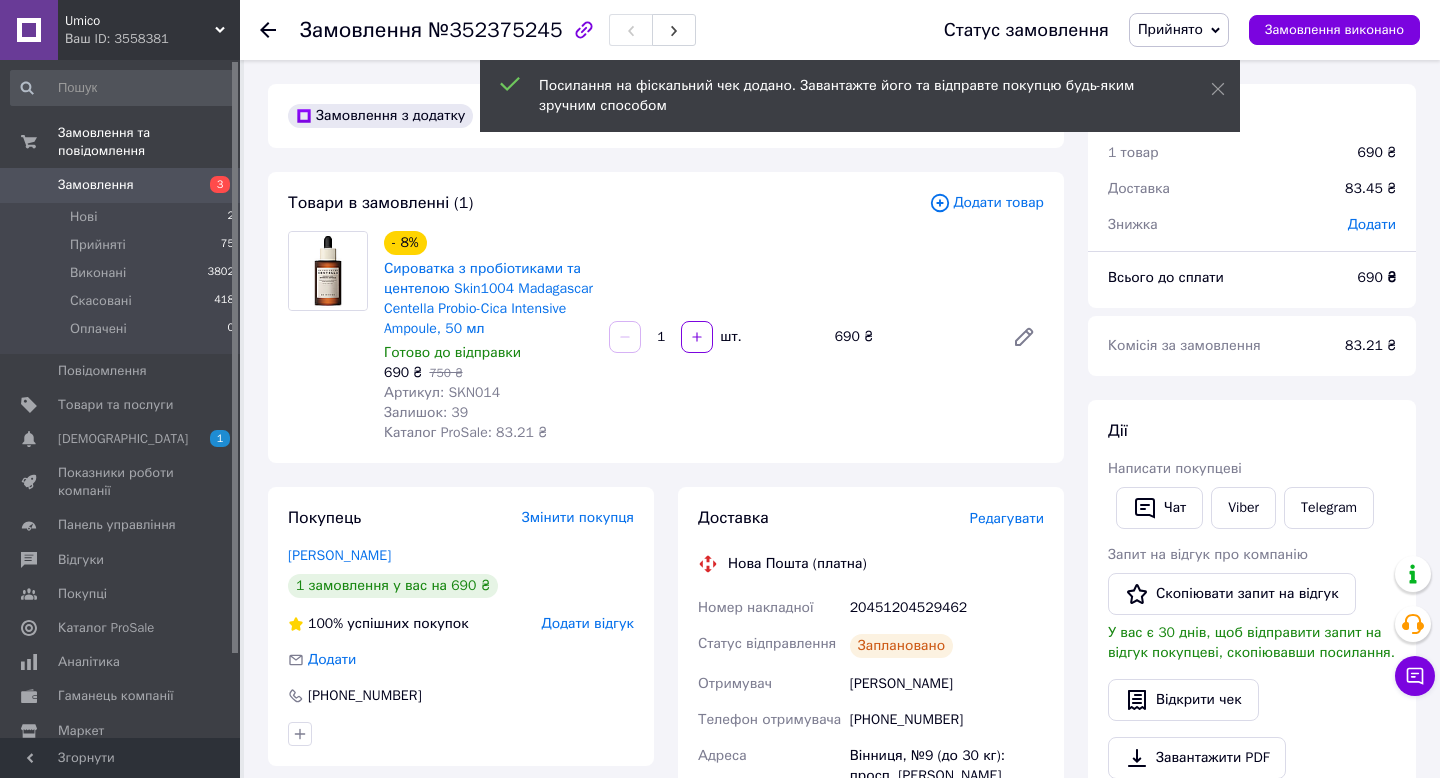 click 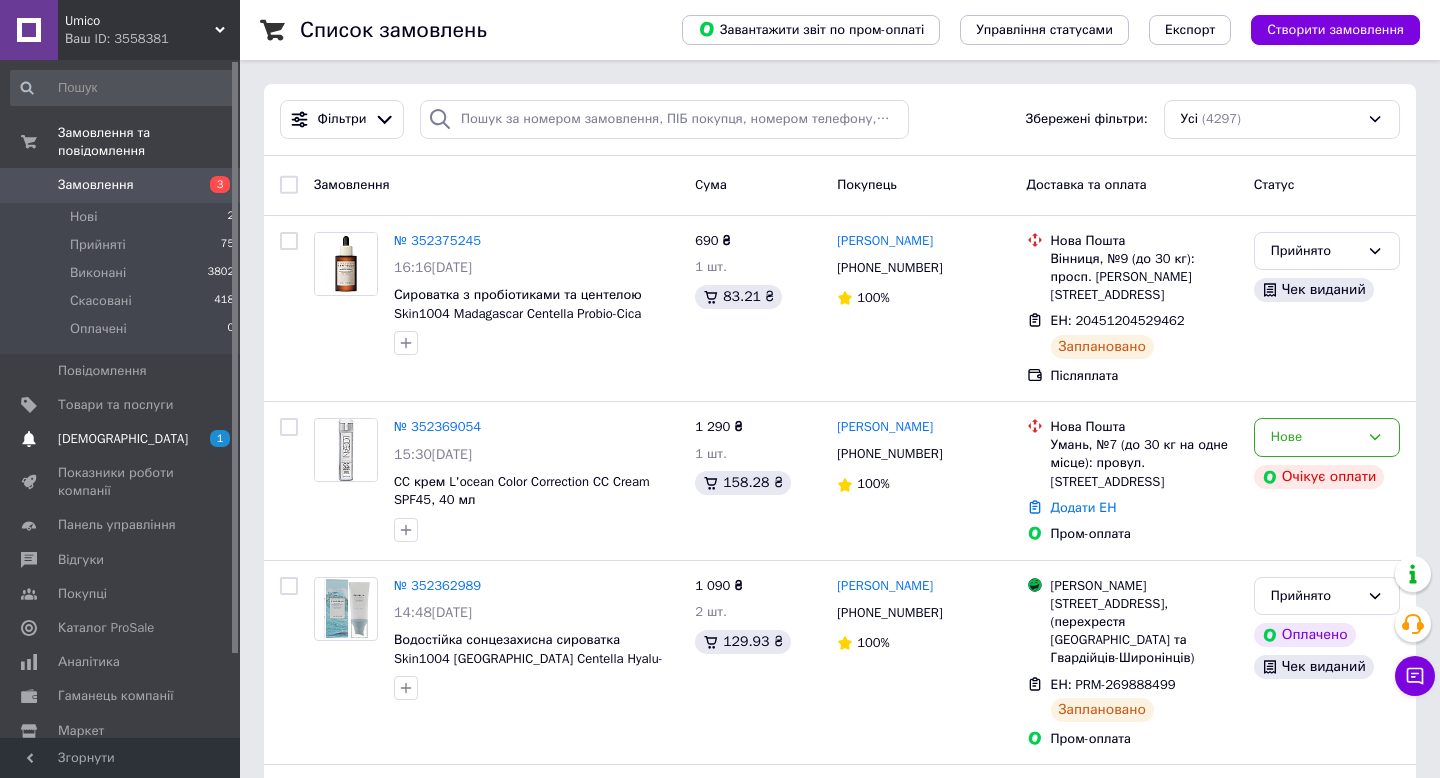 click on "Сповіщення 1 0" at bounding box center (123, 439) 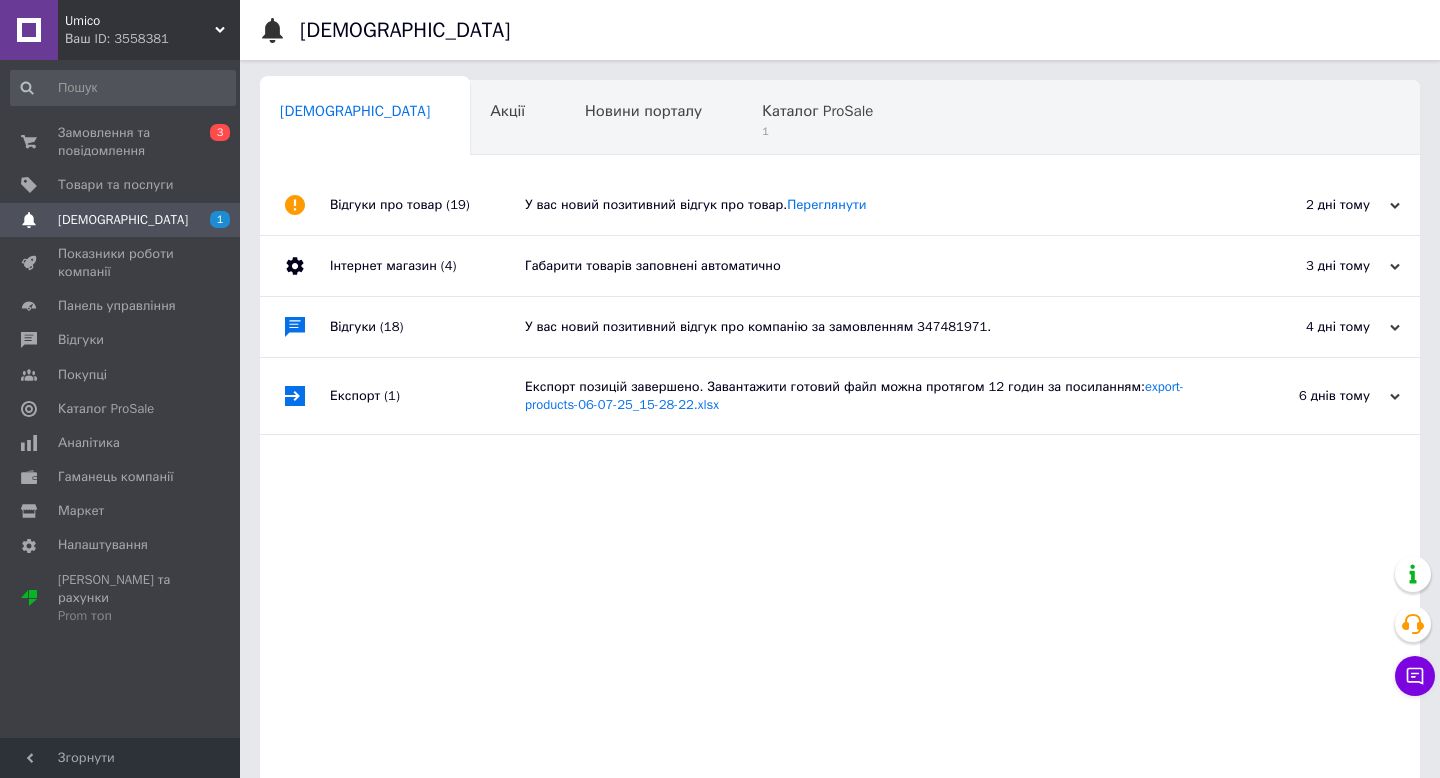 click on "Сповіщення Сповіщення 0 Акції 0 Новини порталу 0 Каталог ProSale 1 Навчання та заходи 0 Ok Відфільтровано...  Зберегти Нічого не знайдено Можливо, помилка у слові  або немає відповідностей за вашим запитом. Сповіщення 0 Акції 0 Новини порталу 0 Каталог ProSale 1 Навчання та заходи 0 :  Відгуки про товар   (19) У вас новий позитивний відгук про товар.  Переглянути 2 дні тому 10.07.2025 Інтернет магазин   (4) Габарити товарів заповнені автоматично 3 дні тому 09.07.2025 Відгуки   (18) У вас новий позитивний відгук про компанію за замовленням 347481971. 4 дні тому 08.07.2025 Експорт   (1) 6 днів тому" at bounding box center [840, 402] 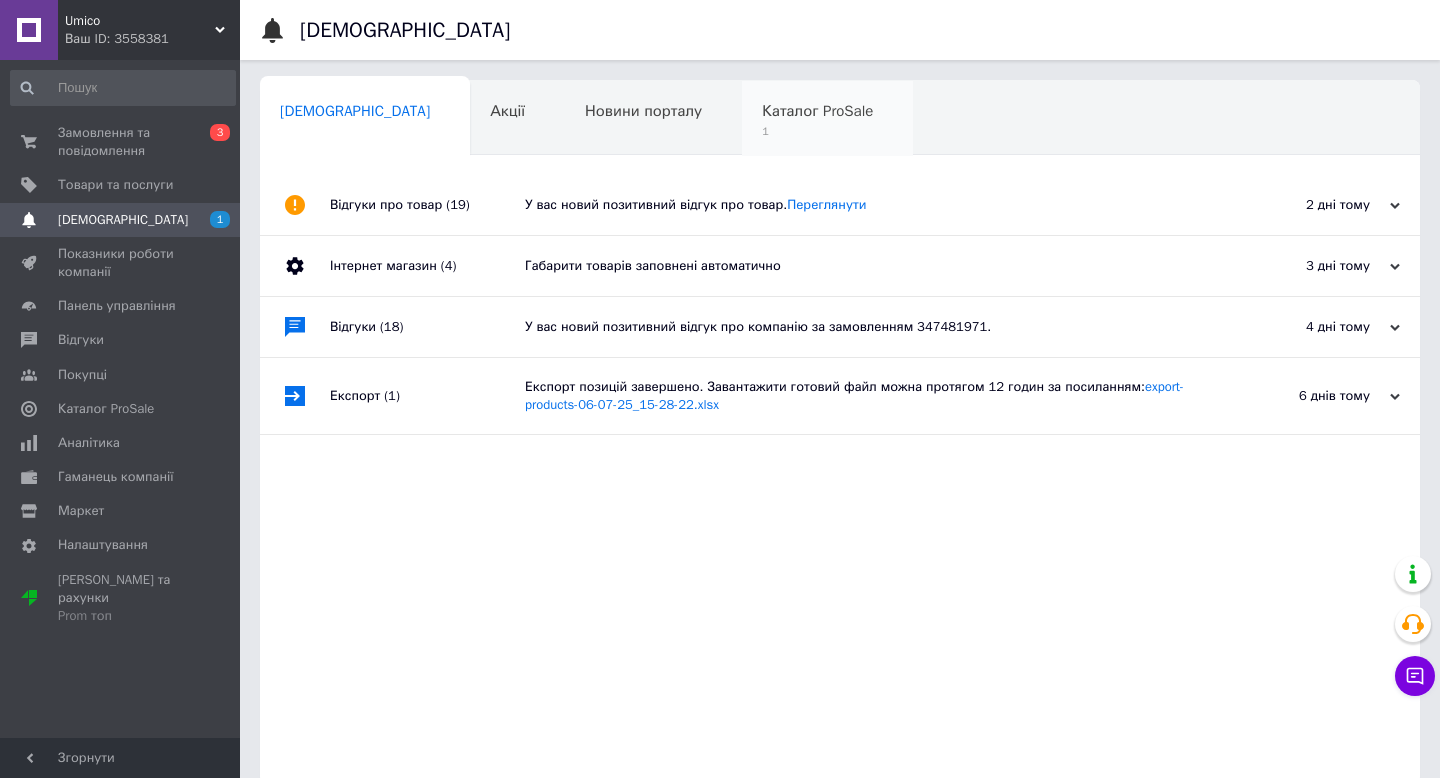 click on "1" at bounding box center (817, 131) 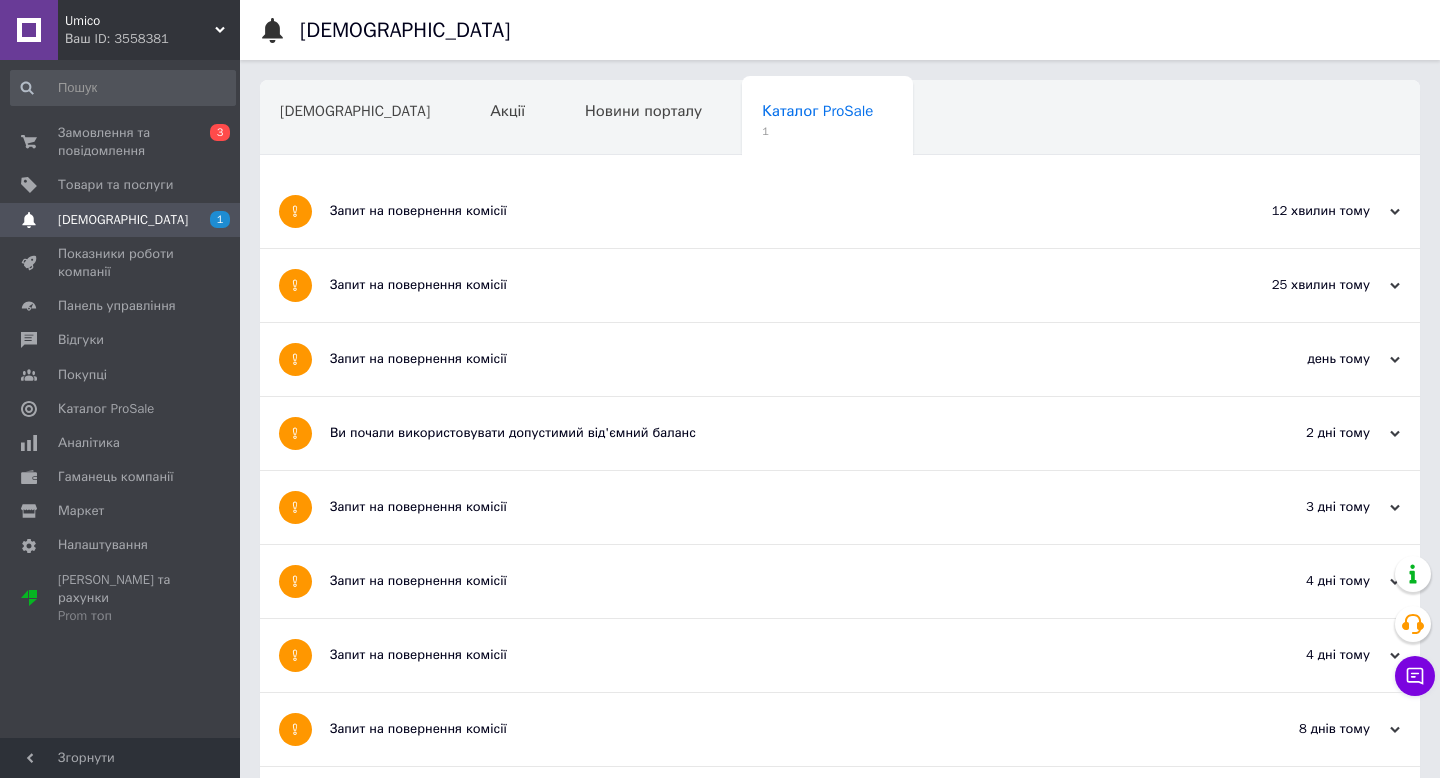 click on "12 хвилин тому" at bounding box center (1300, 211) 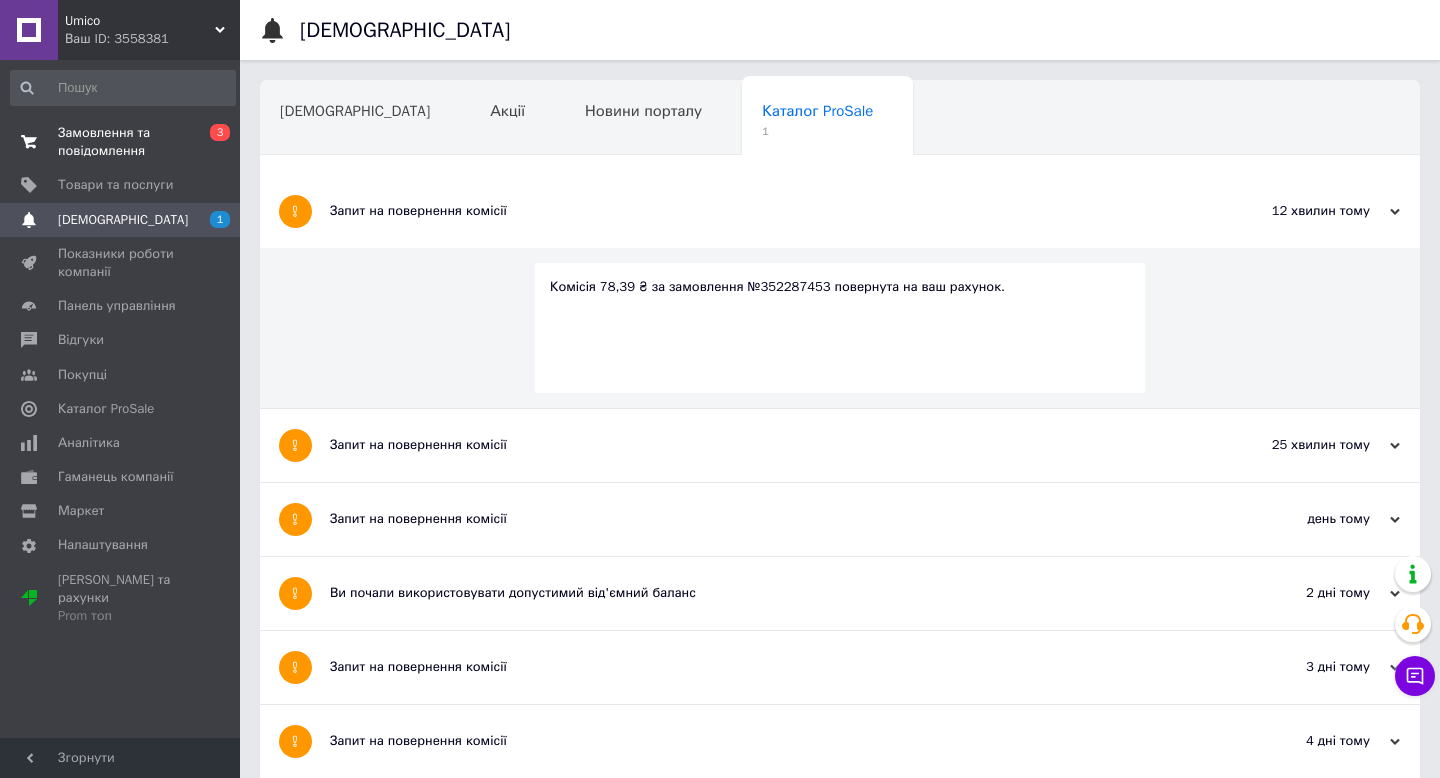 click on "Замовлення та повідомлення" at bounding box center [121, 142] 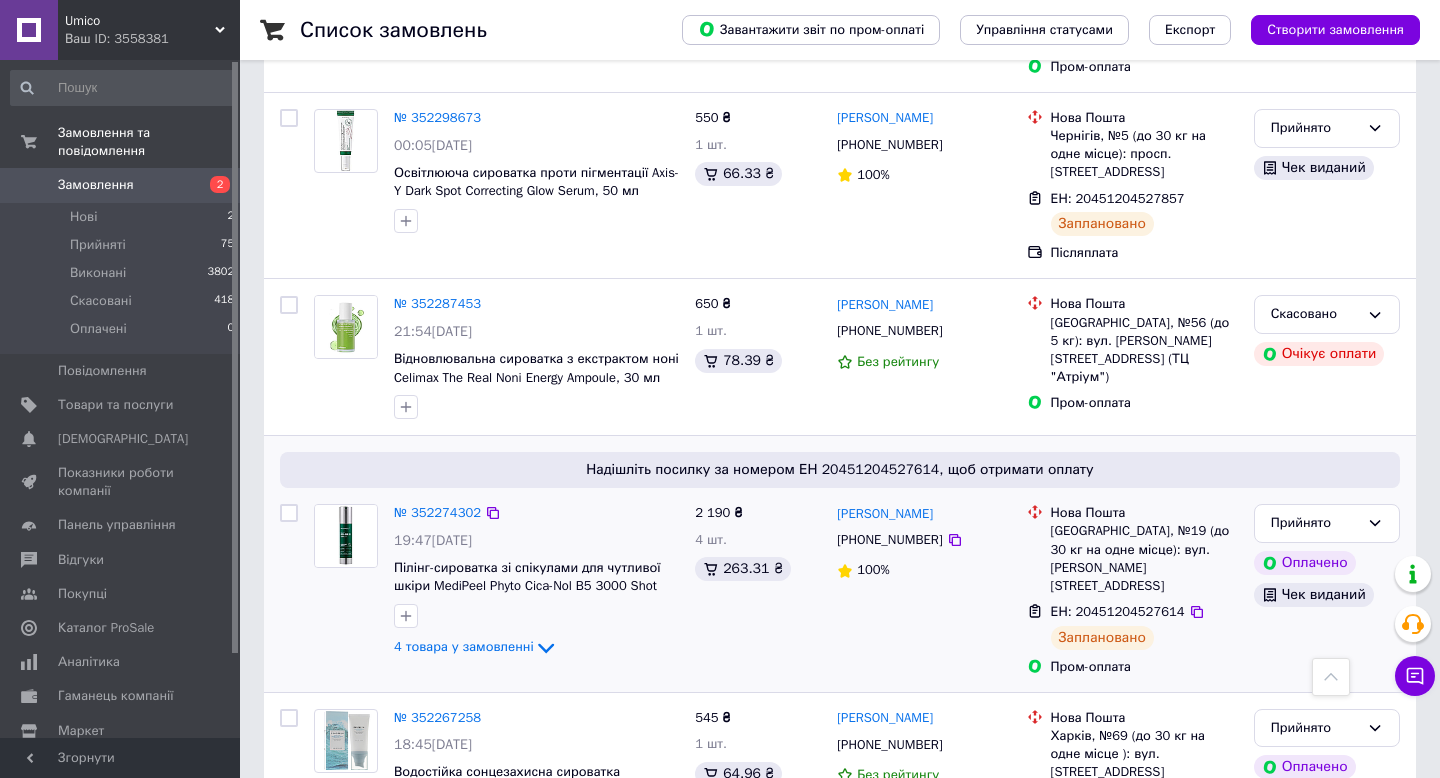 scroll, scrollTop: 1102, scrollLeft: 0, axis: vertical 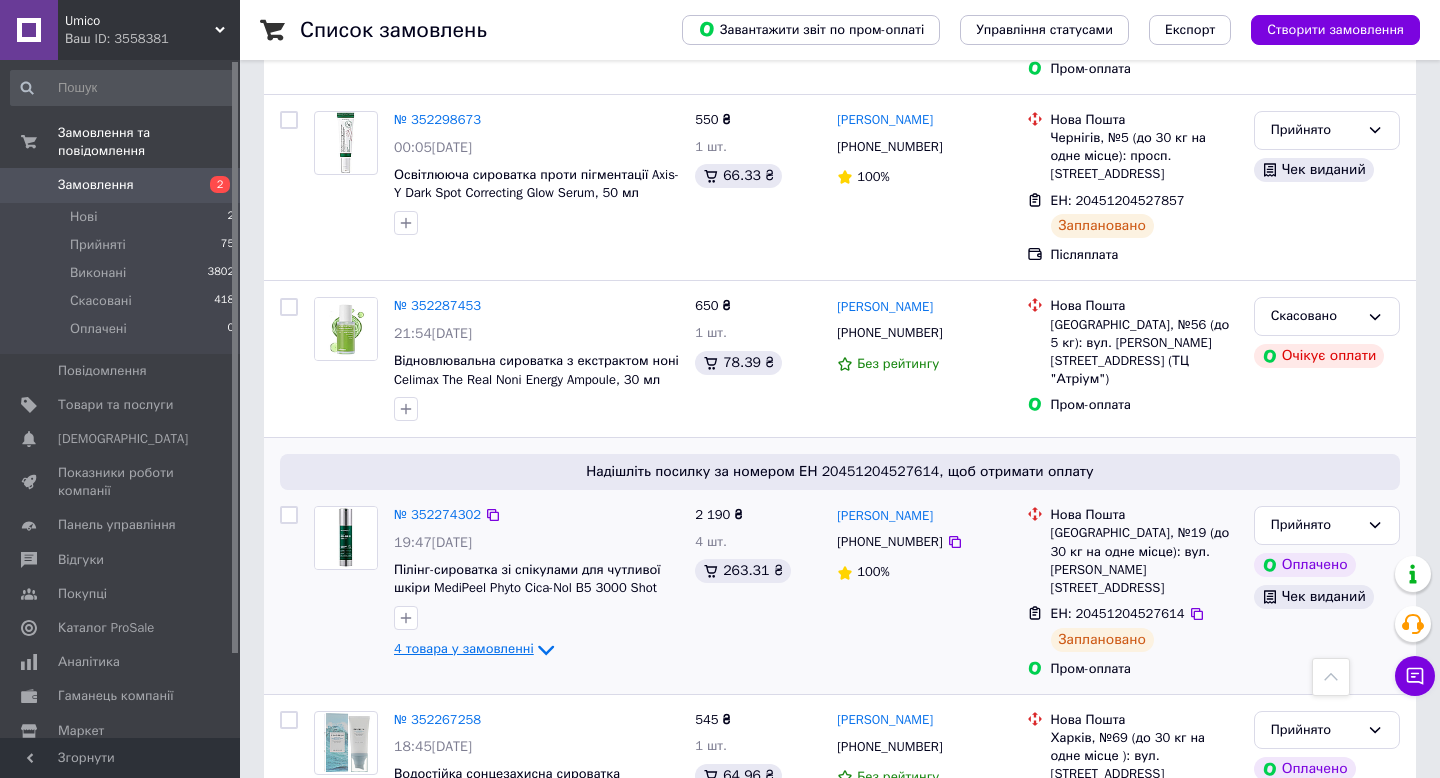 click on "4 товара у замовленні" at bounding box center (464, 649) 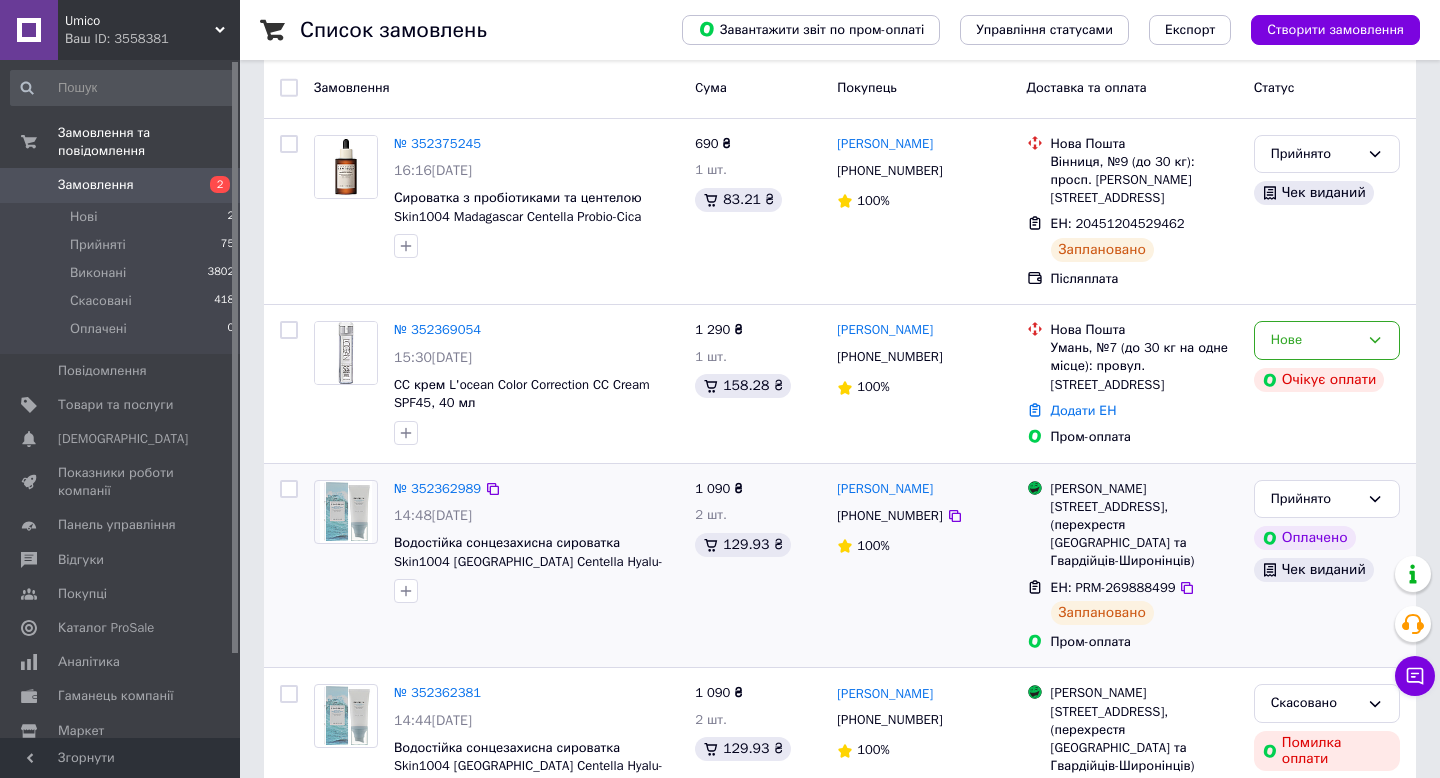 scroll, scrollTop: 0, scrollLeft: 0, axis: both 